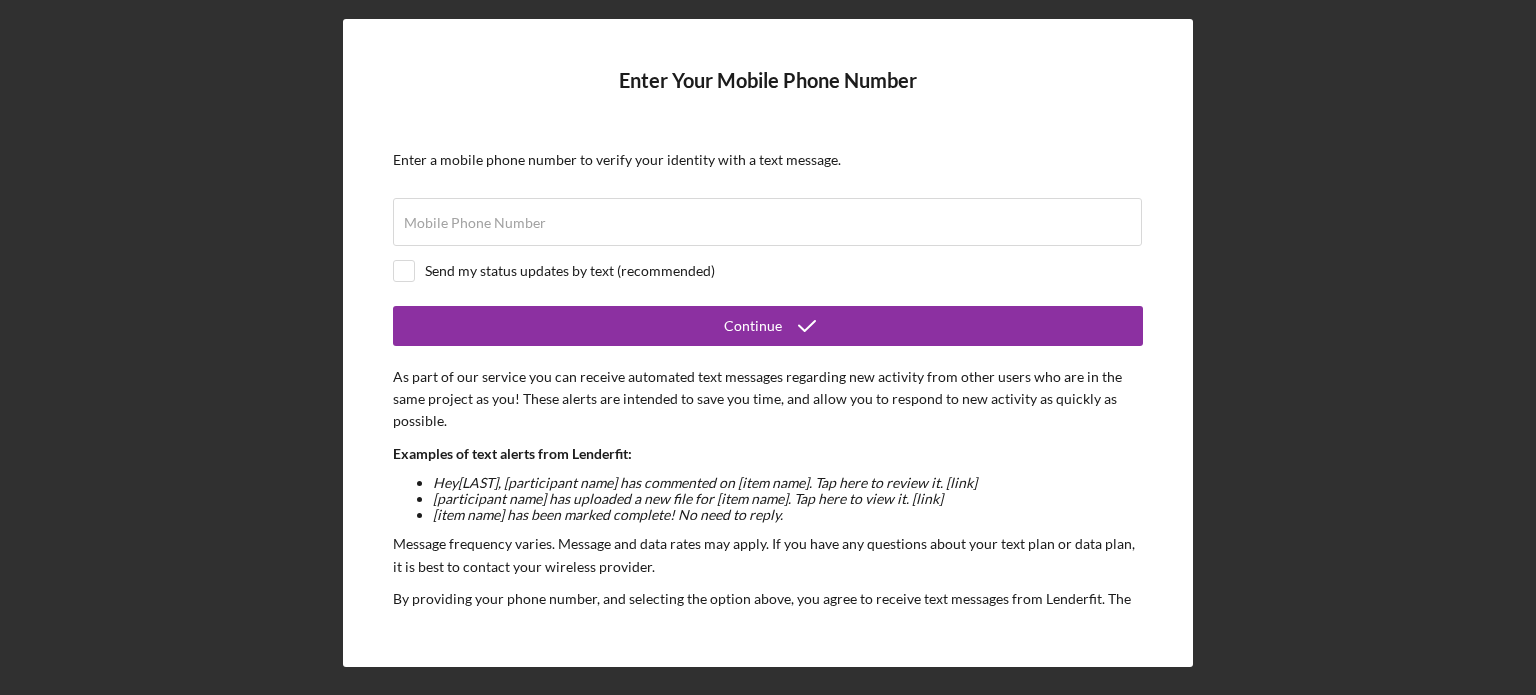 scroll, scrollTop: 0, scrollLeft: 0, axis: both 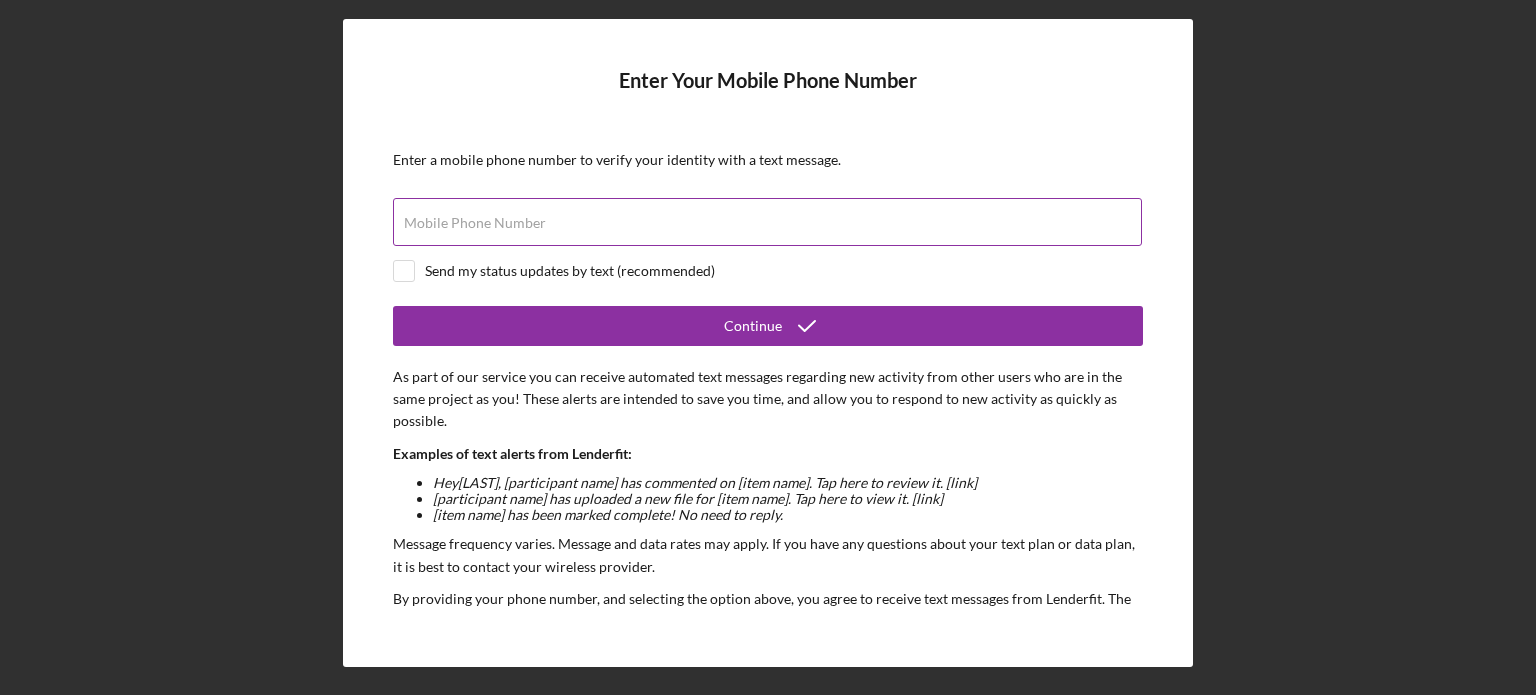 click on "Mobile Phone Number" at bounding box center (767, 222) 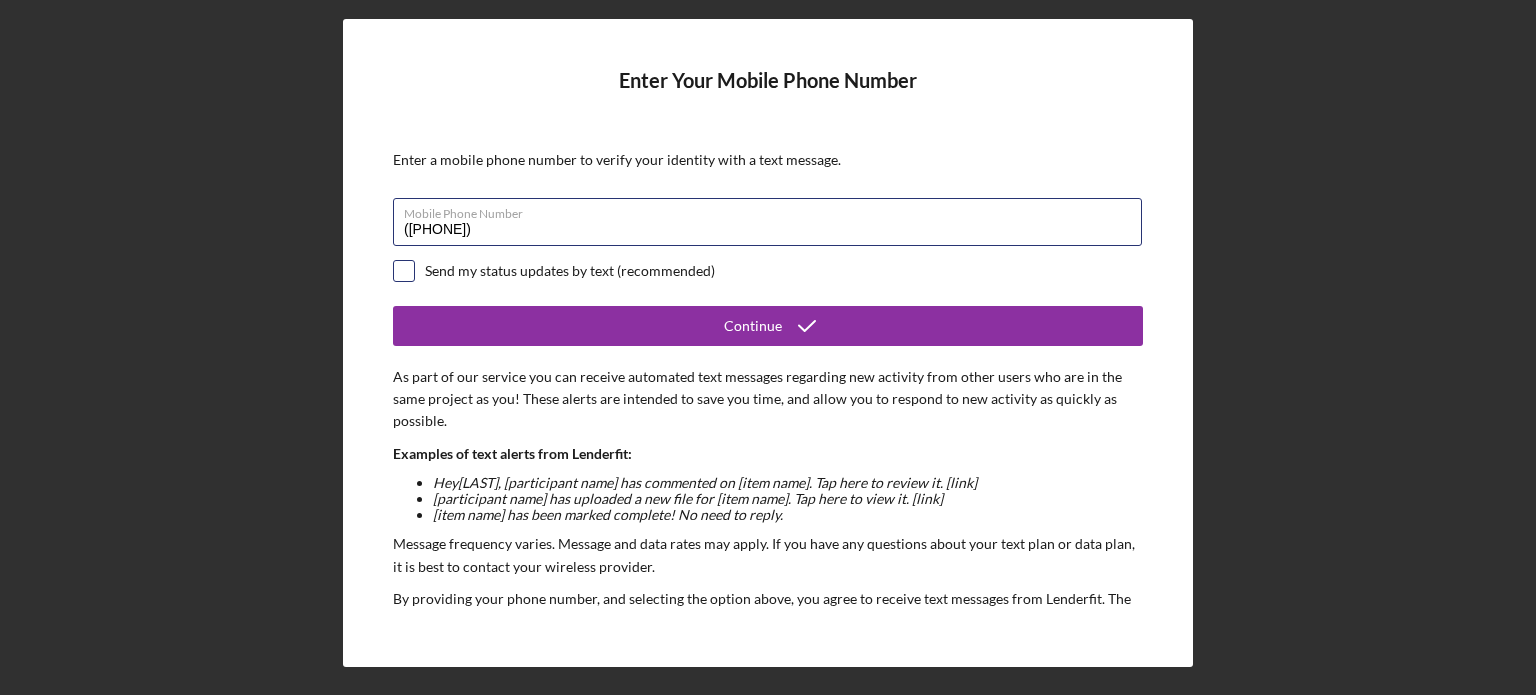 type on "([PHONE])" 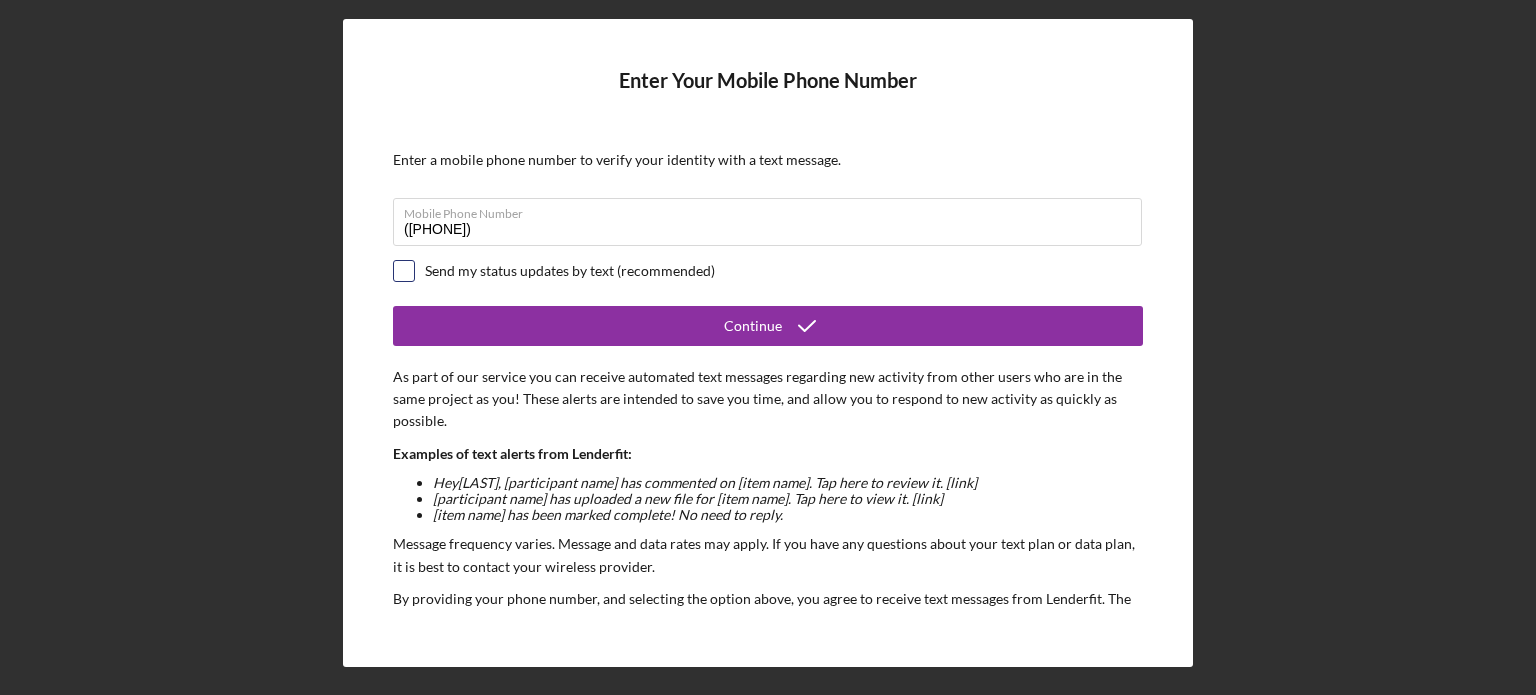 click at bounding box center [404, 271] 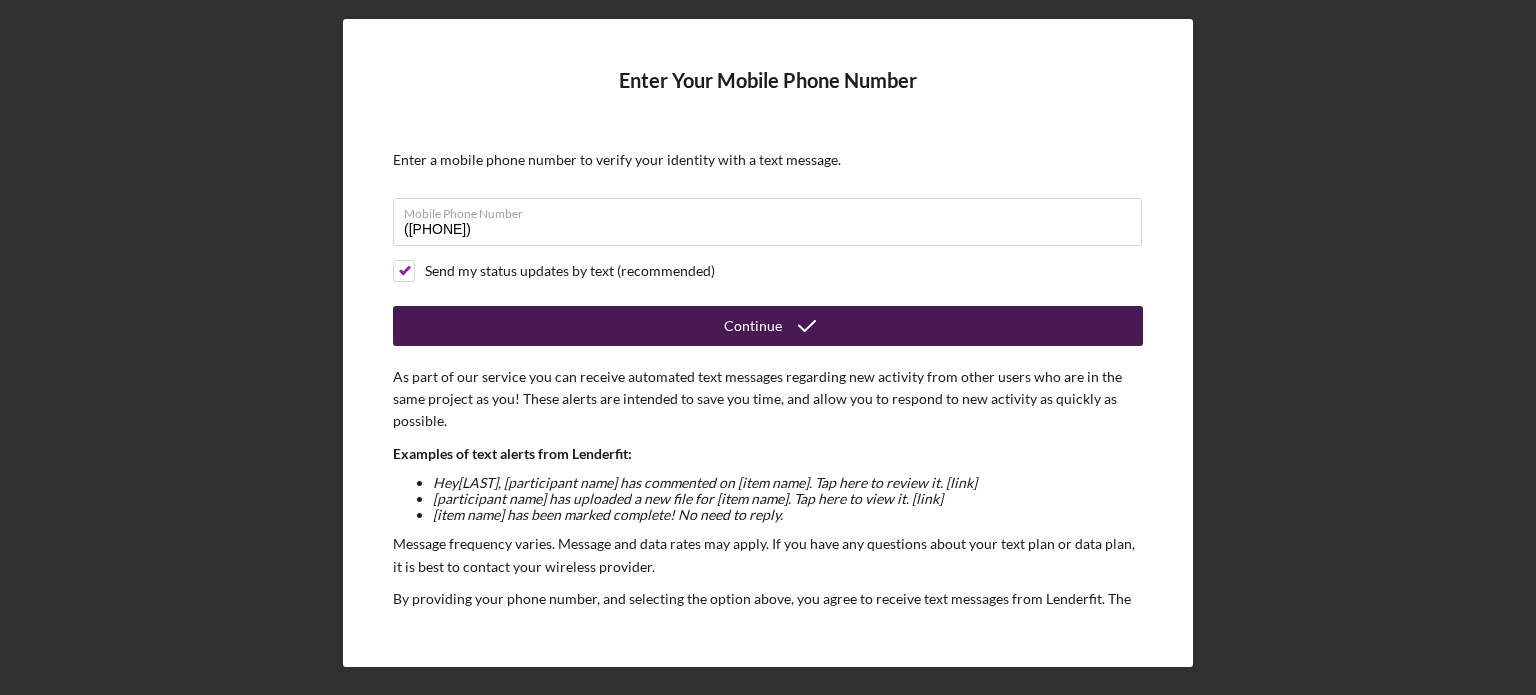 click 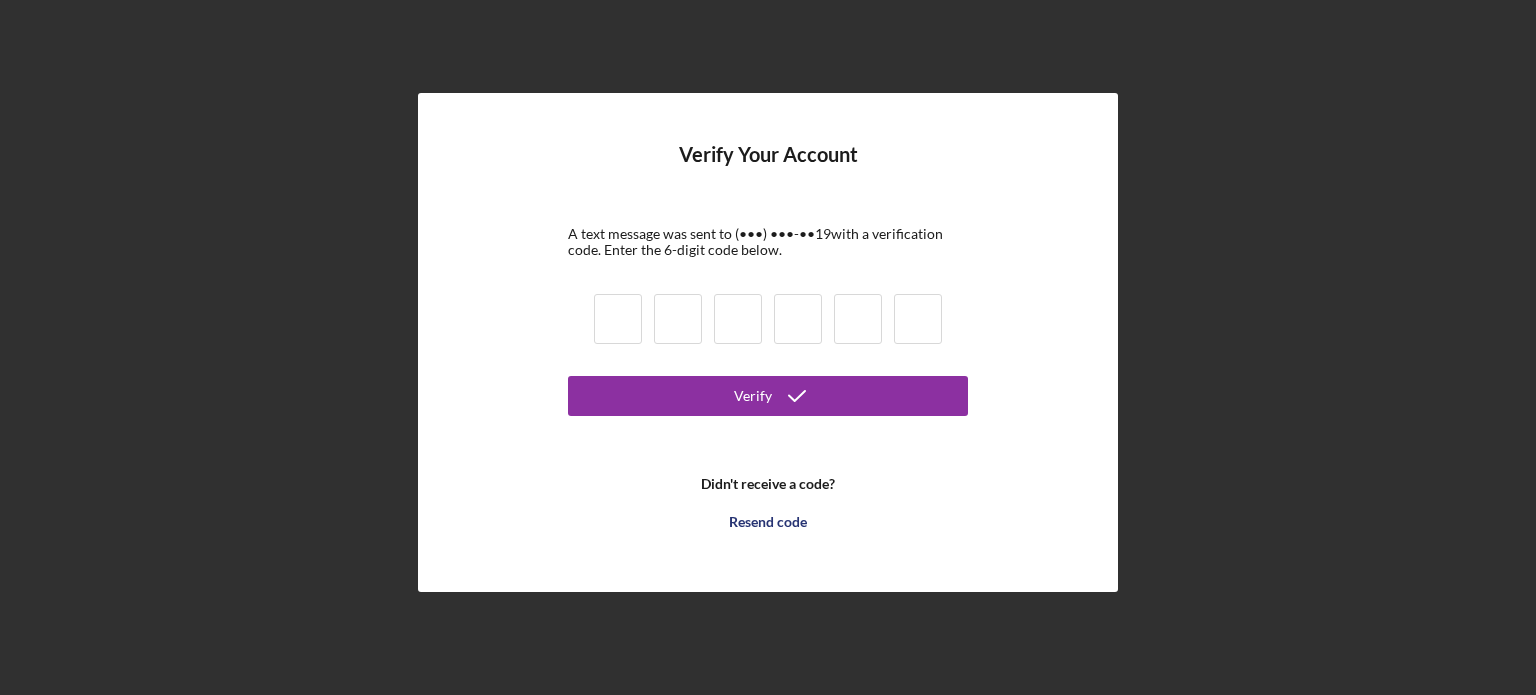 click at bounding box center (618, 319) 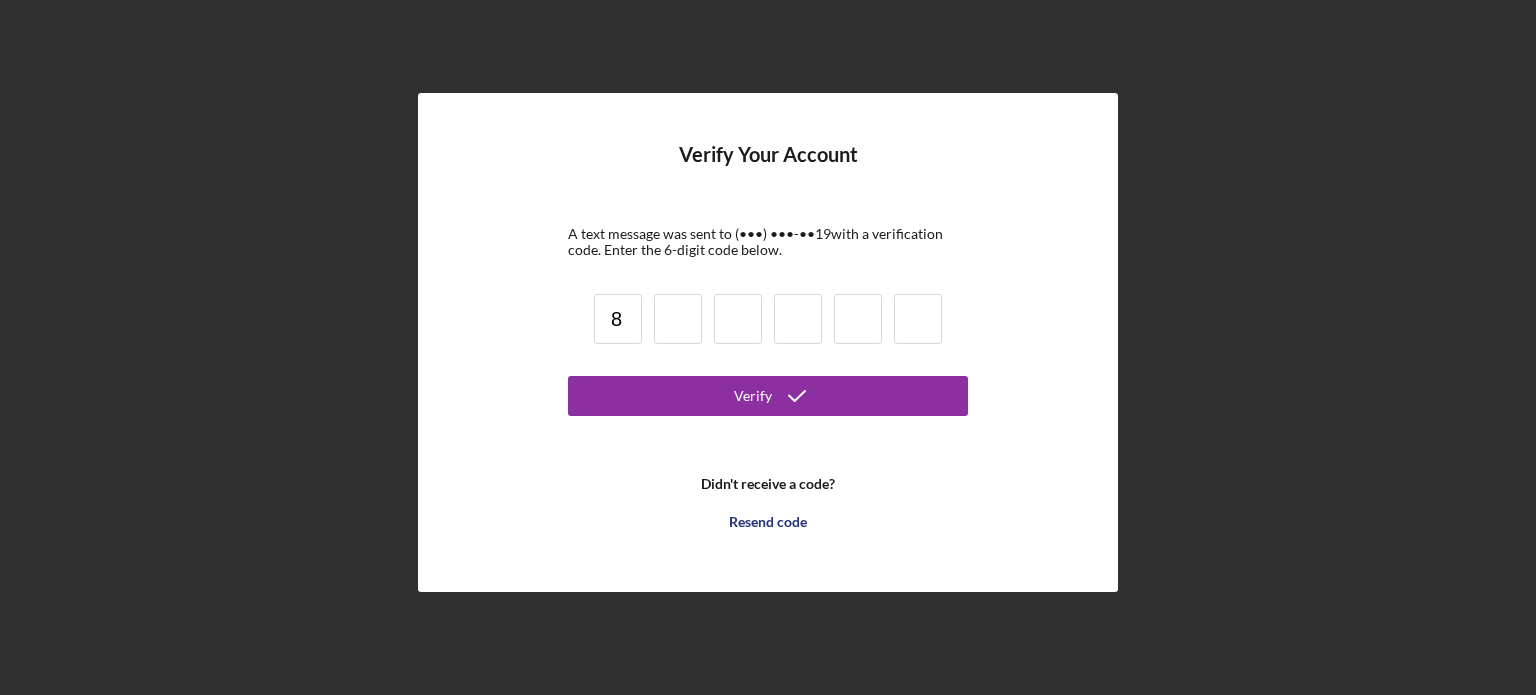 type on "8" 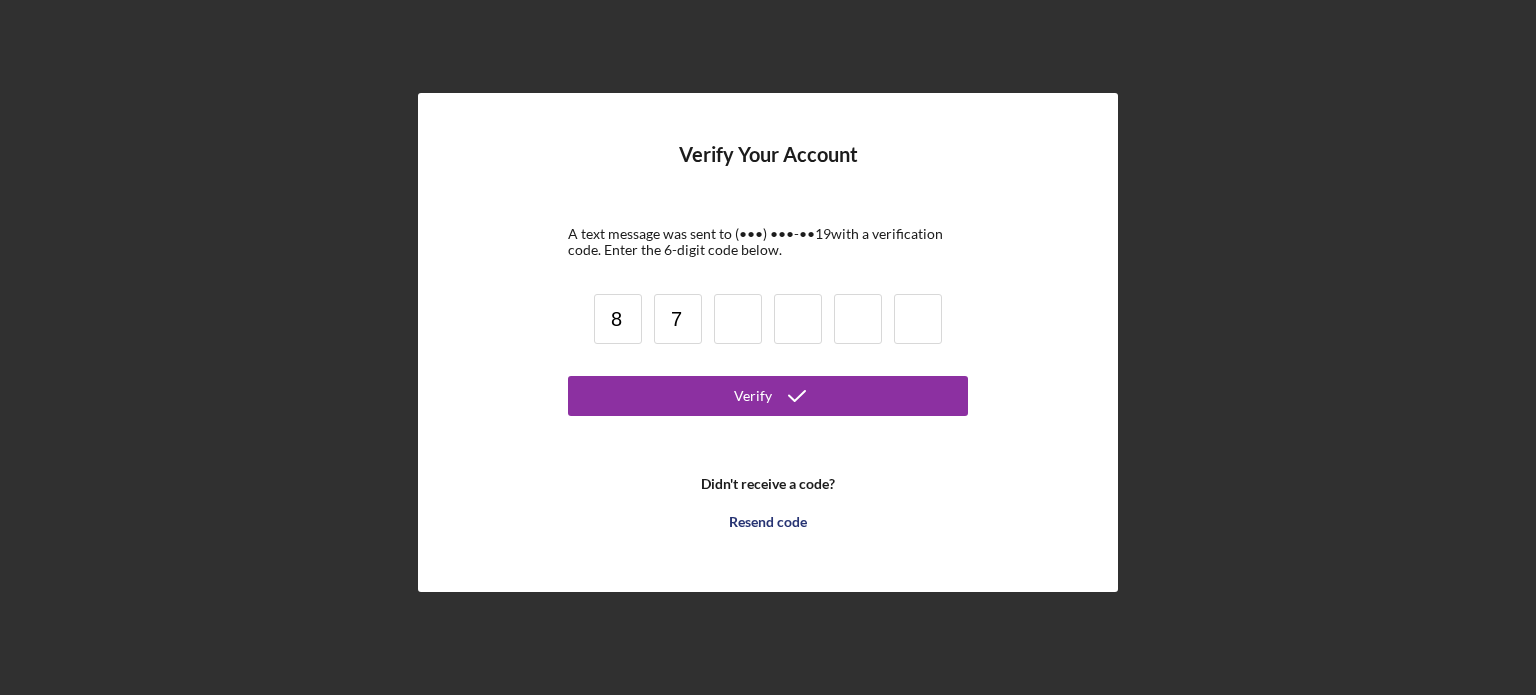 type on "7" 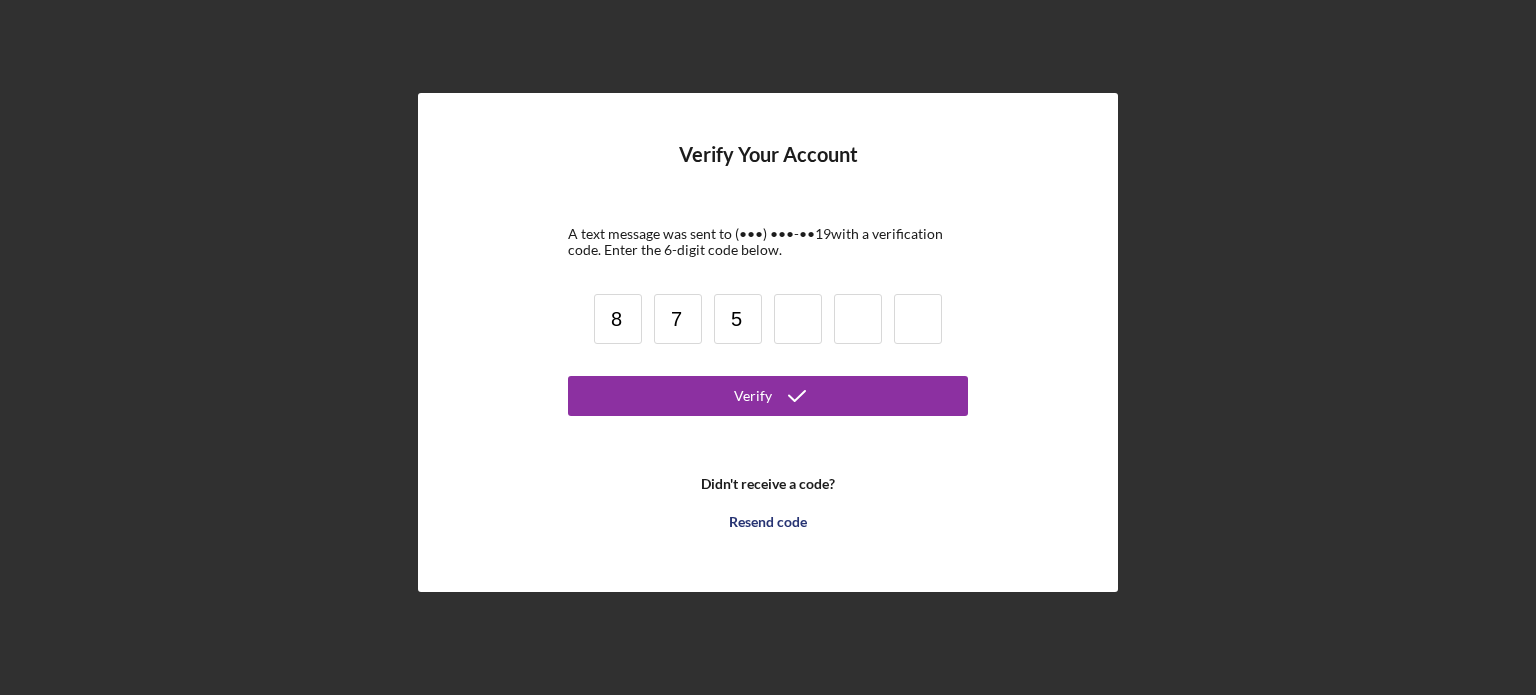 type on "5" 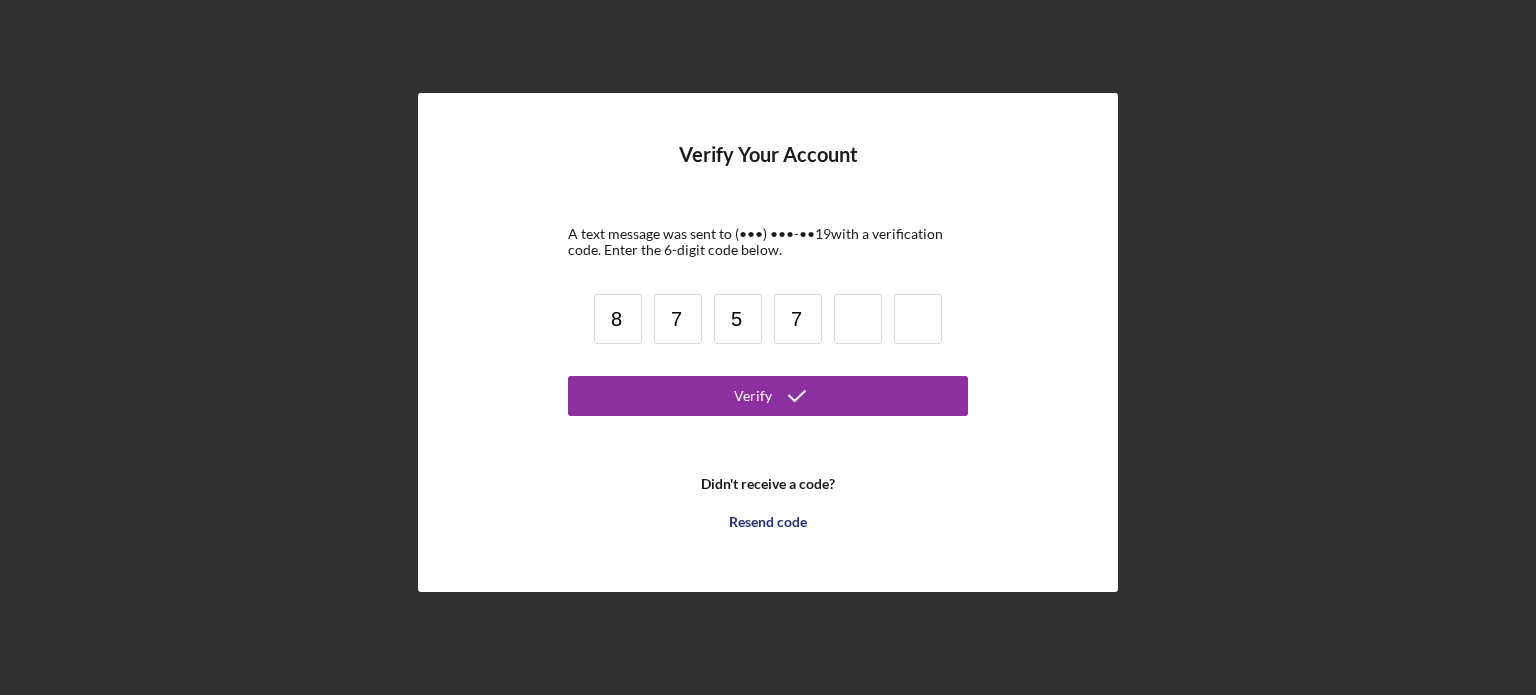 type on "7" 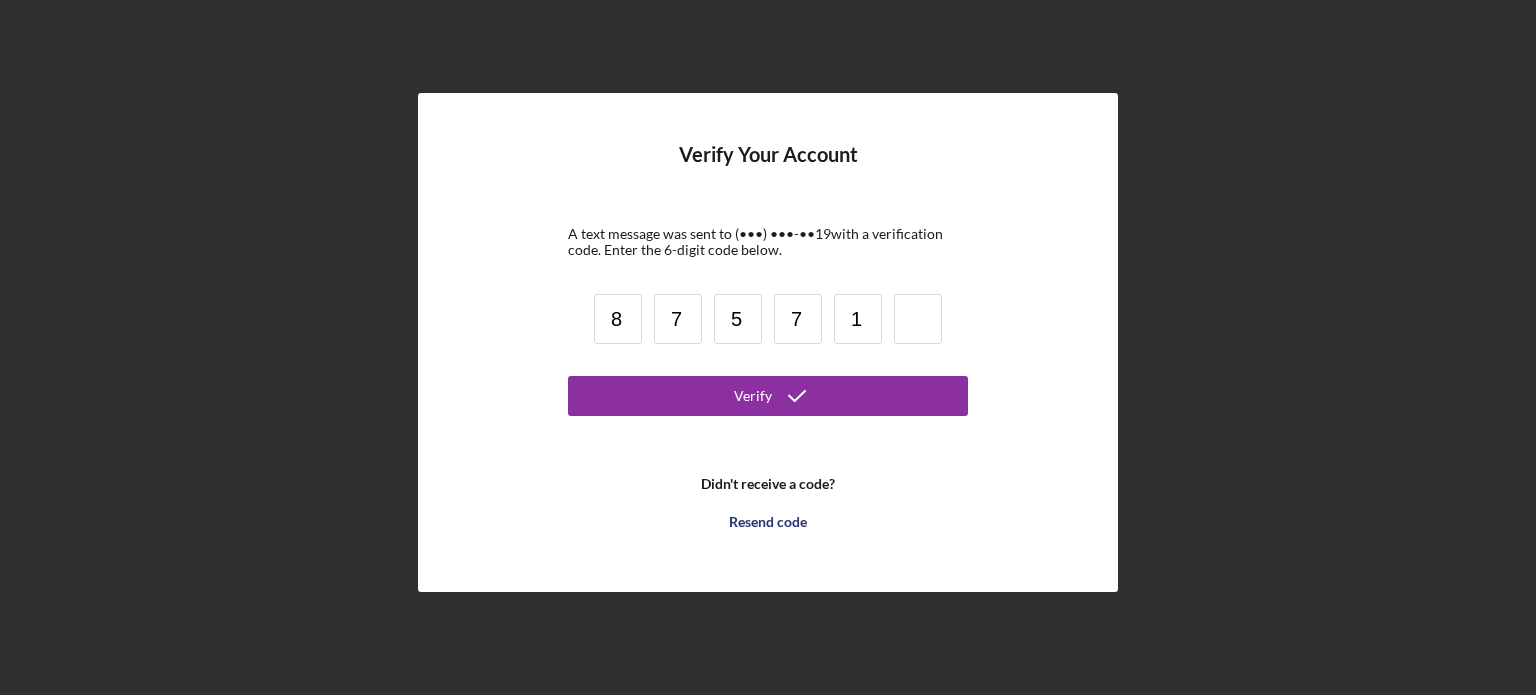 type on "1" 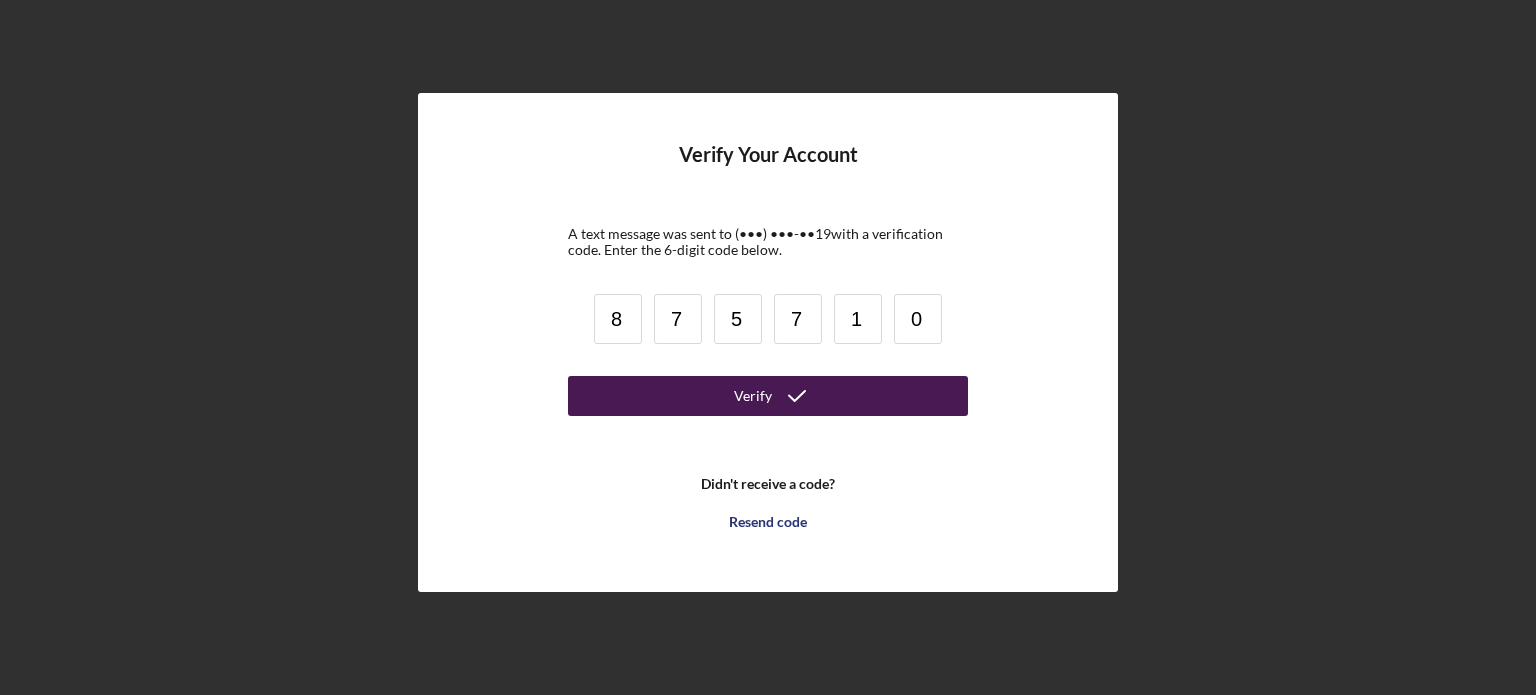 type on "0" 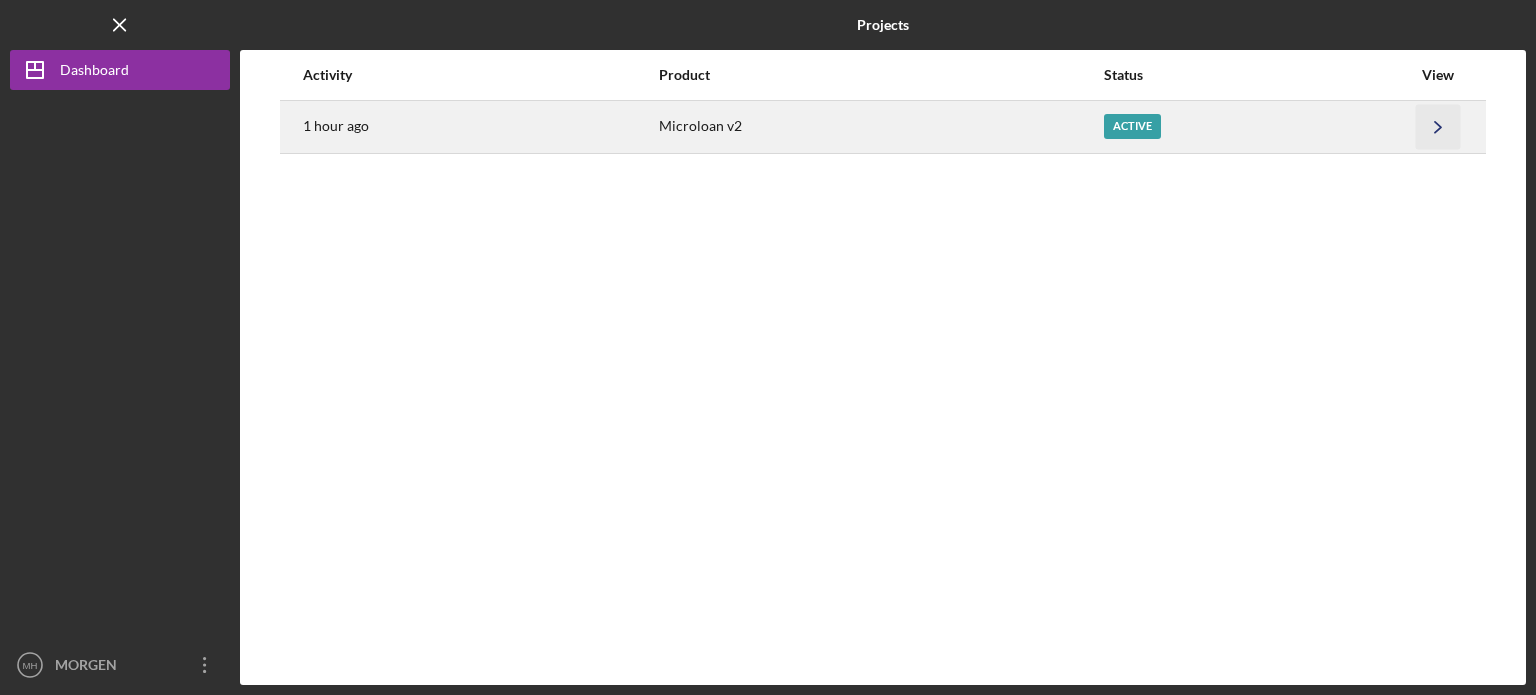click on "Icon/Navigate" 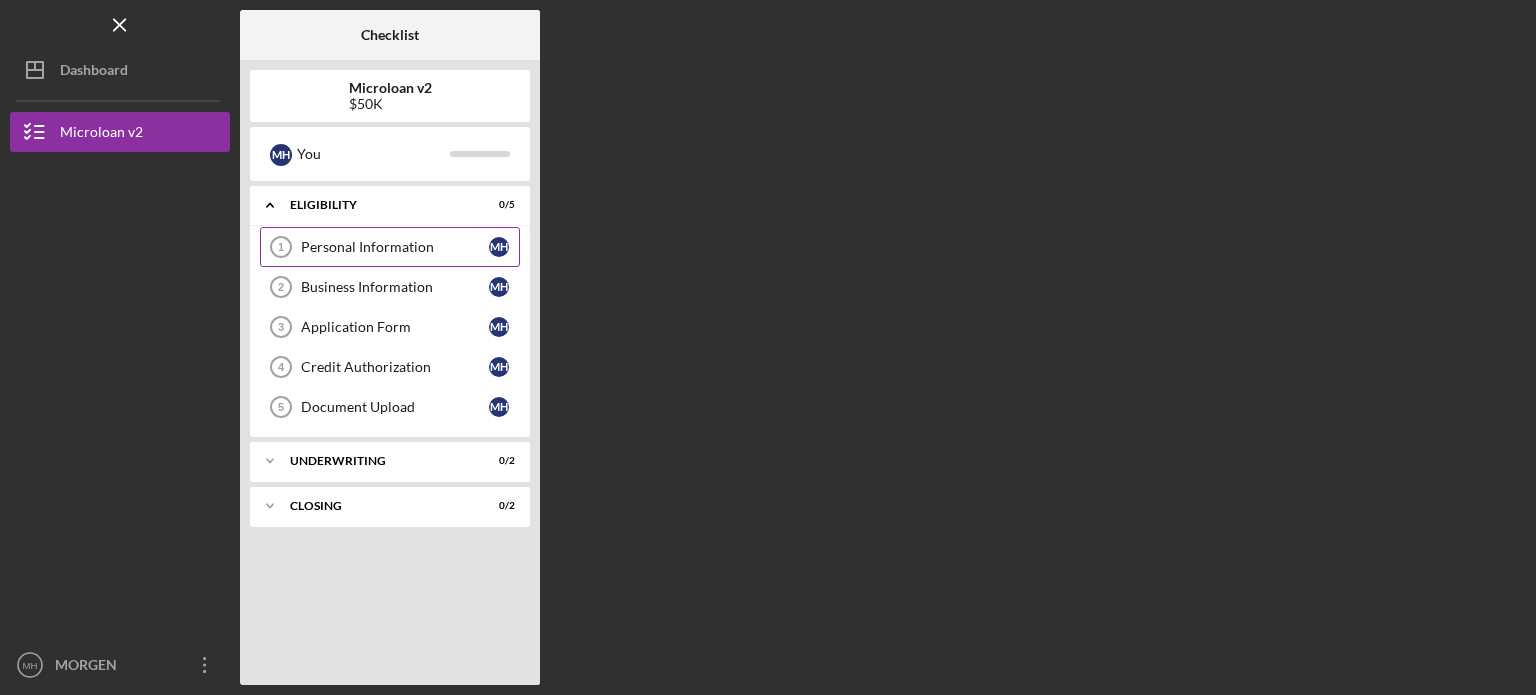 click on "Personal Information" at bounding box center [395, 247] 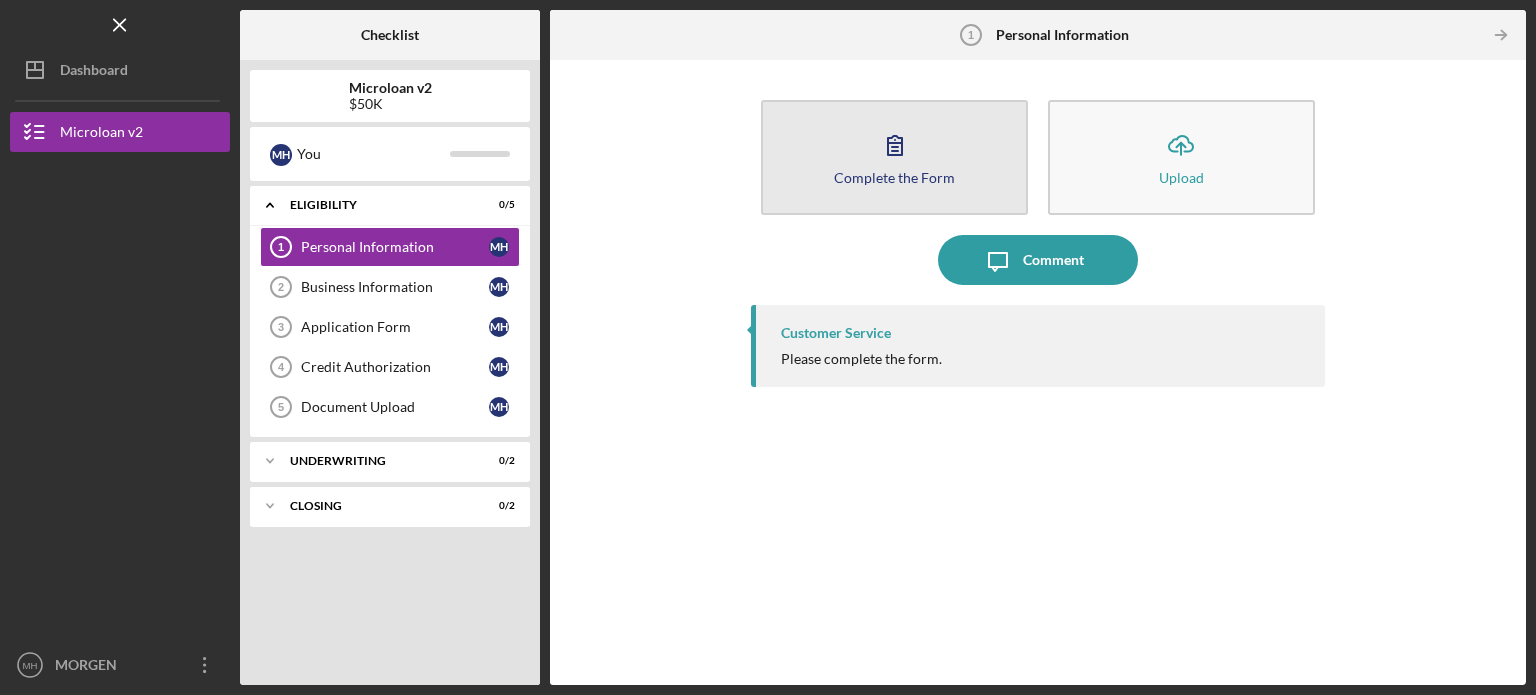 click on "Complete the Form" at bounding box center [894, 177] 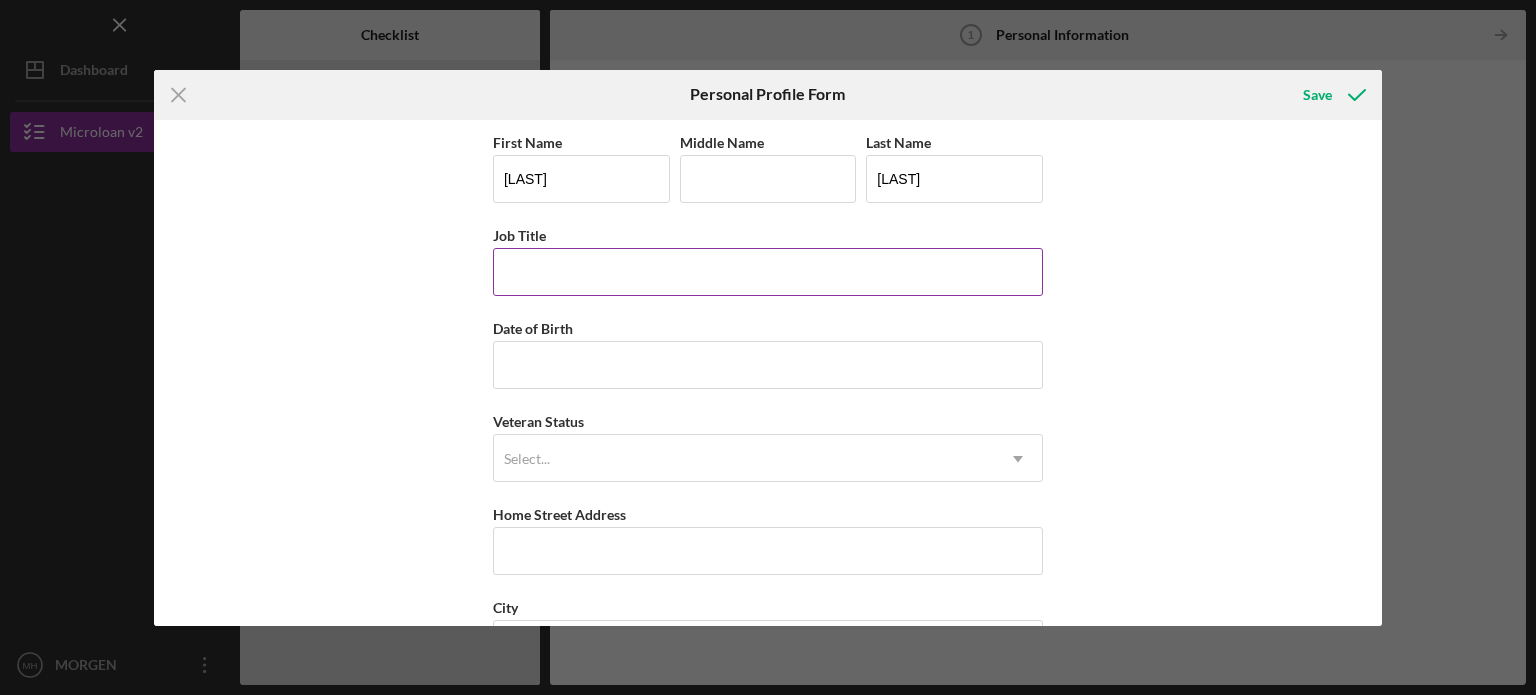 click on "Job Title" at bounding box center [768, 272] 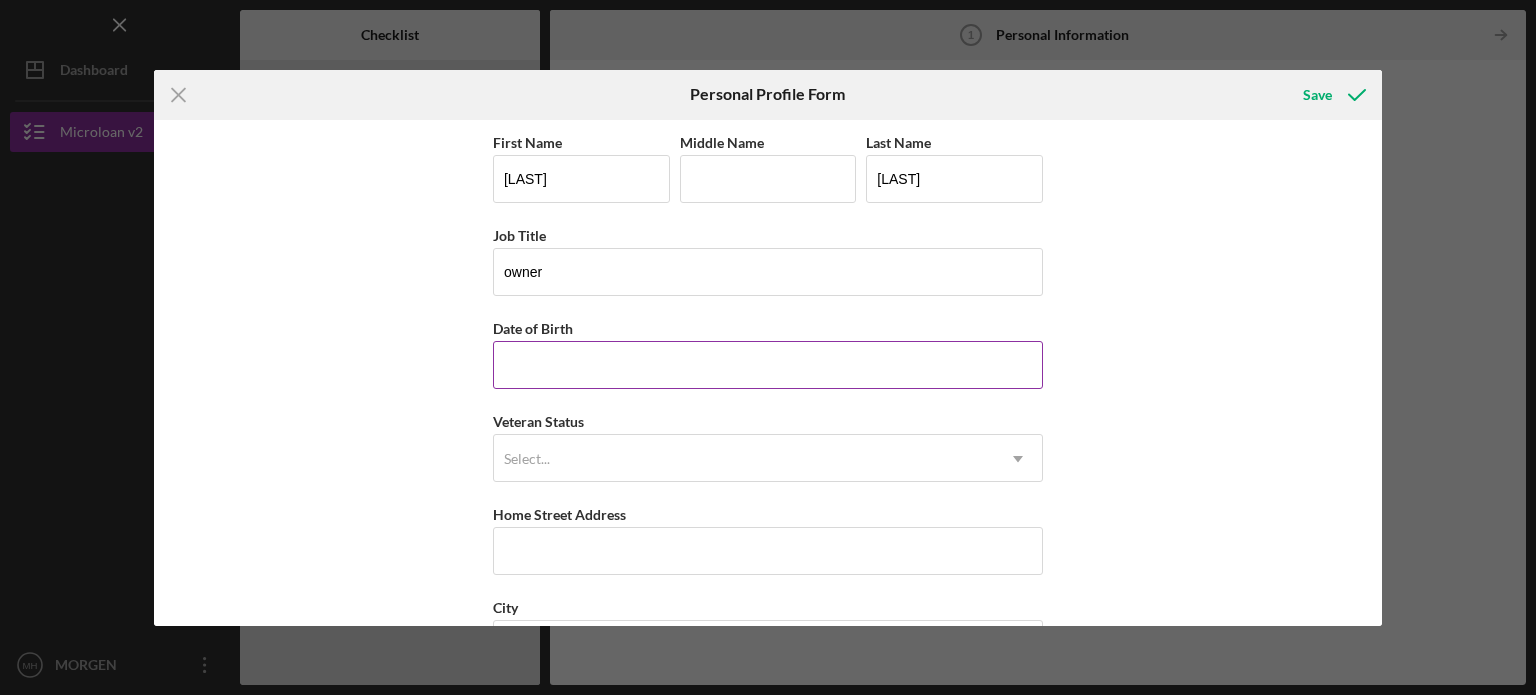 click on "Date of Birth" at bounding box center (768, 365) 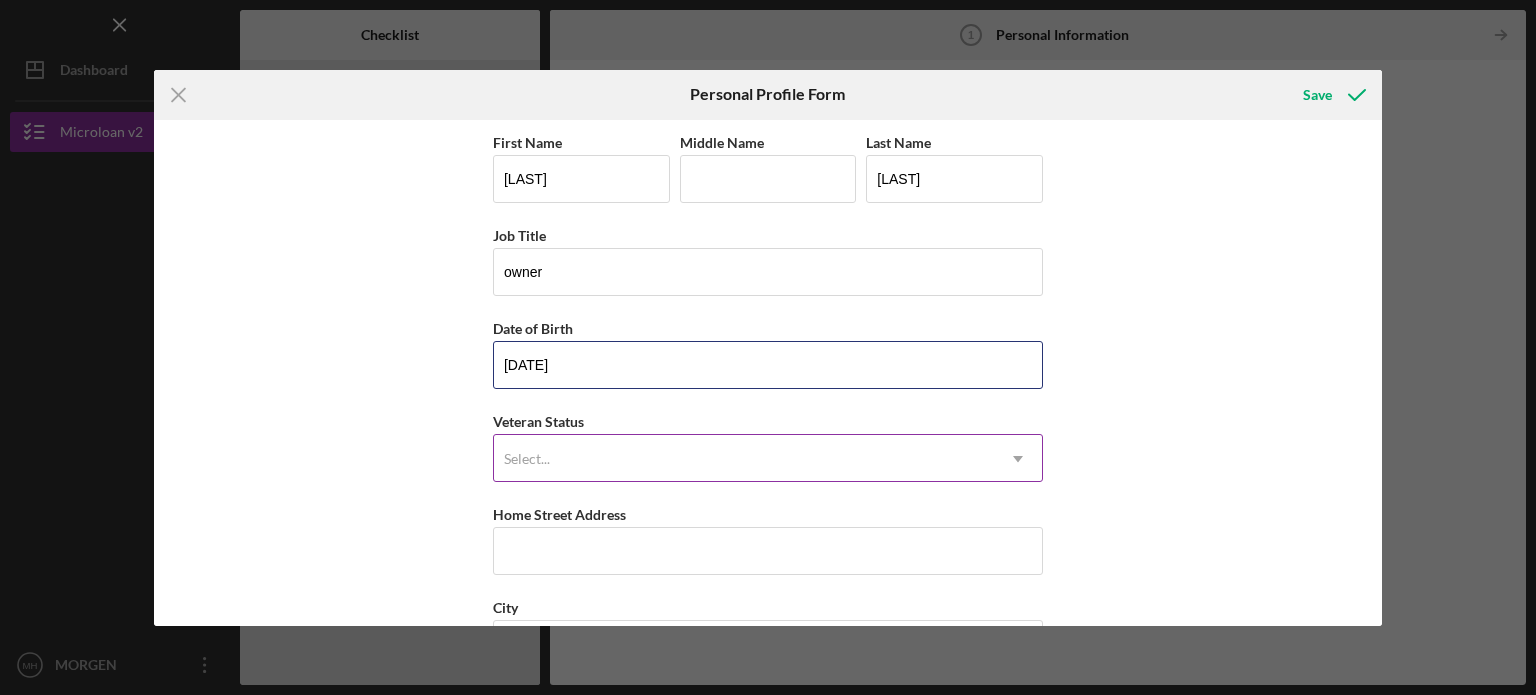 type on "[DATE]" 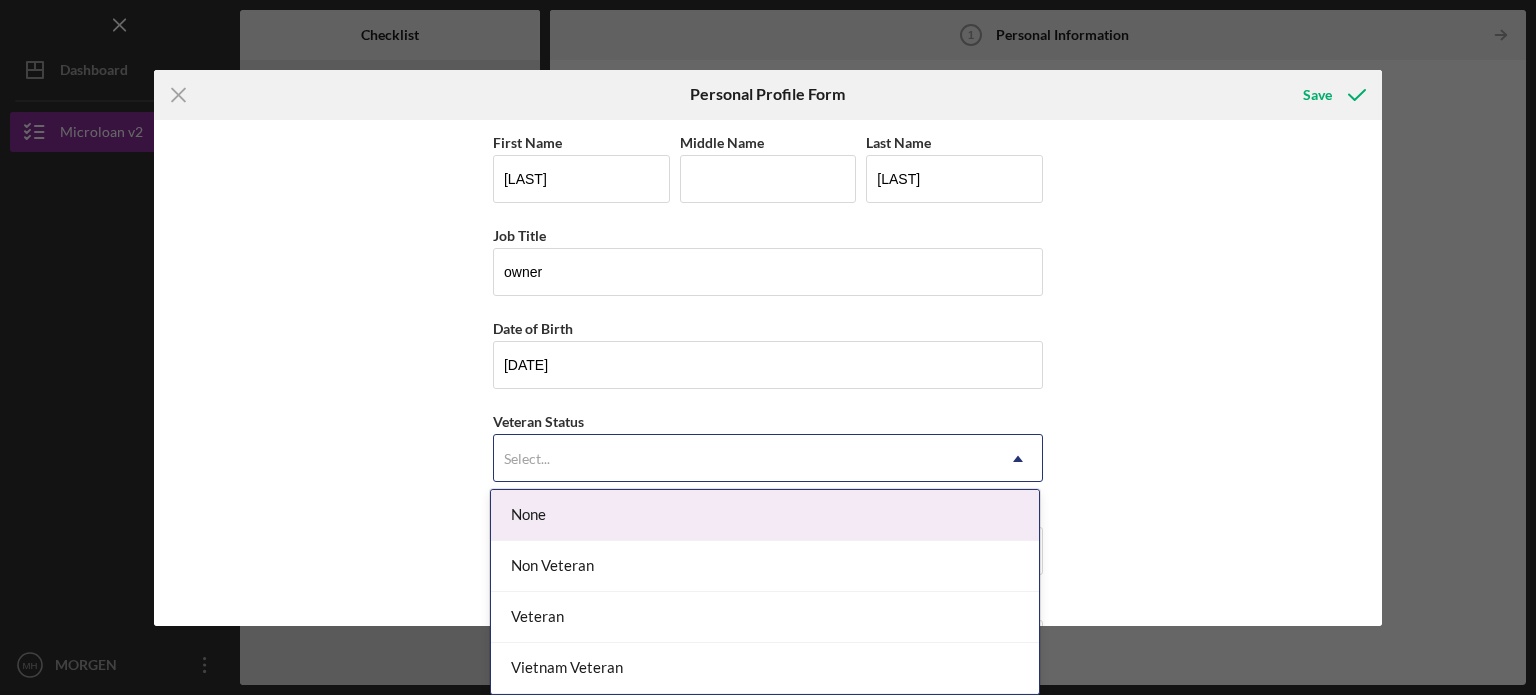 click on "Select..." at bounding box center [527, 459] 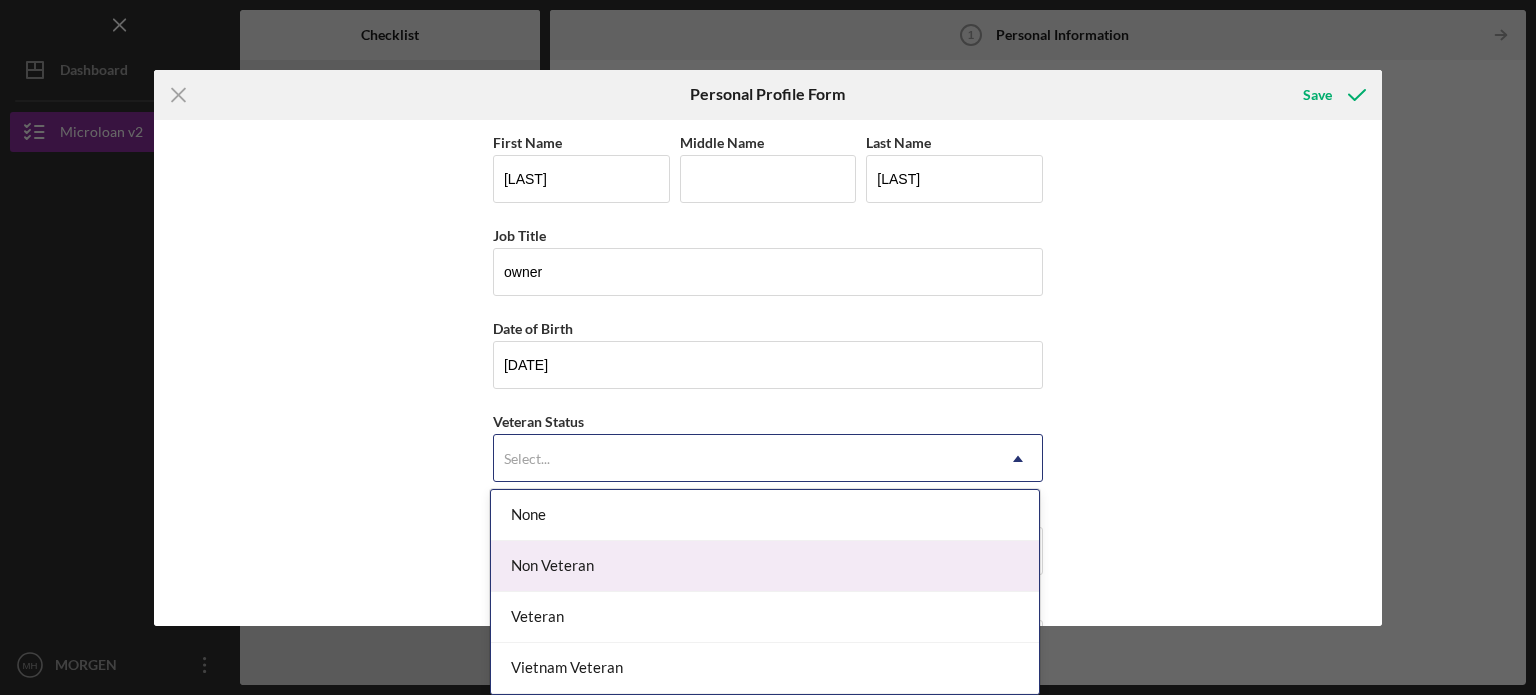 click on "Non Veteran" at bounding box center [765, 566] 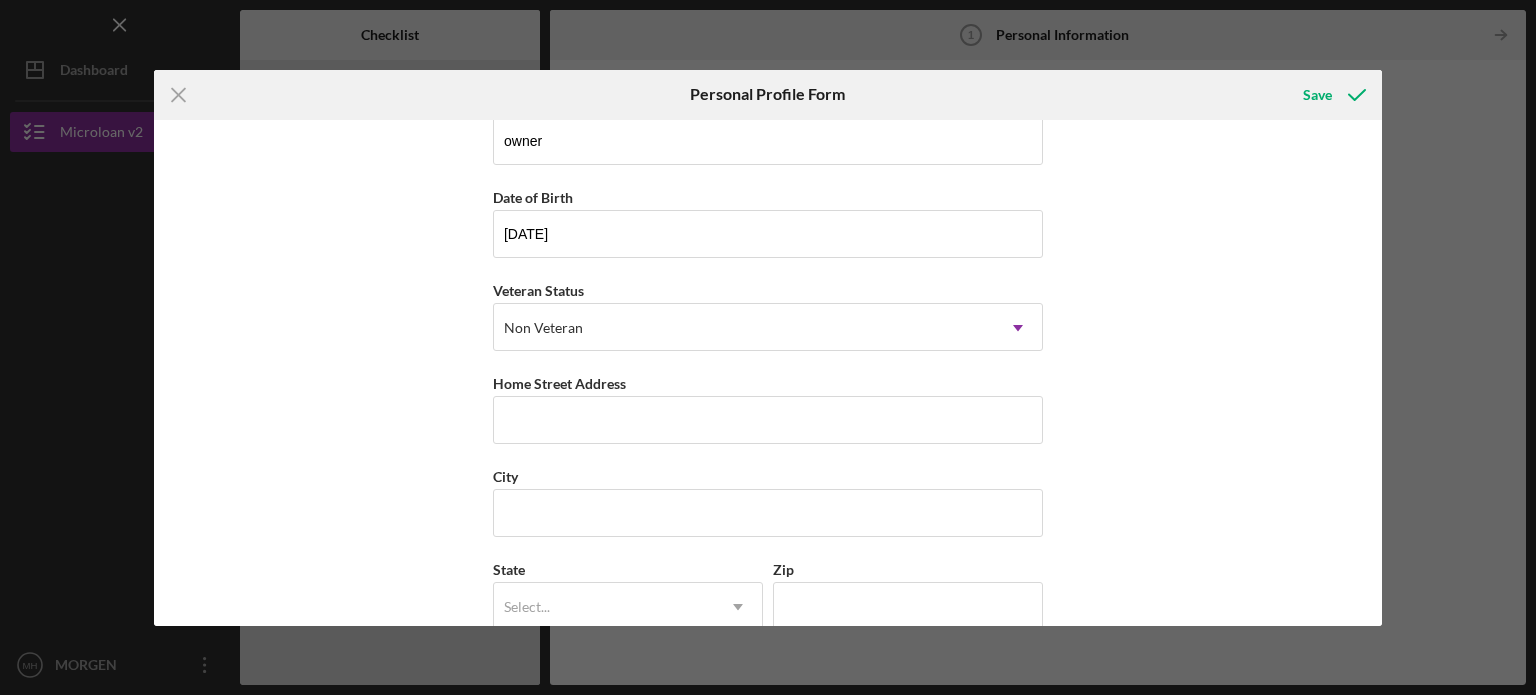 scroll, scrollTop: 255, scrollLeft: 0, axis: vertical 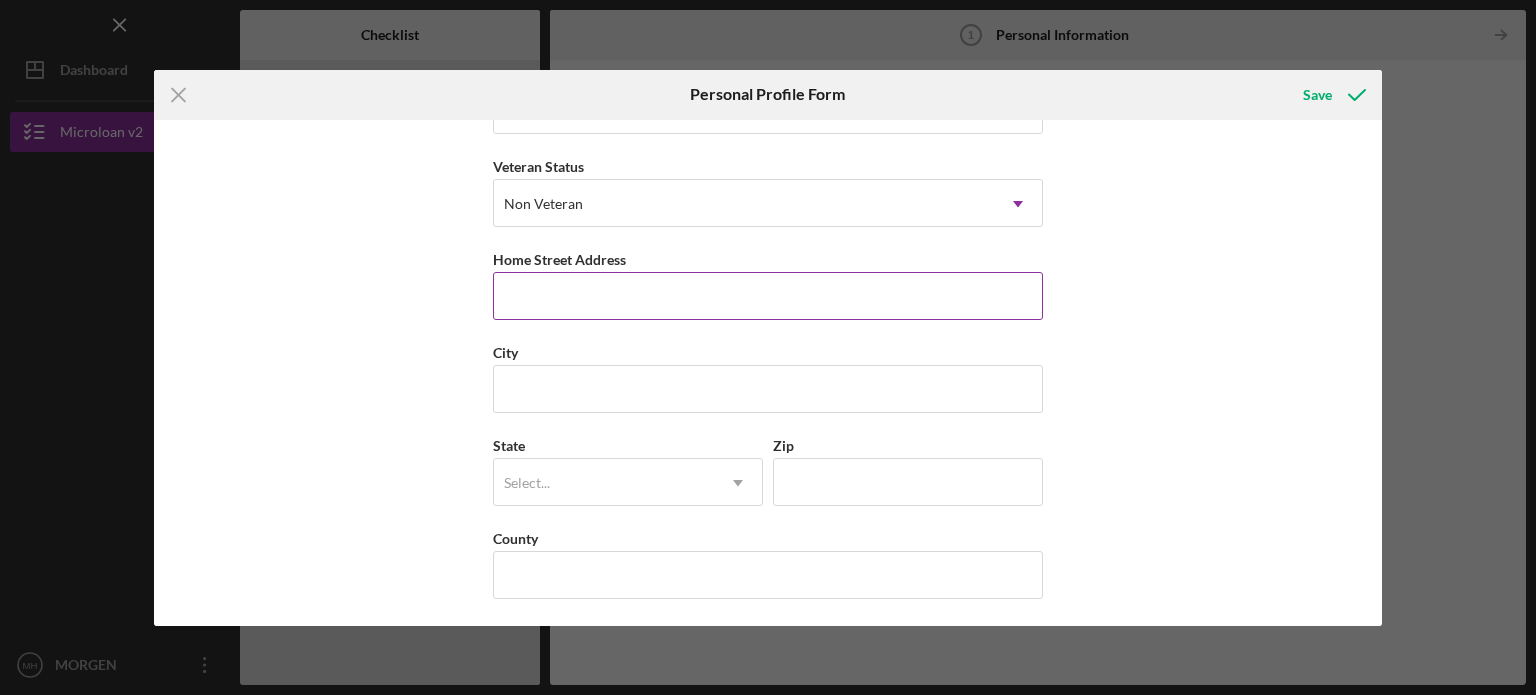 click on "Home Street Address" at bounding box center [768, 296] 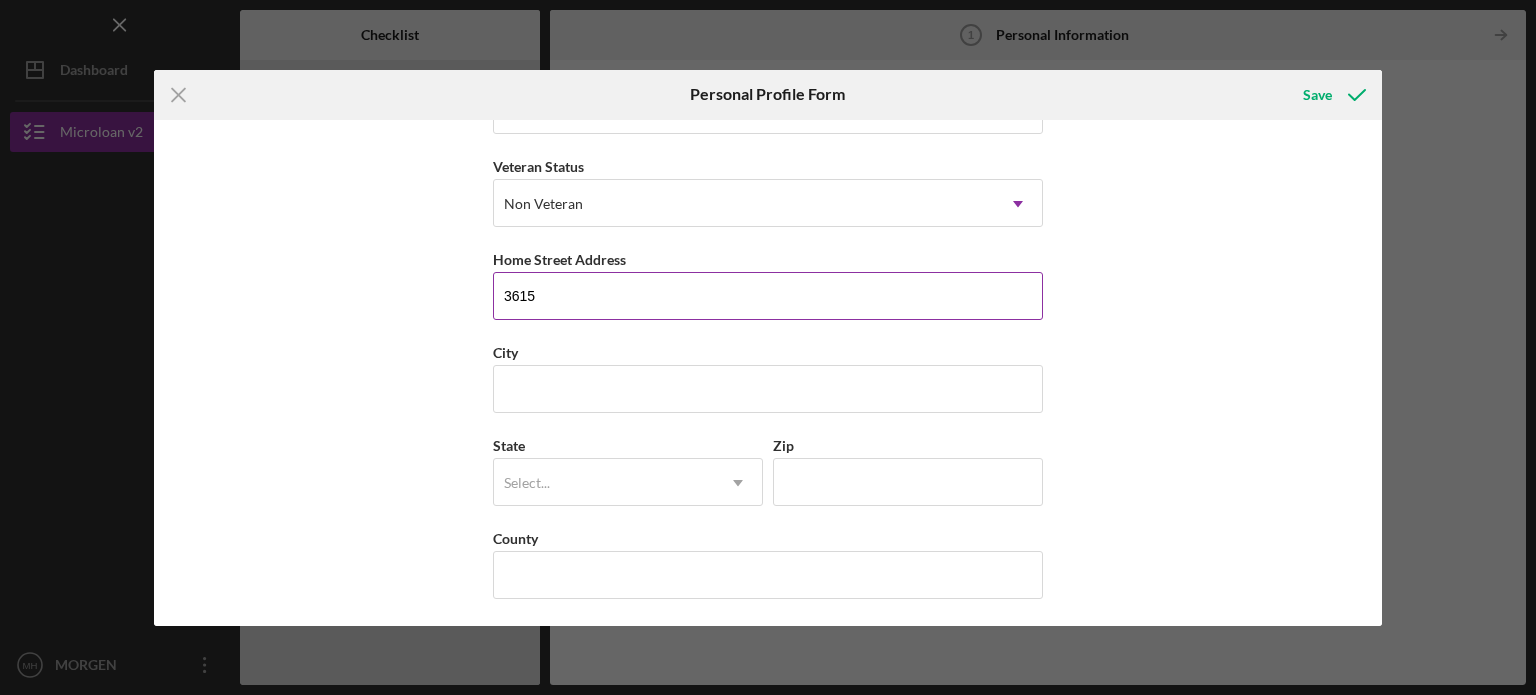 type on "[NUMBER] [STREET]" 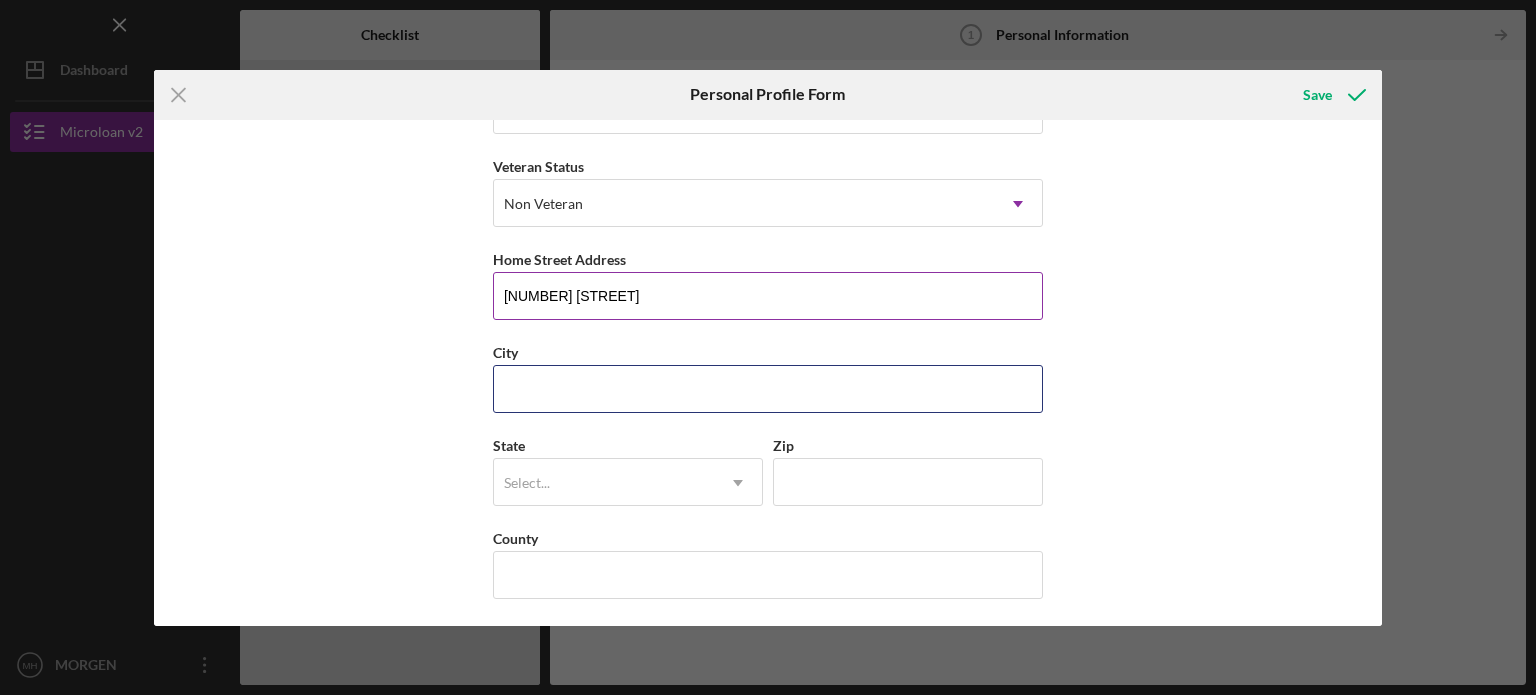 type on "[CITY]" 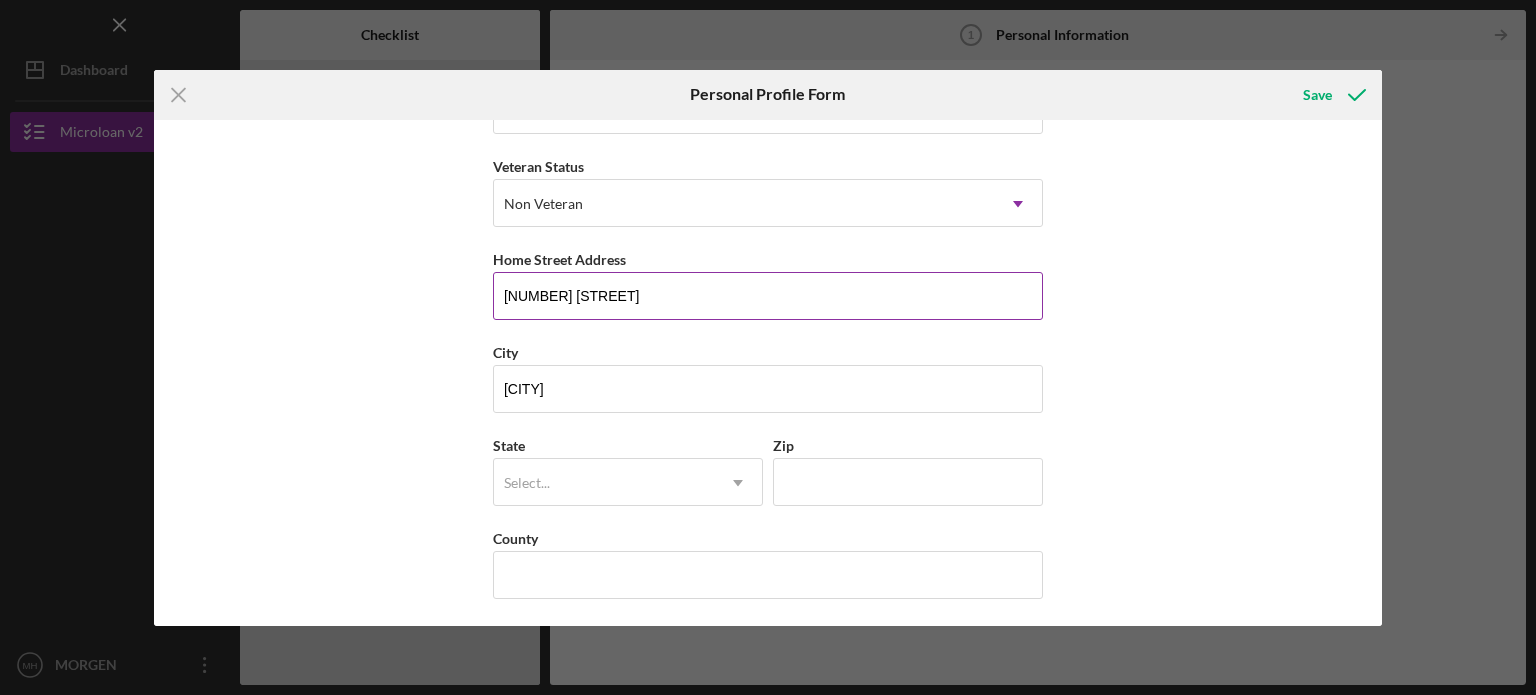 type on "WA" 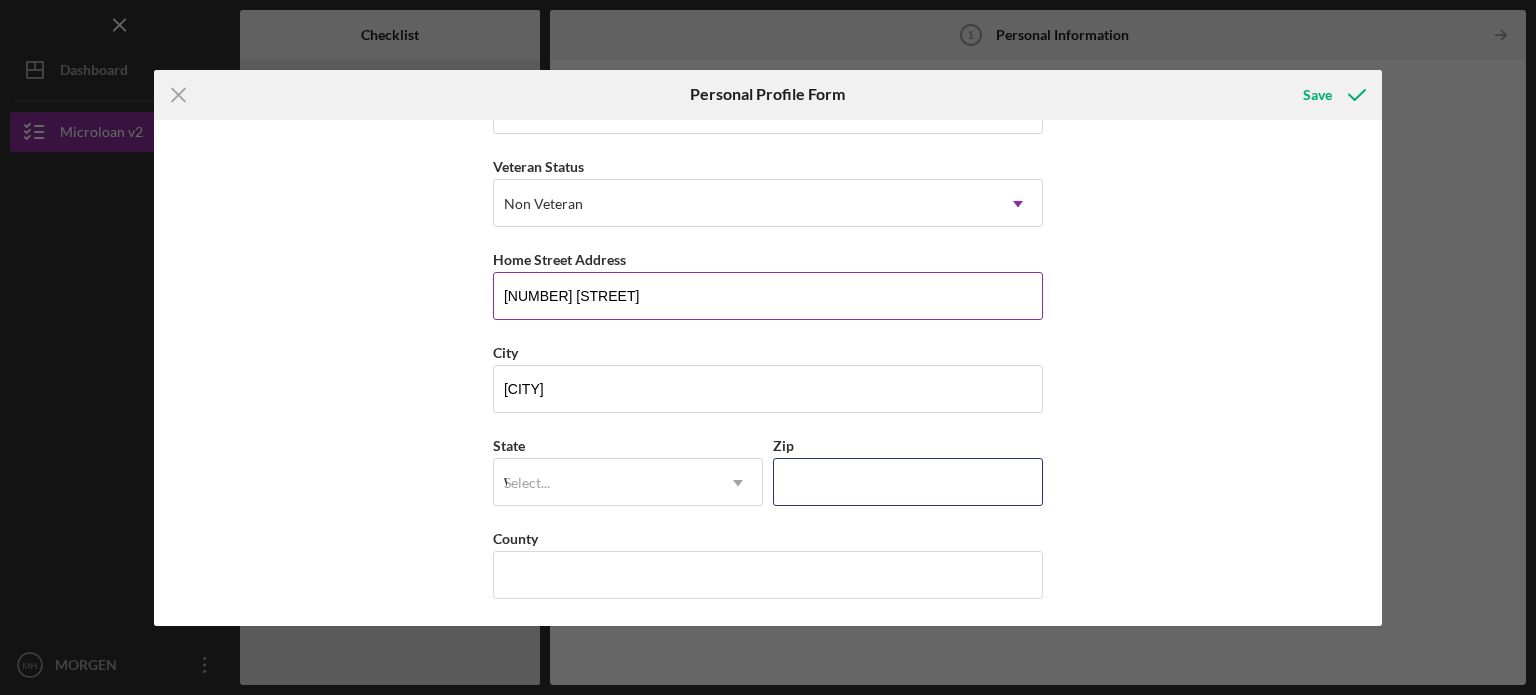 type on "[ZIP]" 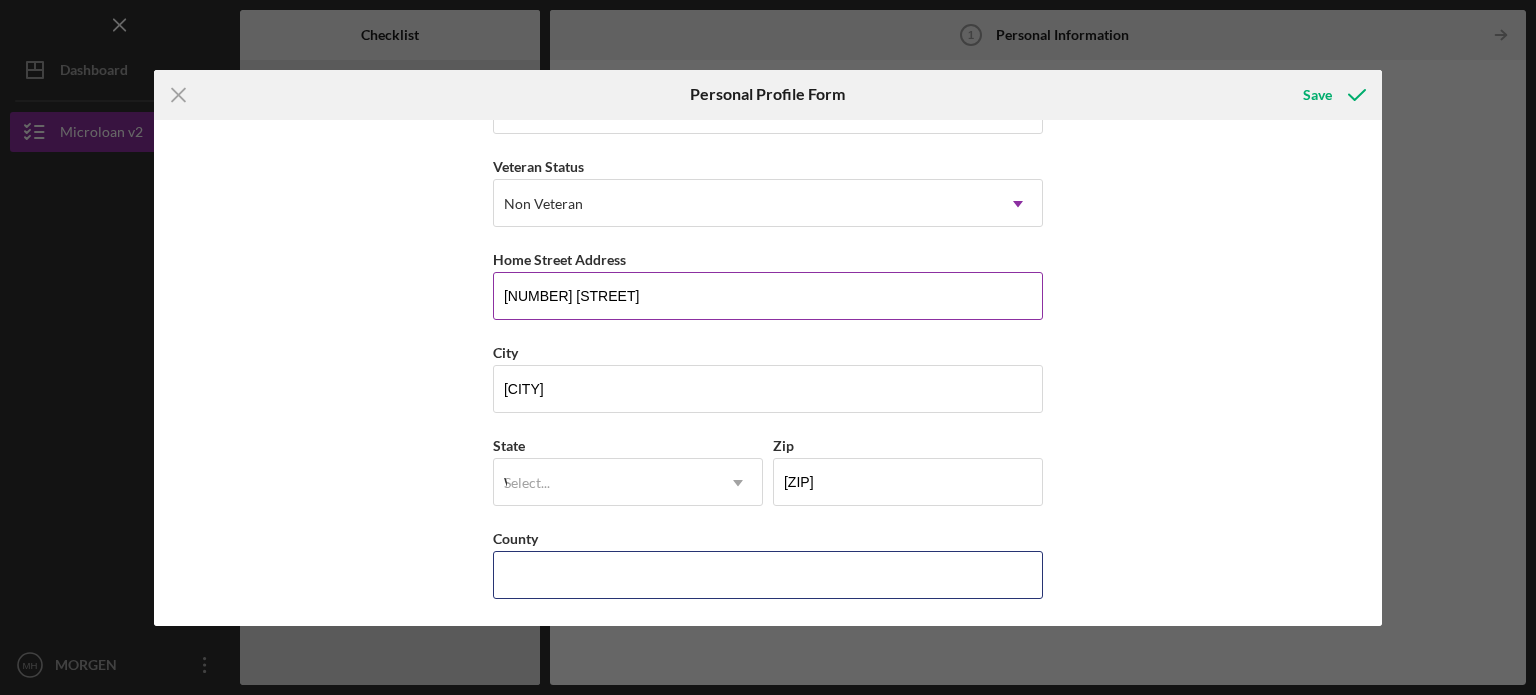 type on "United States" 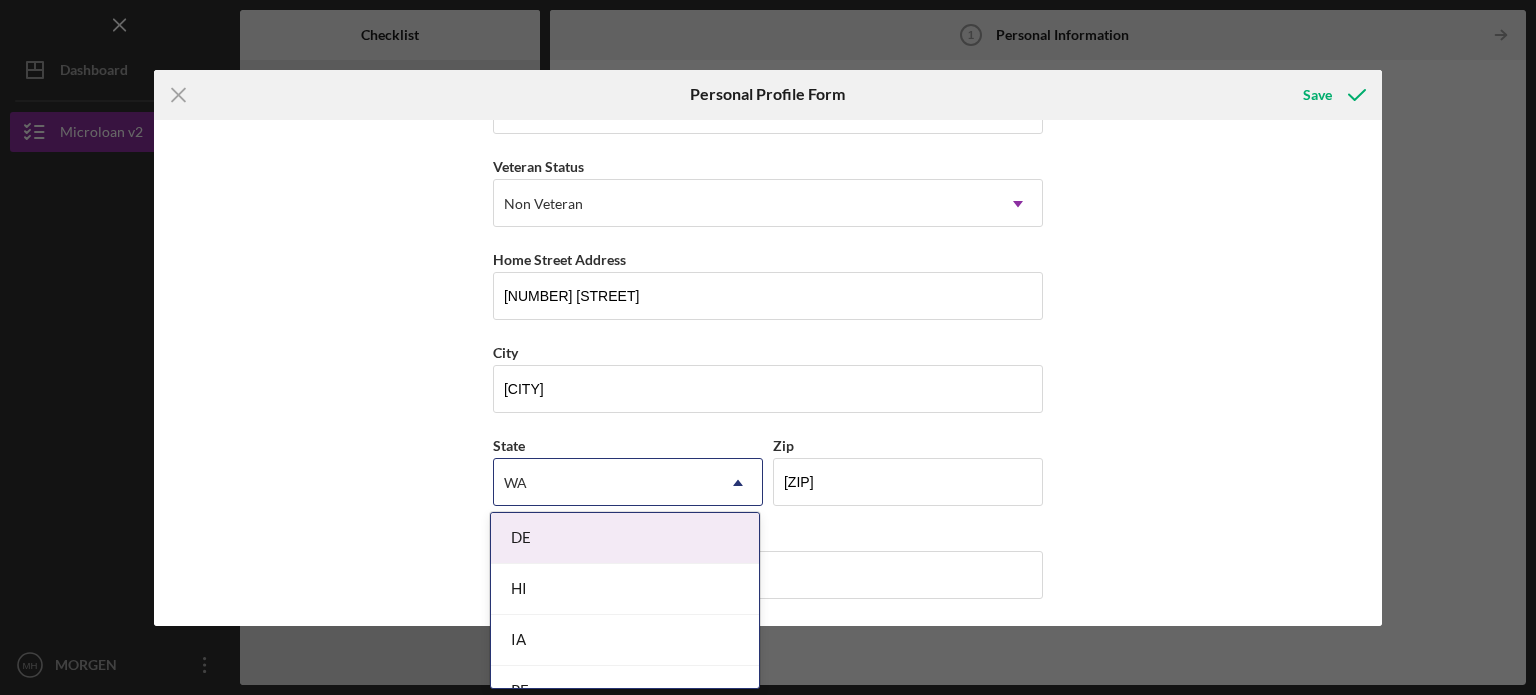 click on "WA" at bounding box center (604, 483) 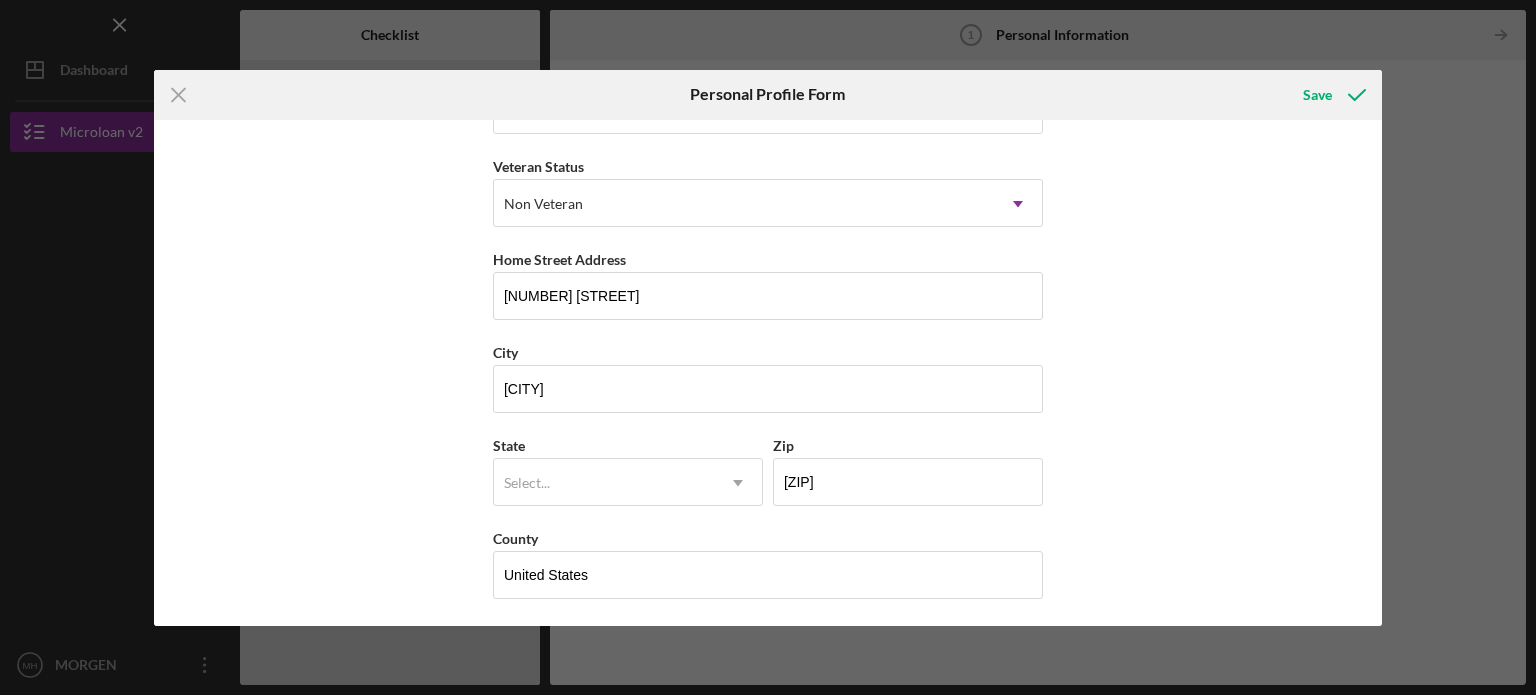 click on "First Name [FIRST] Middle Name [MIDDLE] Last Name [LAST] Job Title owner Date of Birth [DATE] Veteran Status Non Veteran Icon/Dropdown Arrow Home Street Address [NUMBER] [STREET] City [CITY] State Select... Icon/Dropdown Arrow Zip [ZIP] County United States" at bounding box center (768, 373) 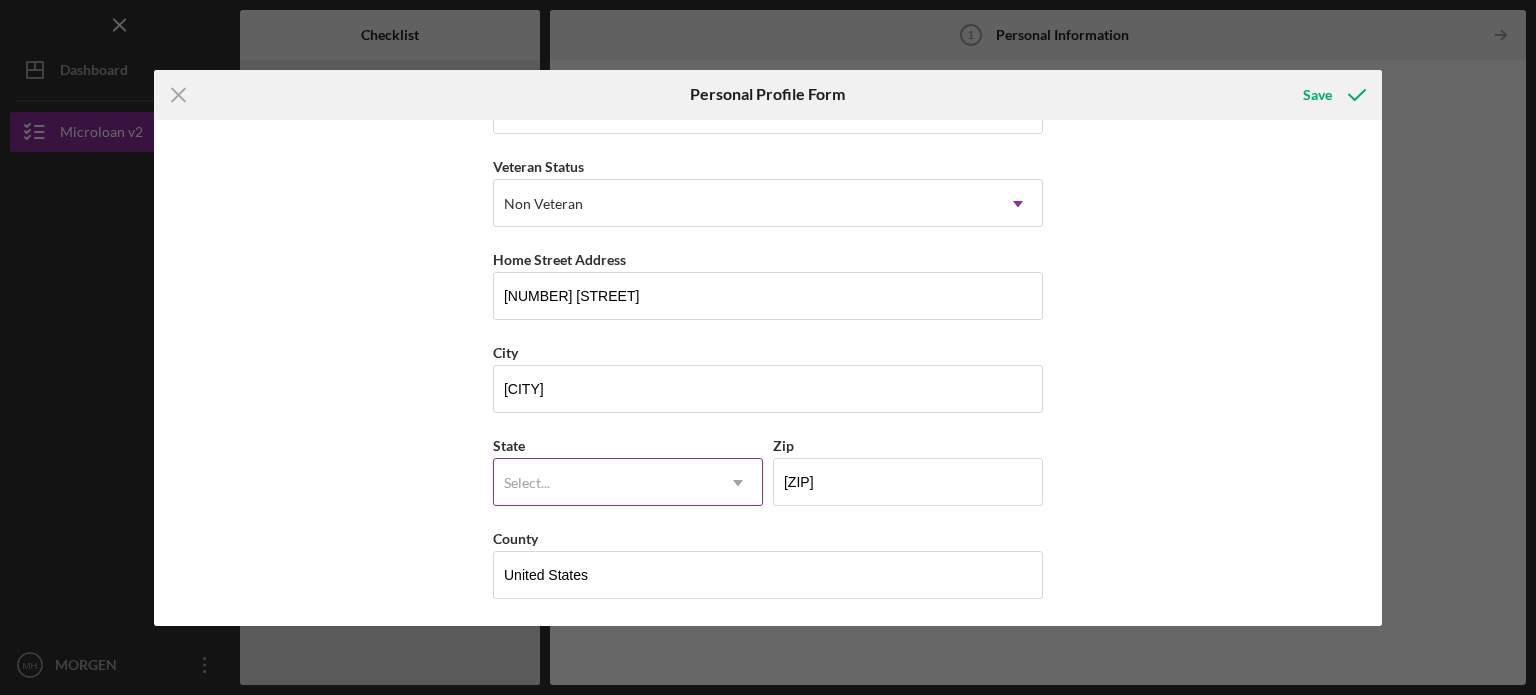 click on "Select..." at bounding box center (604, 483) 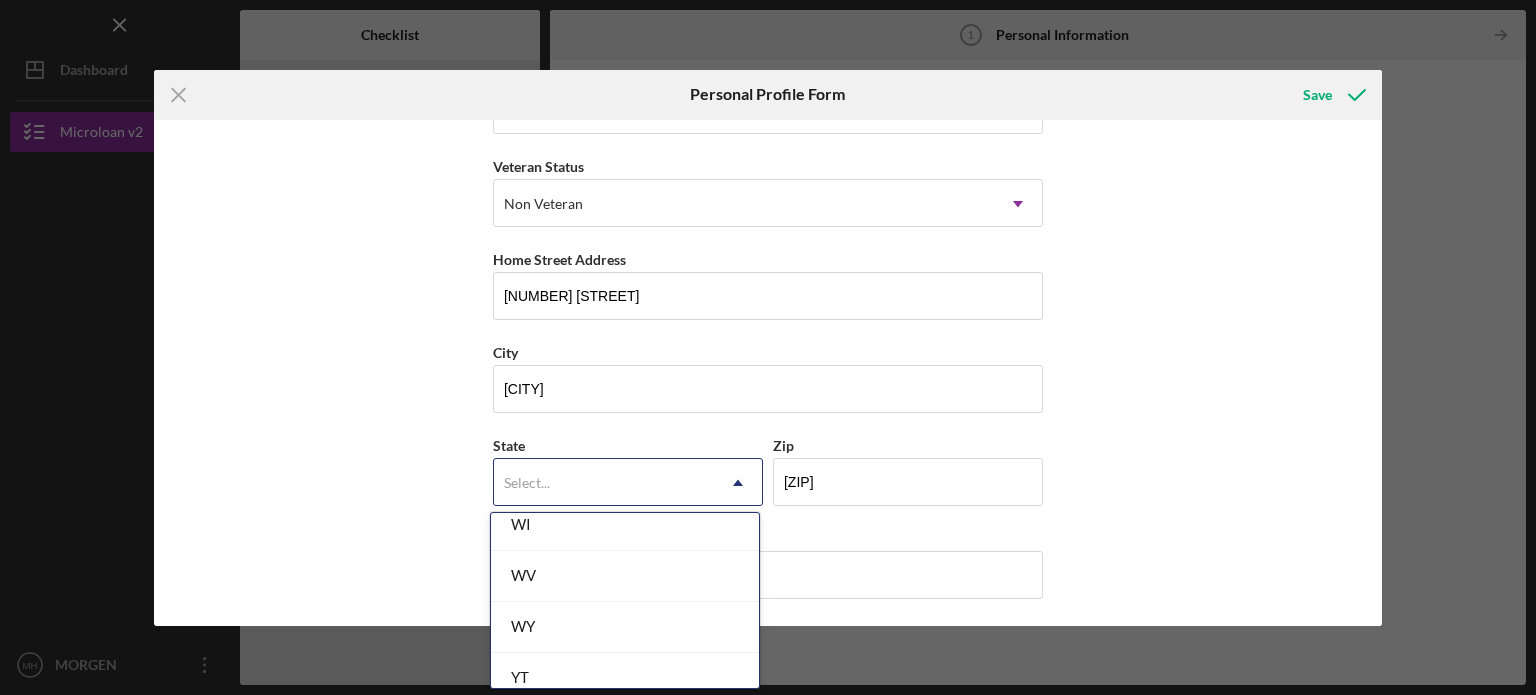 scroll, scrollTop: 3585, scrollLeft: 0, axis: vertical 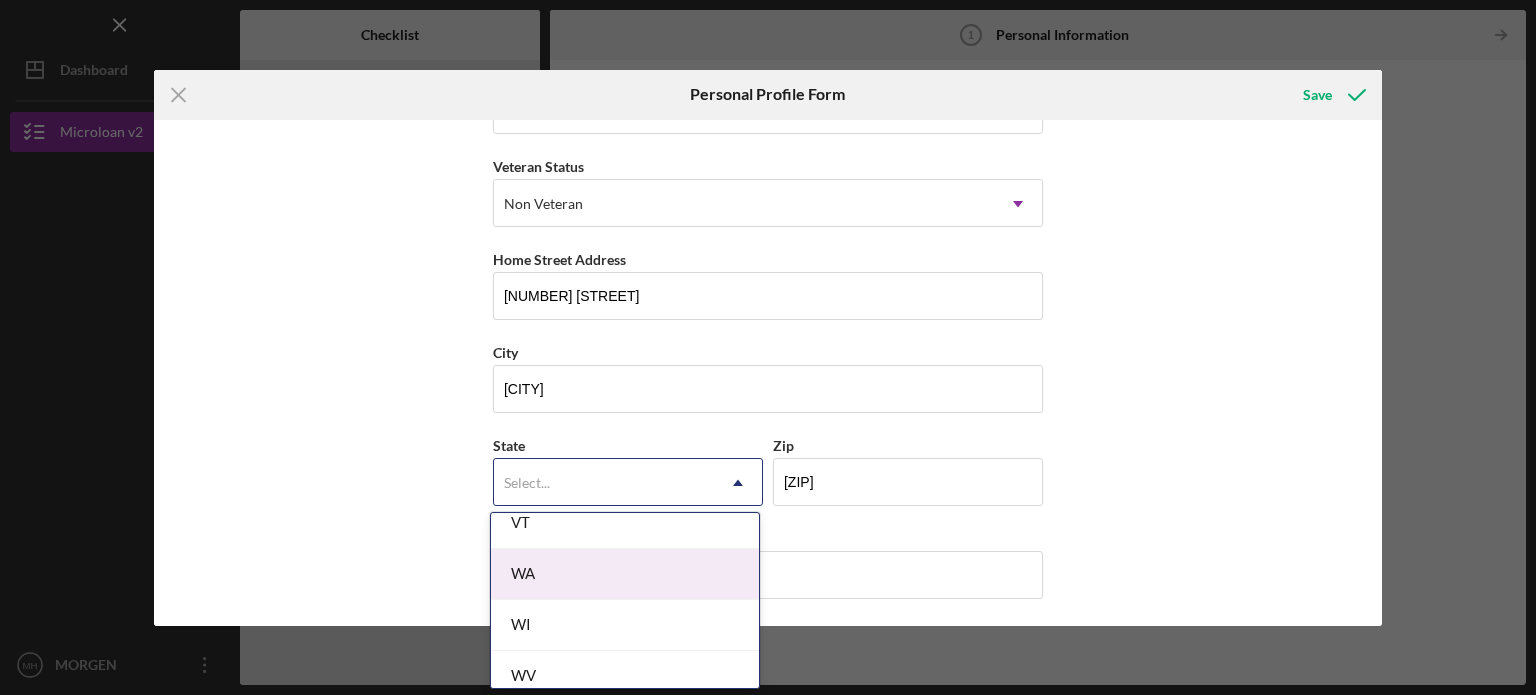 click on "WA" at bounding box center (625, 574) 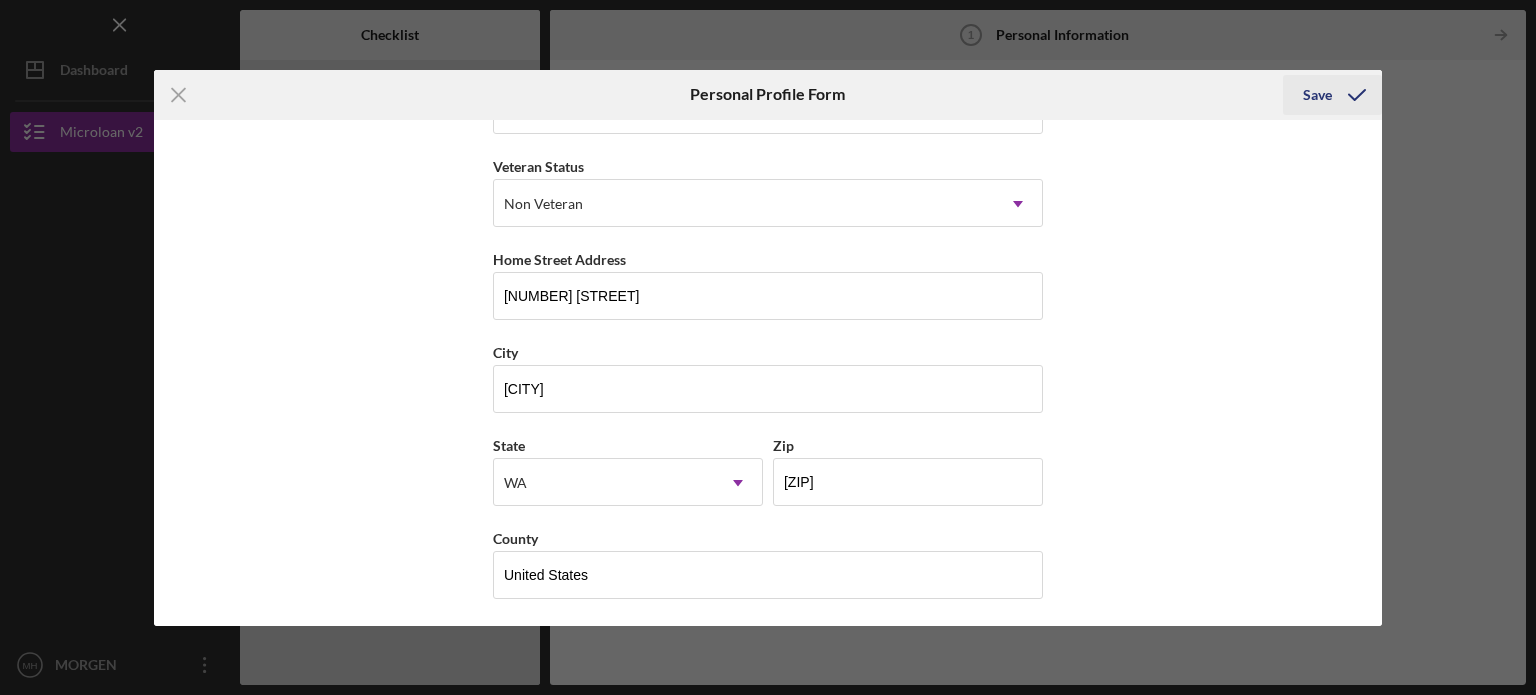 click on "Save" at bounding box center [1317, 95] 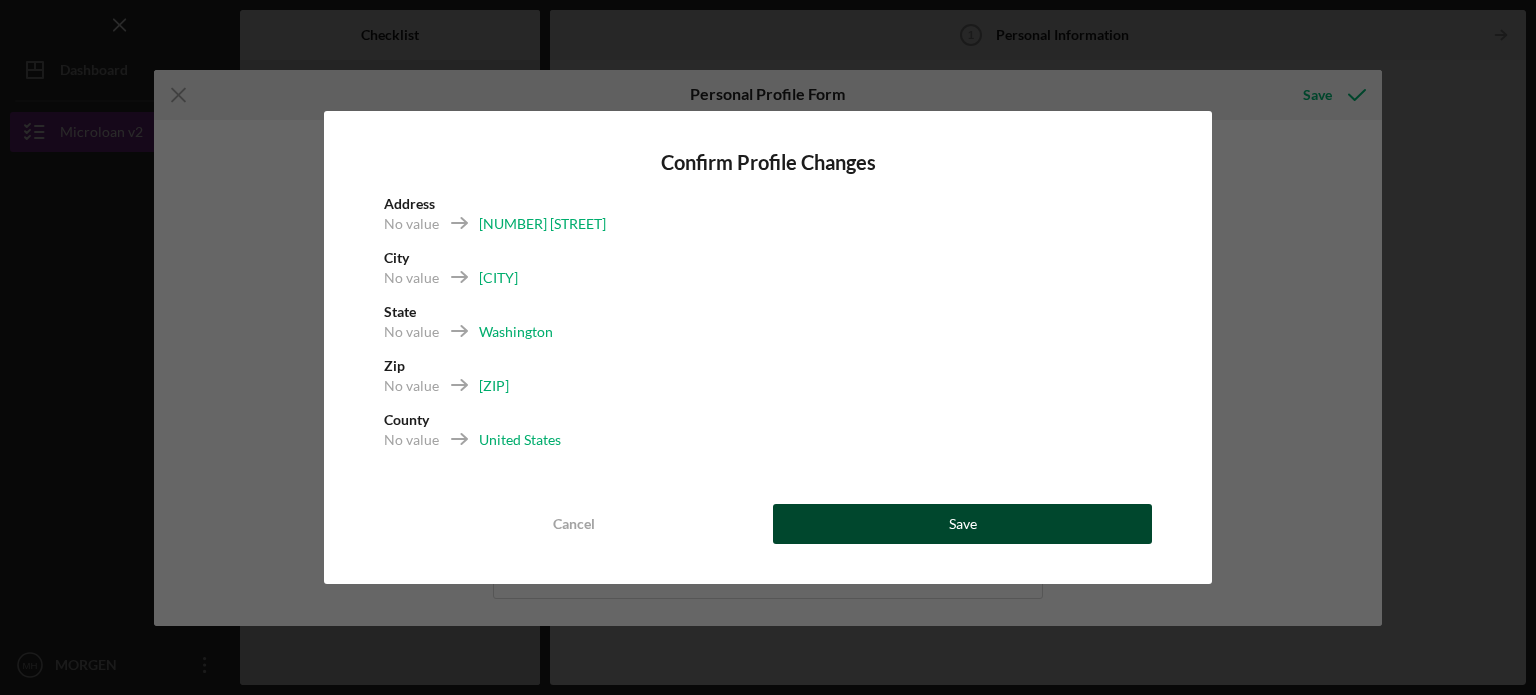 click on "Save" at bounding box center [963, 524] 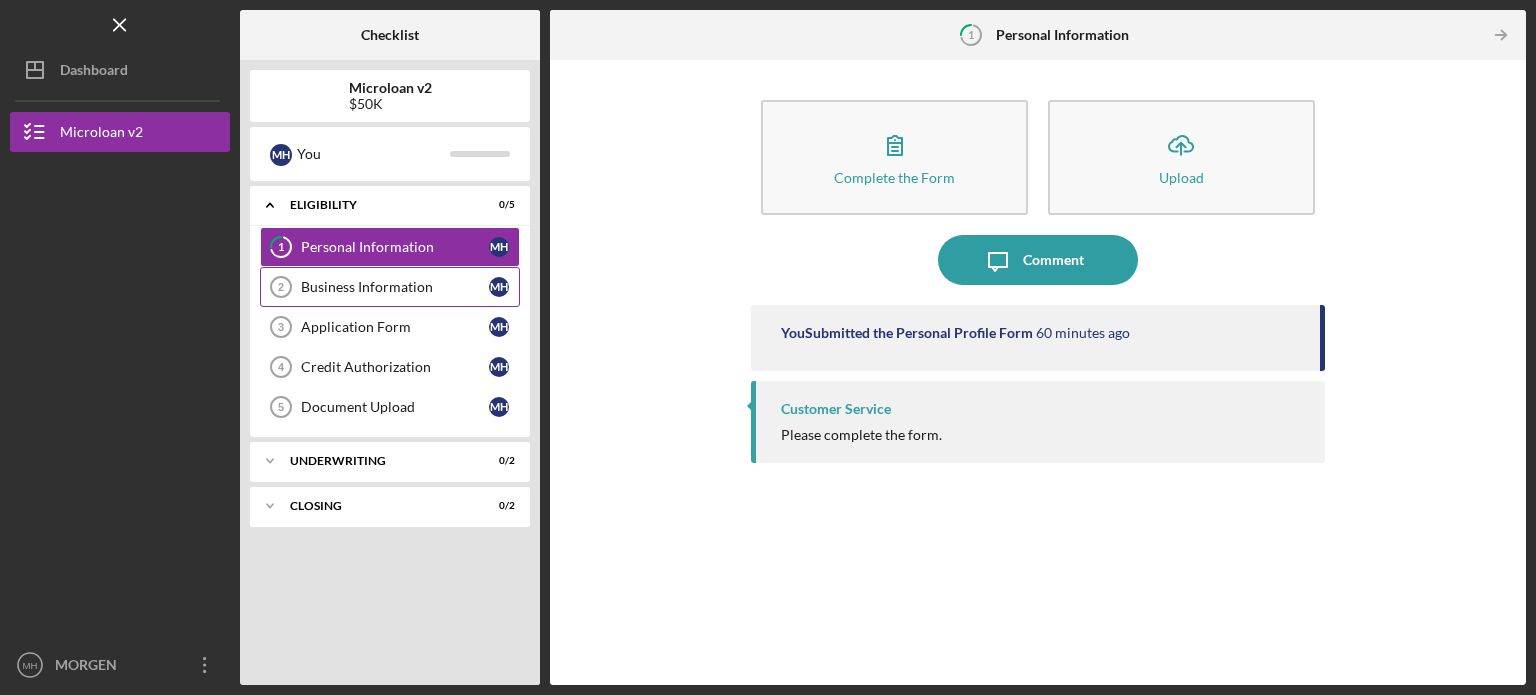click on "Business Information" at bounding box center [395, 287] 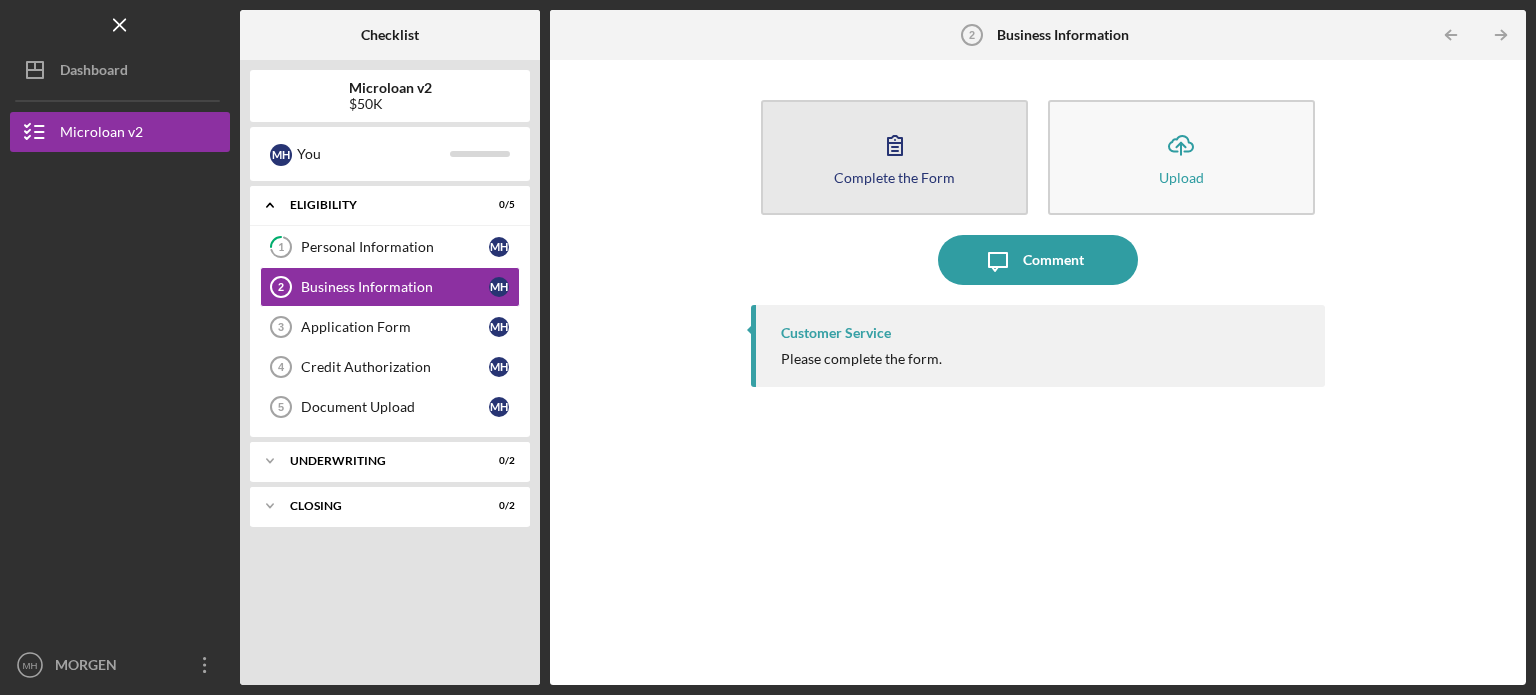 click on "Complete the Form Form" at bounding box center [894, 157] 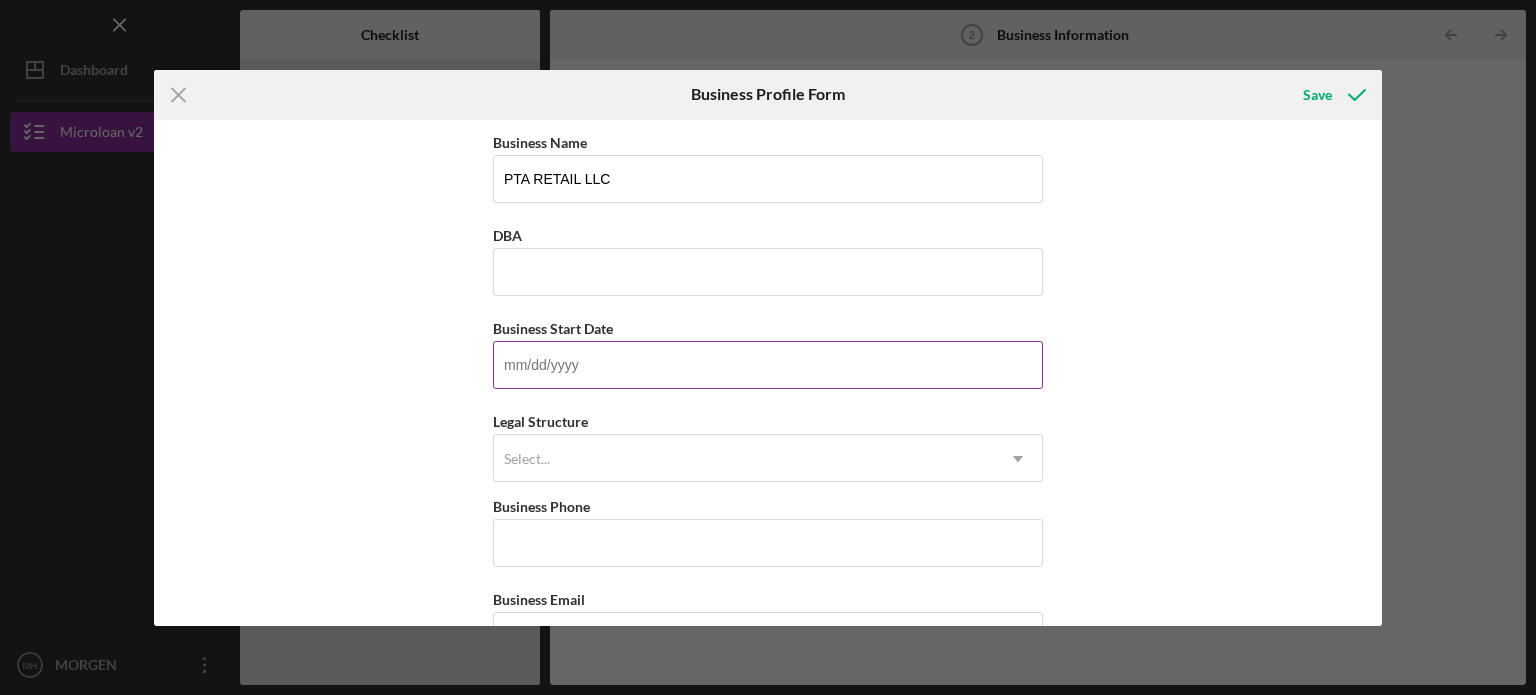 click on "Business Start Date" at bounding box center (768, 365) 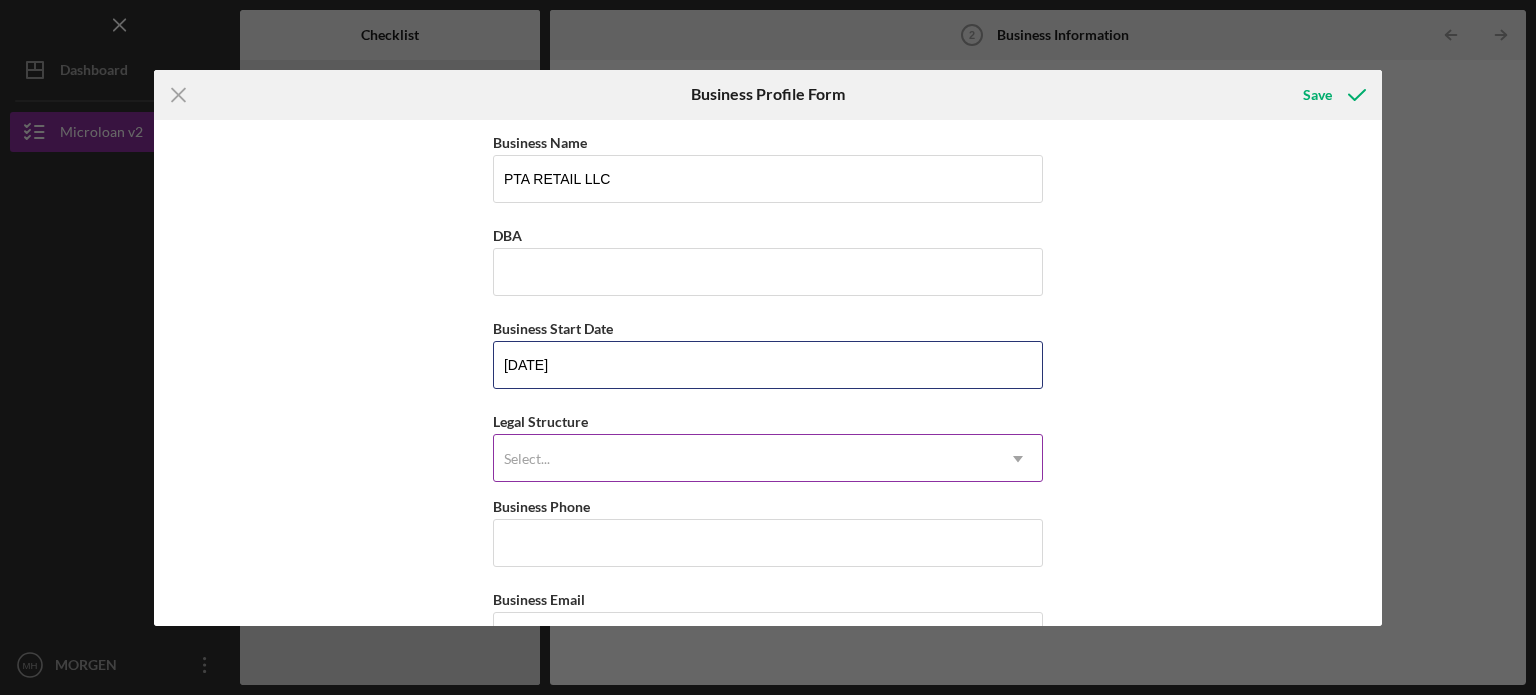 type on "[DATE]" 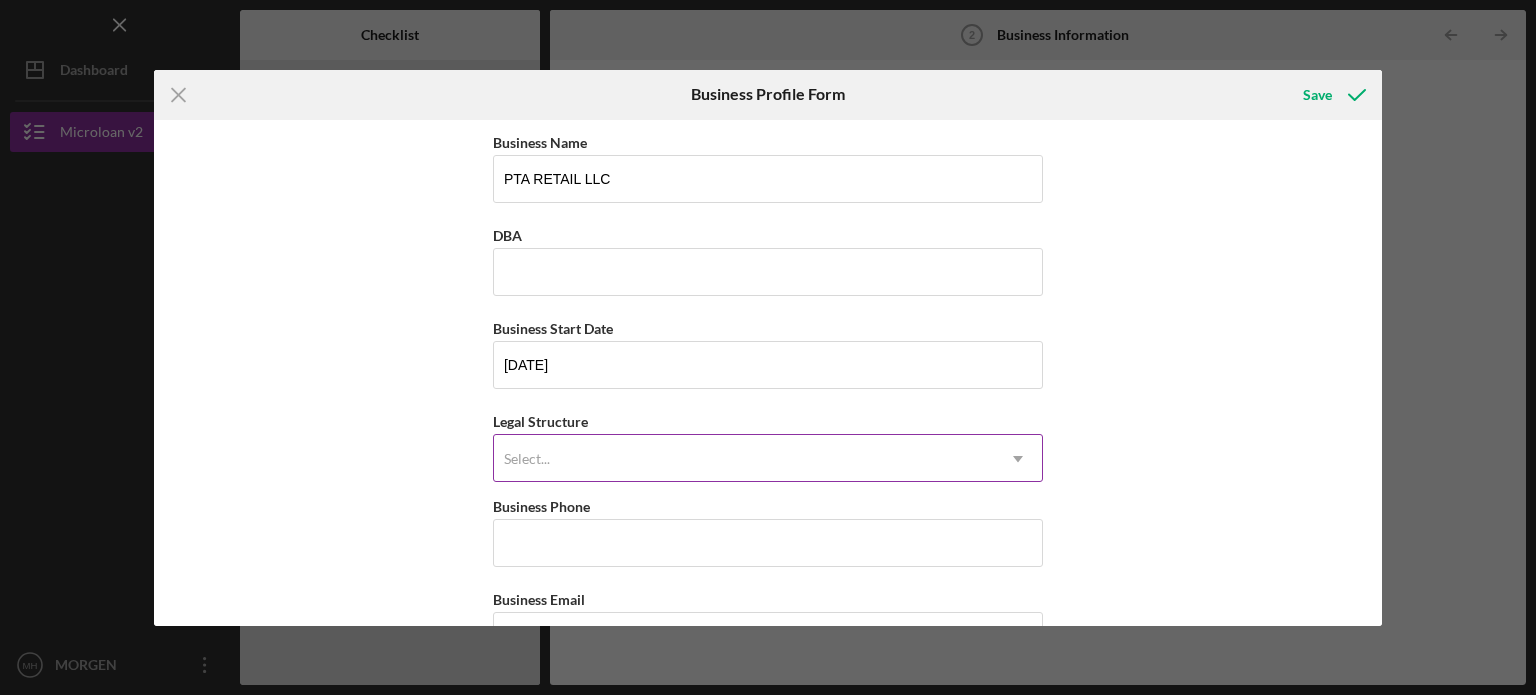 click on "Select..." at bounding box center [527, 459] 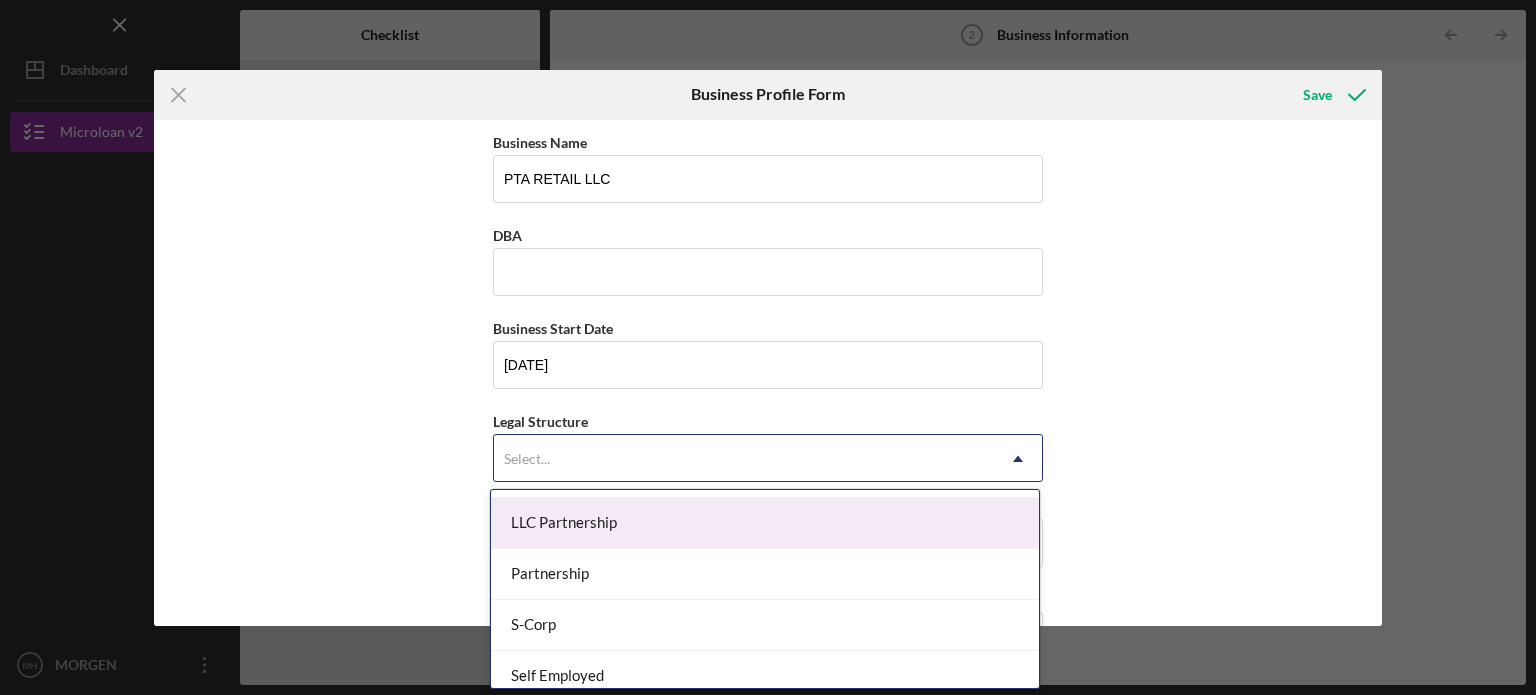 scroll, scrollTop: 300, scrollLeft: 0, axis: vertical 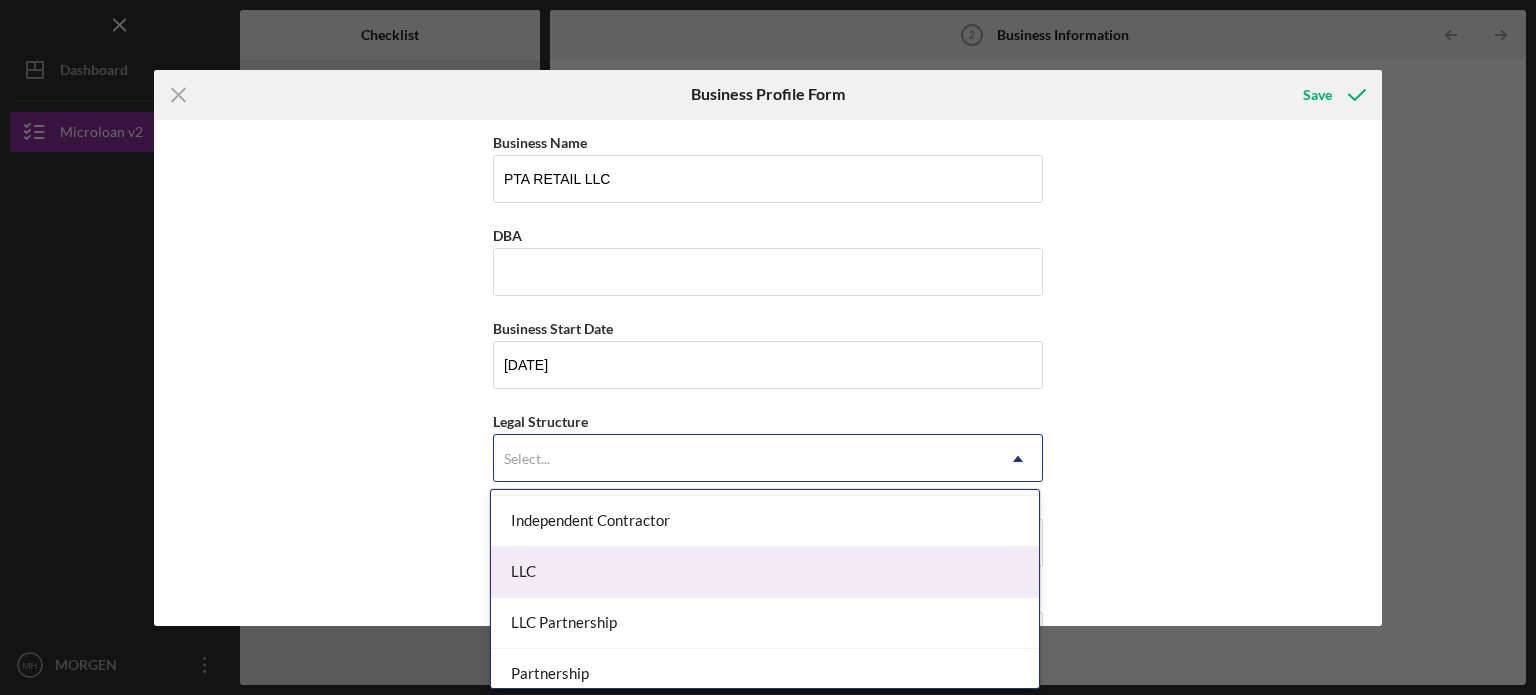 click on "LLC" at bounding box center (765, 572) 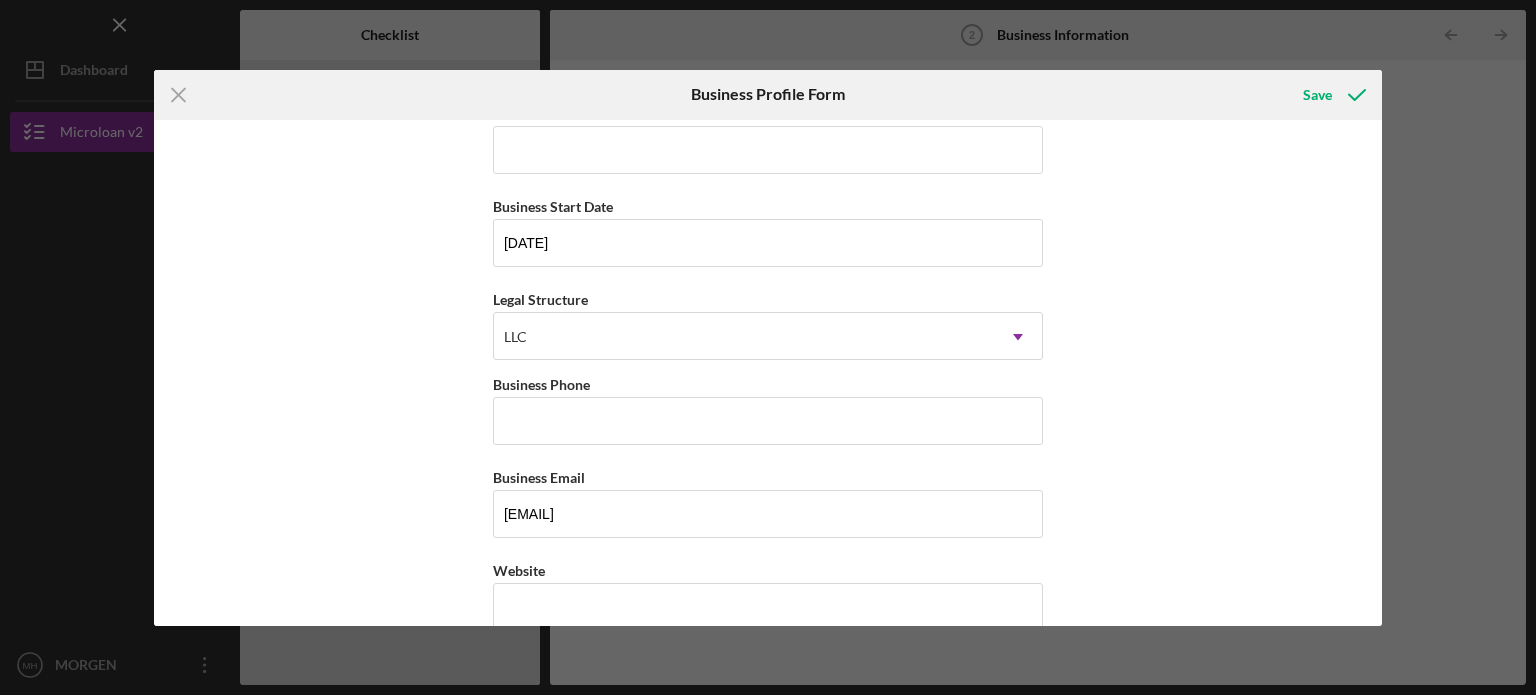 scroll, scrollTop: 200, scrollLeft: 0, axis: vertical 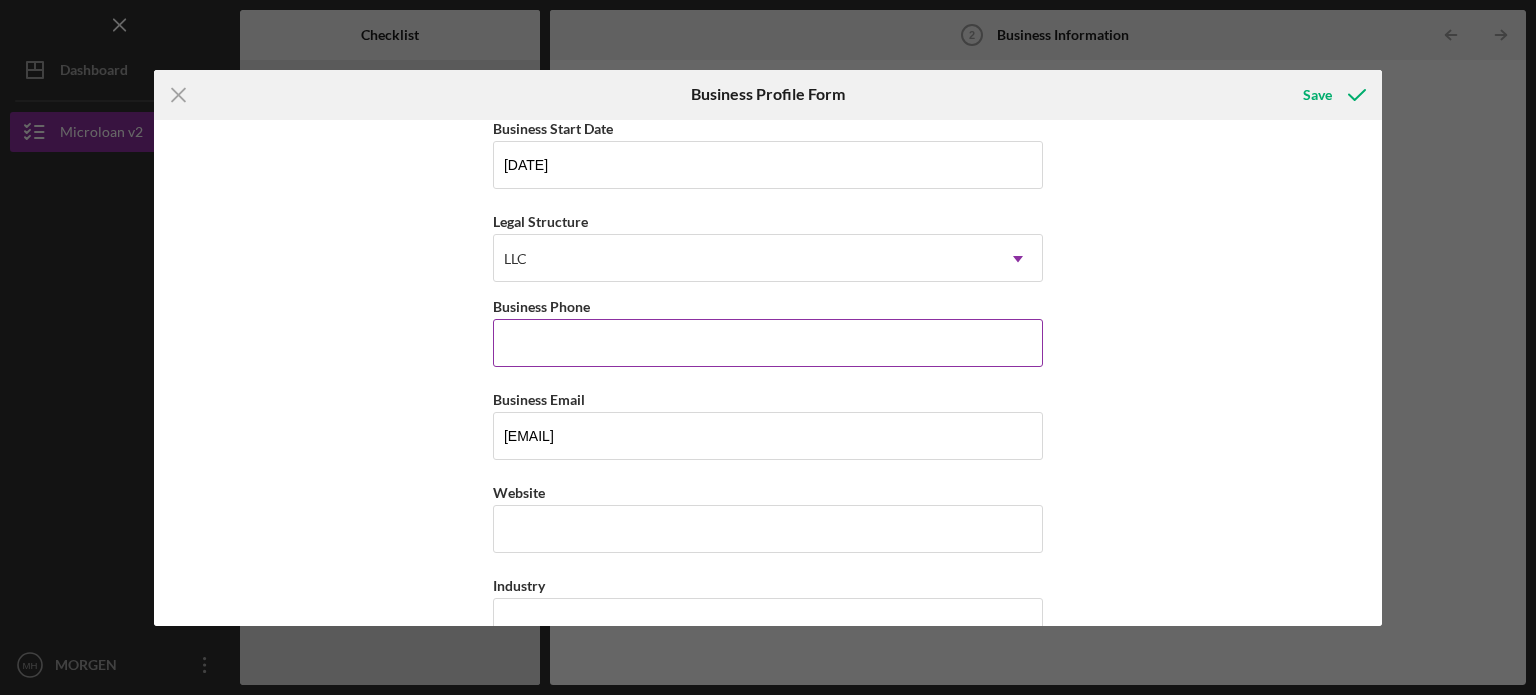 click on "Business Phone" at bounding box center [768, 343] 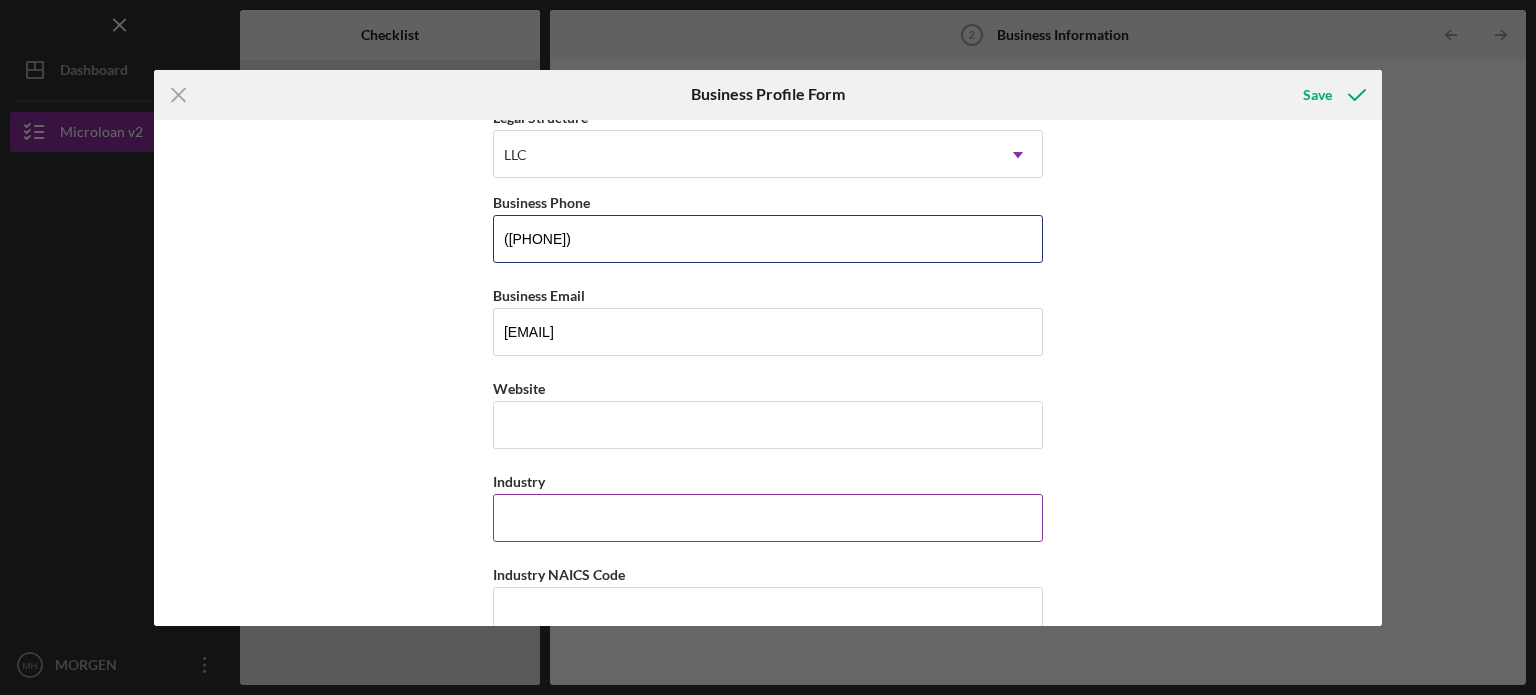 scroll, scrollTop: 400, scrollLeft: 0, axis: vertical 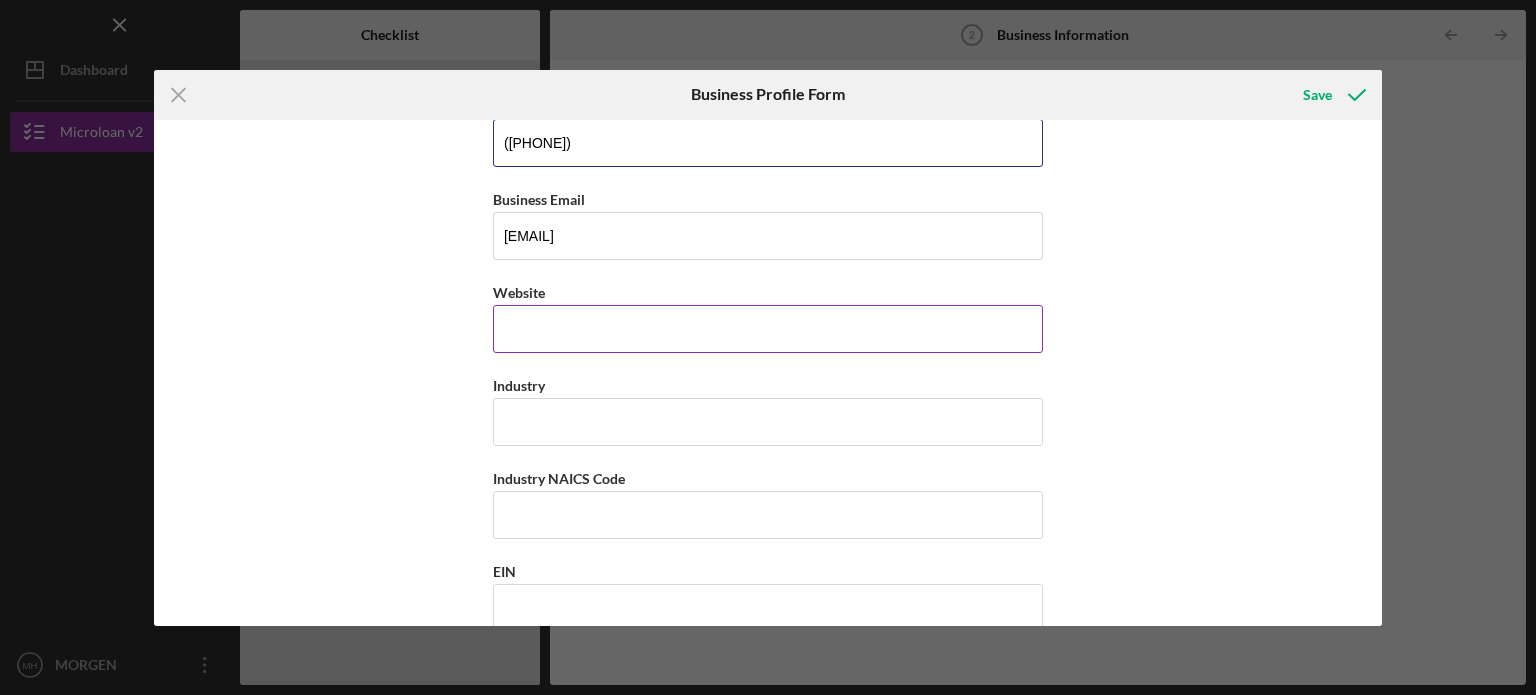 type on "([PHONE])" 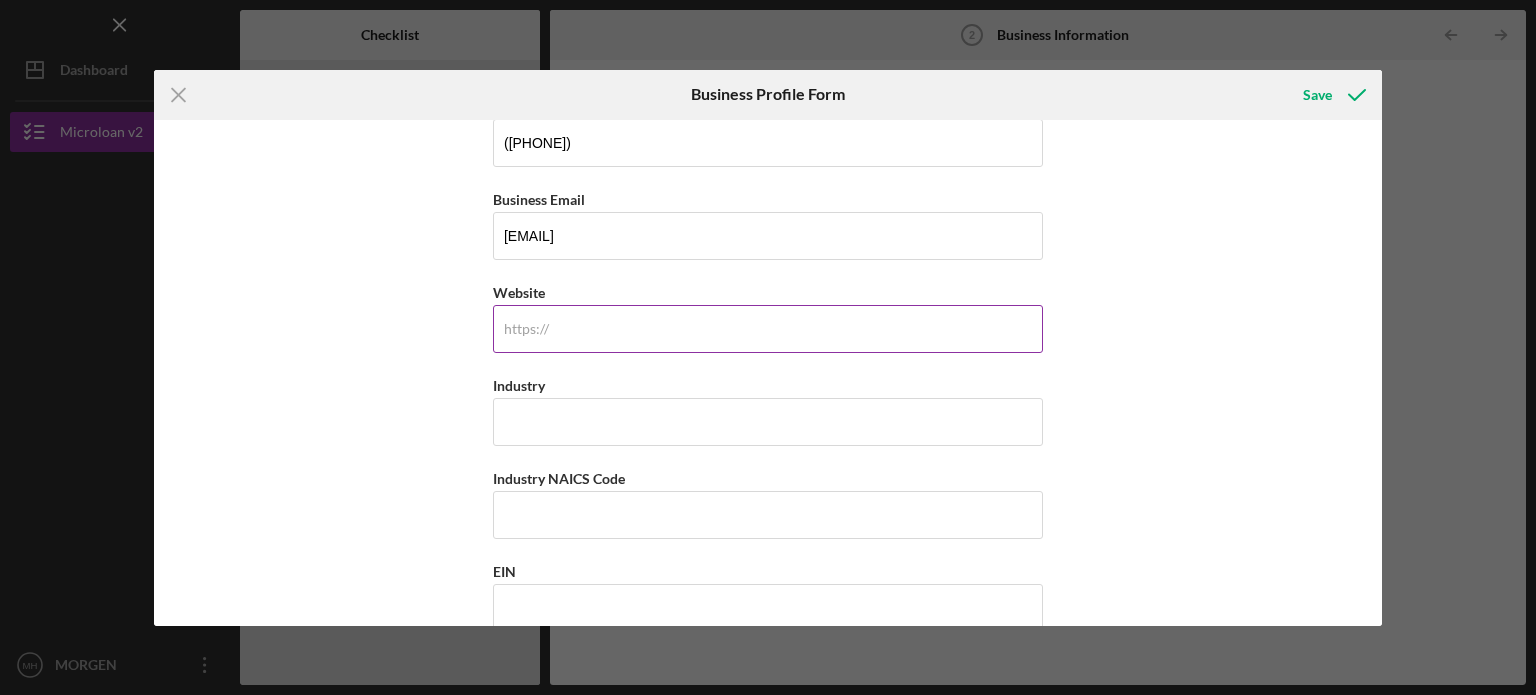 click on "Website" at bounding box center [768, 329] 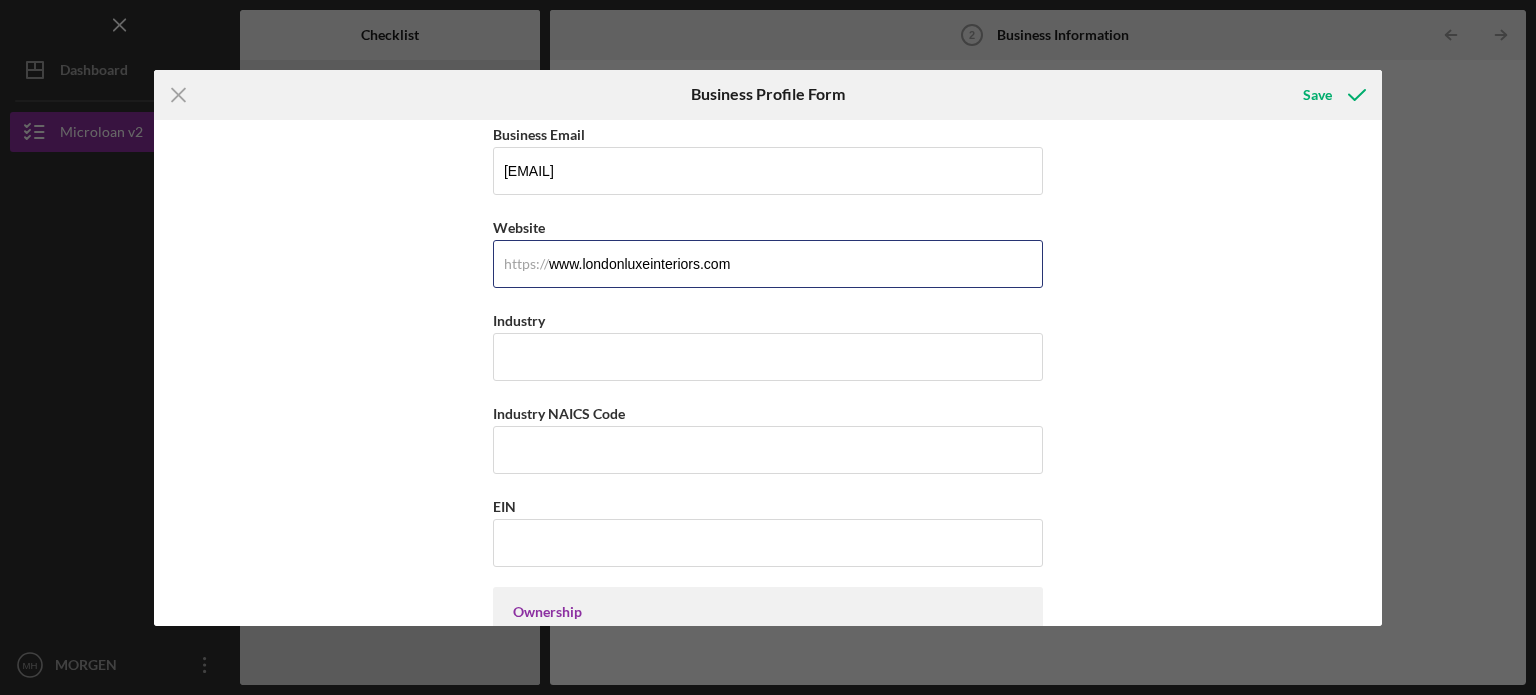 scroll, scrollTop: 500, scrollLeft: 0, axis: vertical 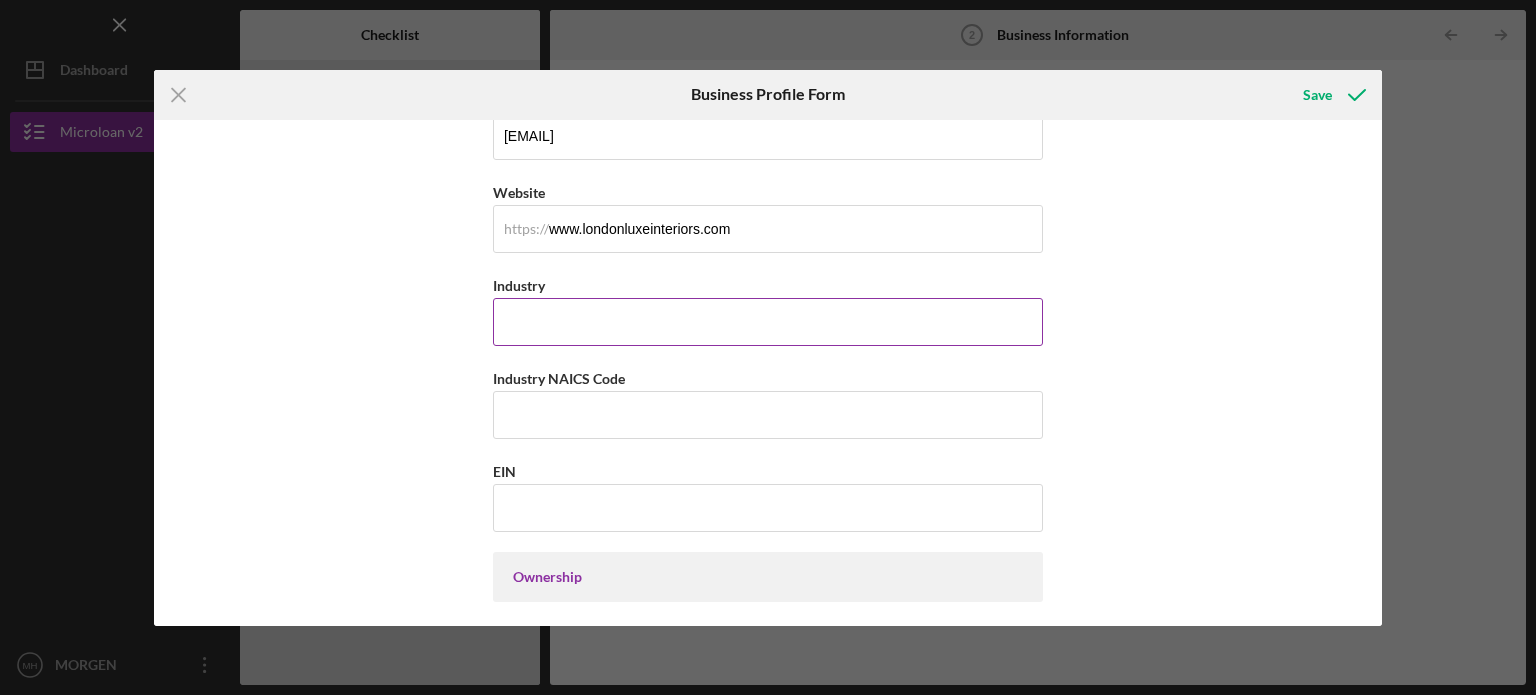 click on "Industry" at bounding box center [768, 322] 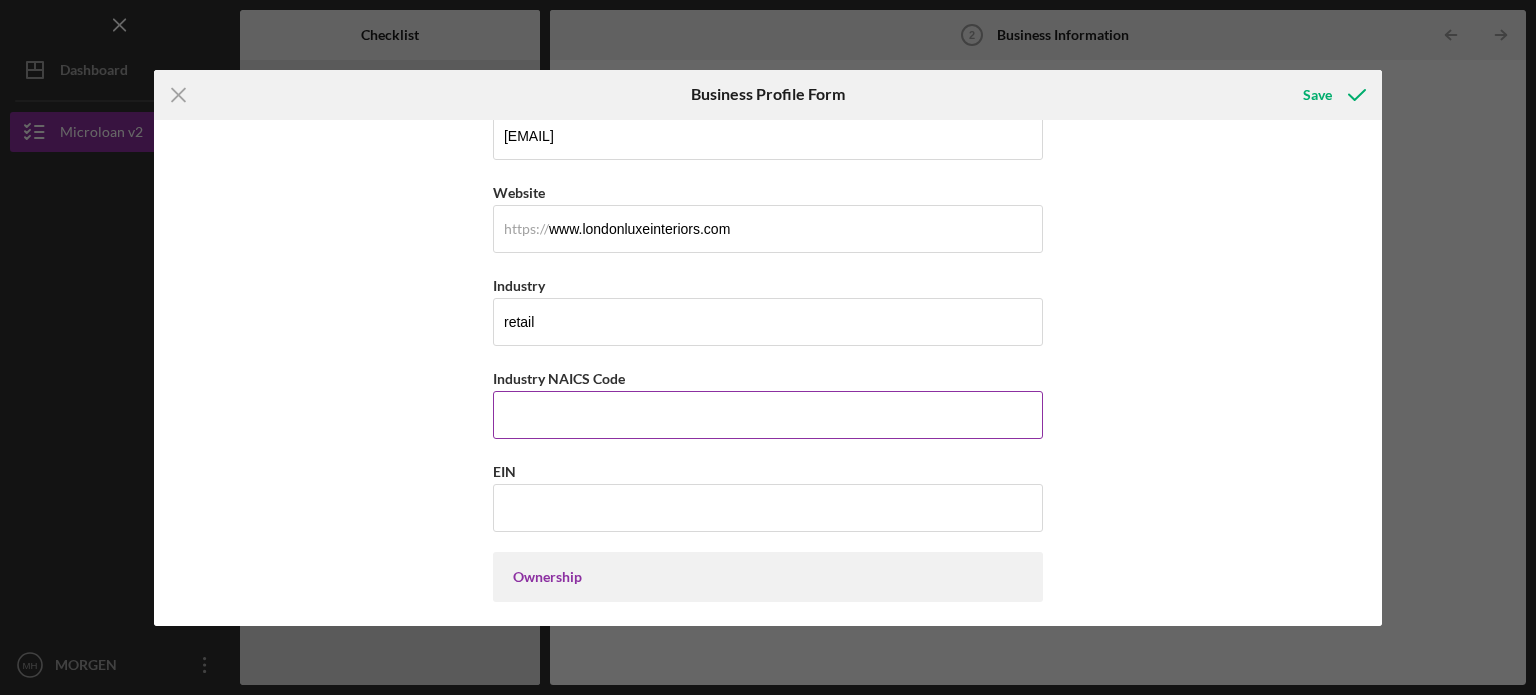 click on "Industry NAICS Code" at bounding box center (768, 415) 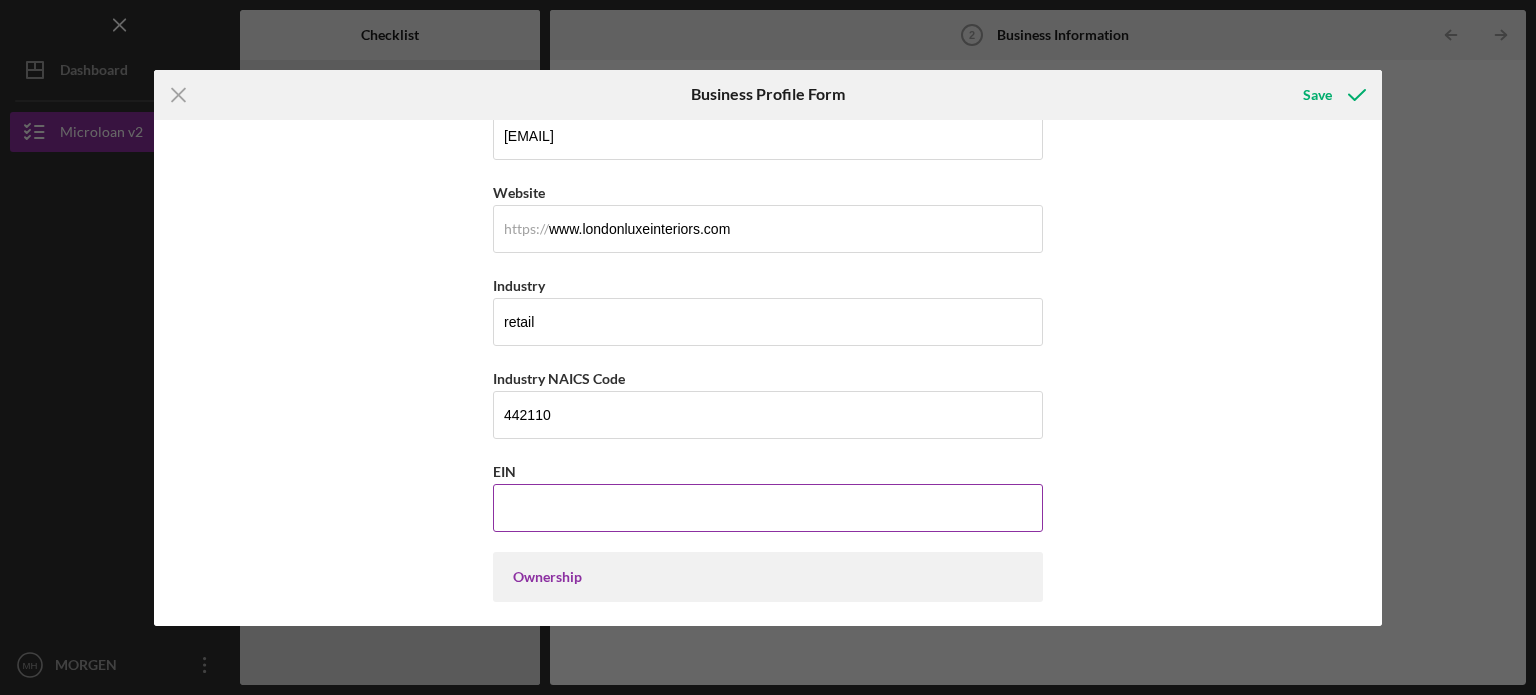 click on "EIN" at bounding box center (768, 508) 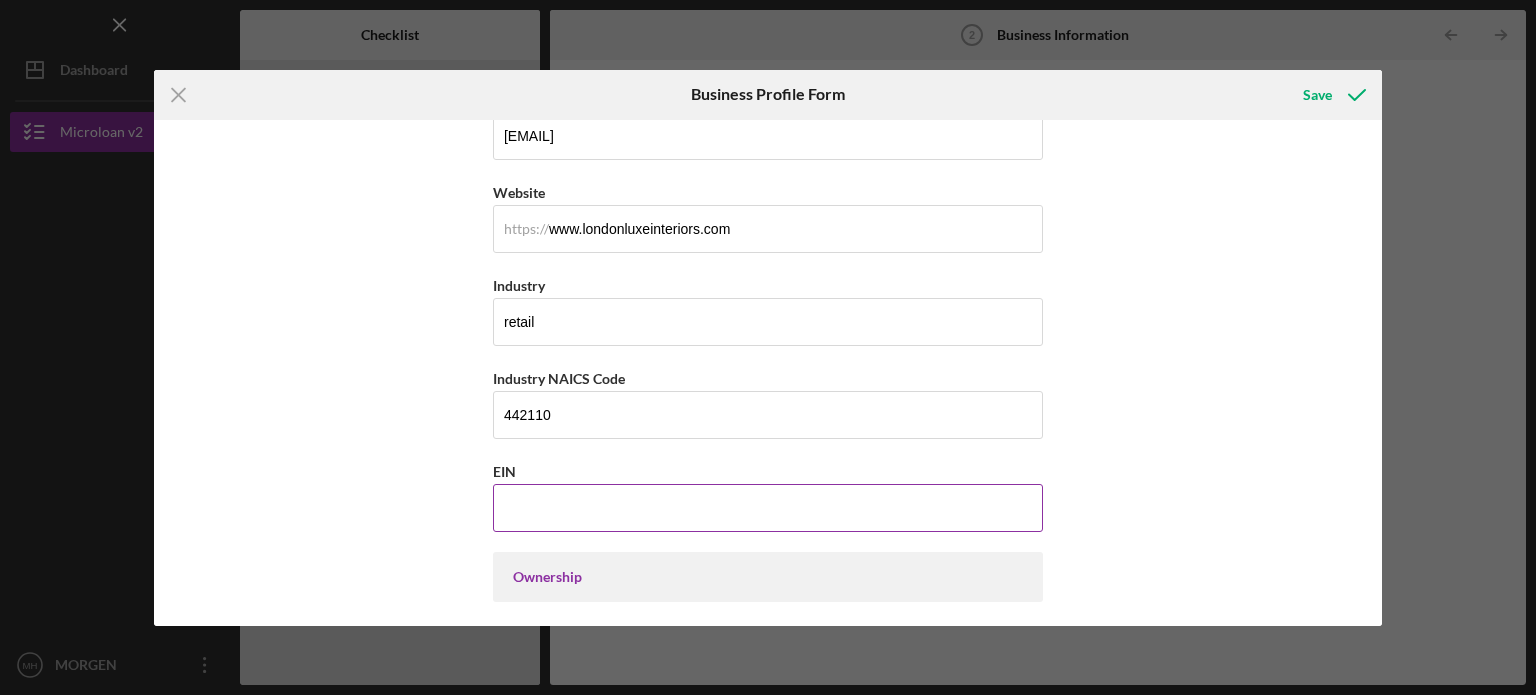 type on "[EIN]" 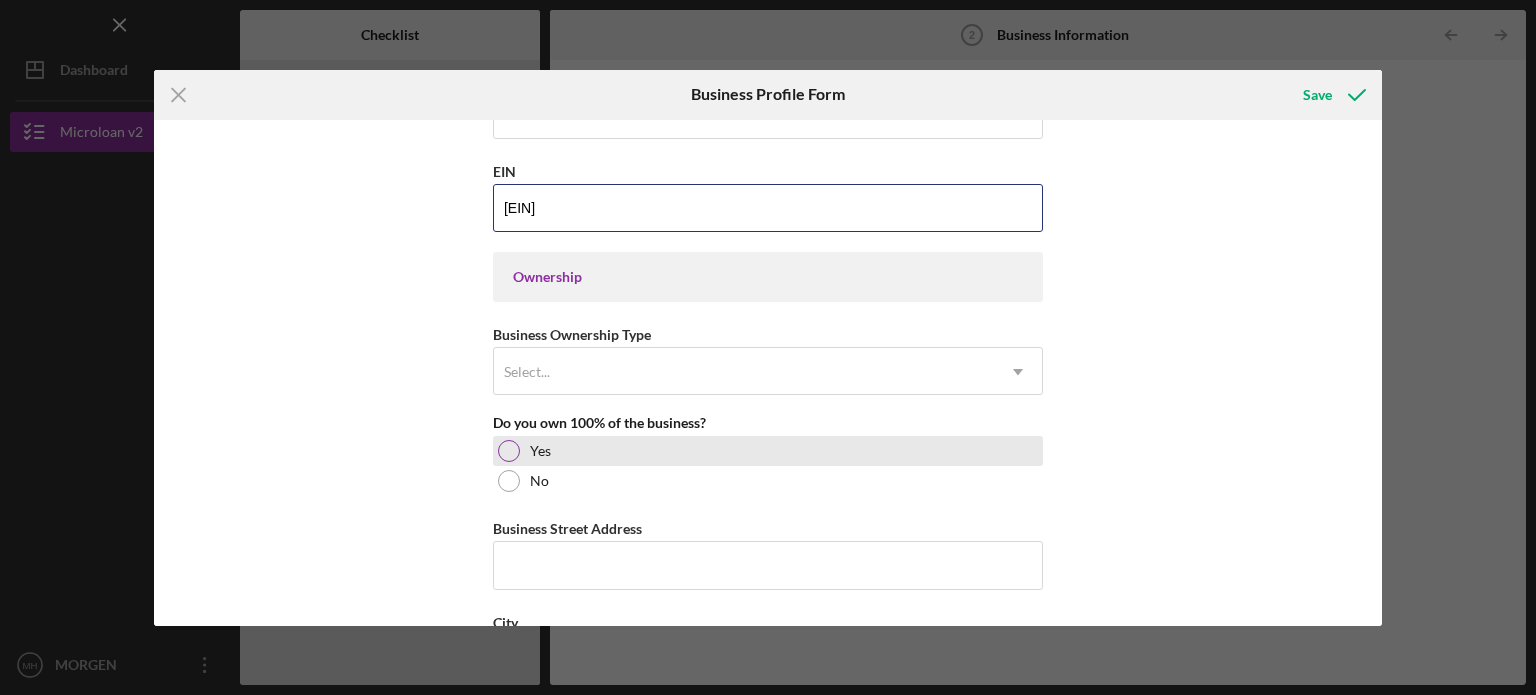 scroll, scrollTop: 900, scrollLeft: 0, axis: vertical 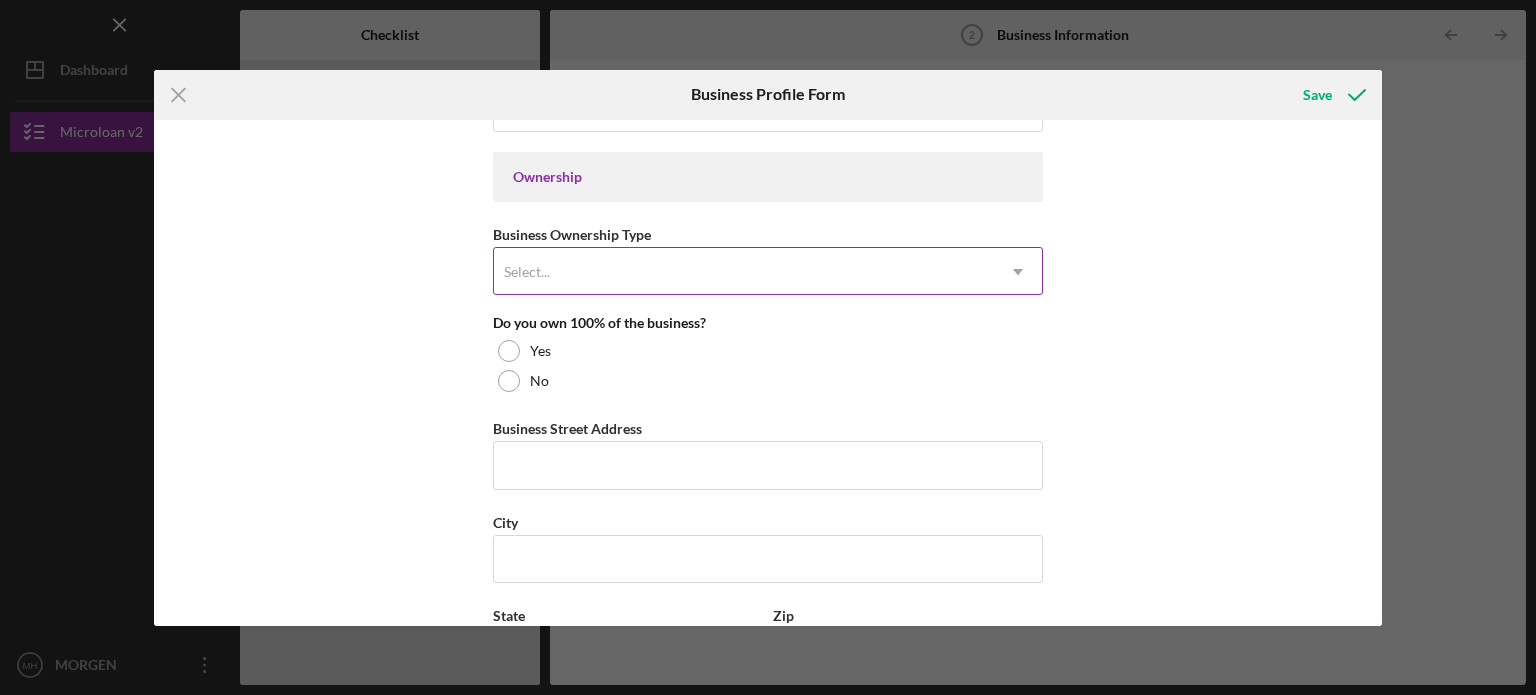 click on "Select..." at bounding box center [744, 272] 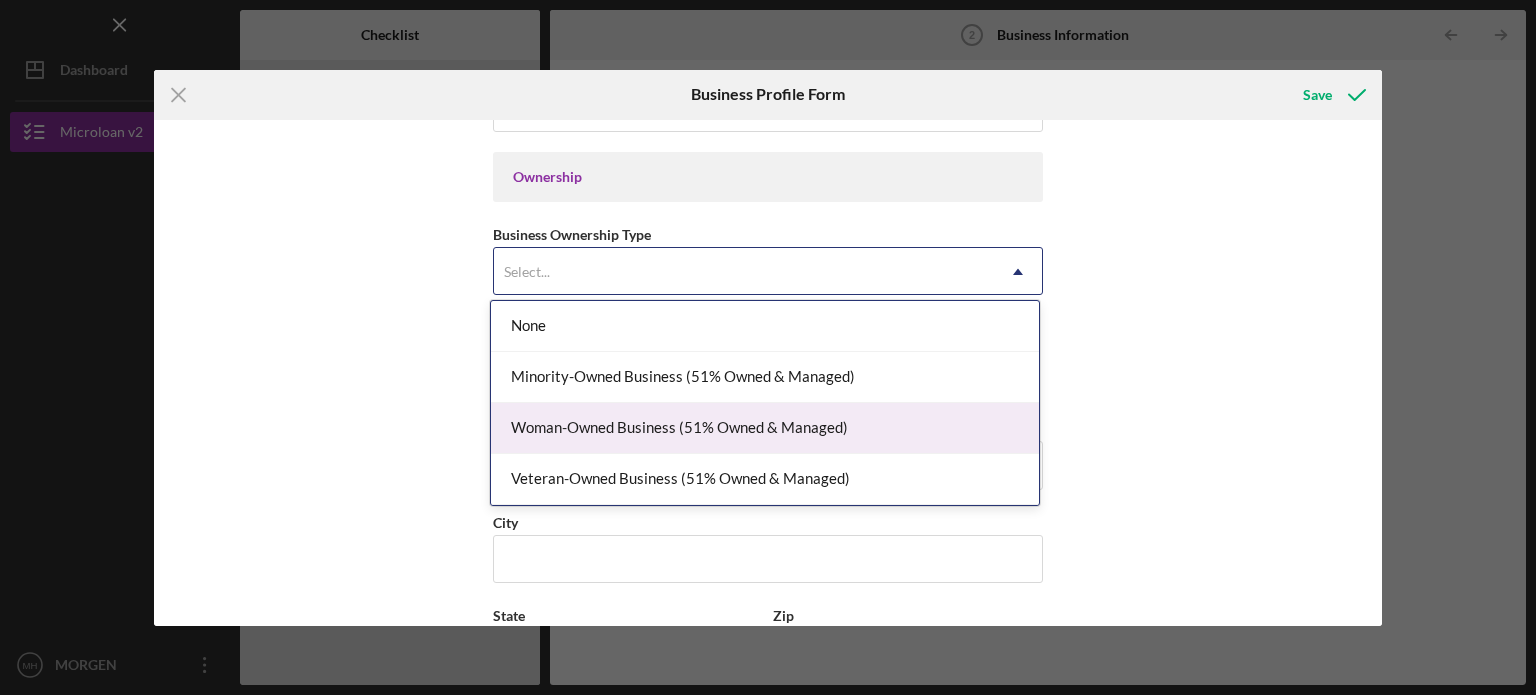 click on "Woman-Owned Business (51% Owned & Managed)" at bounding box center [765, 428] 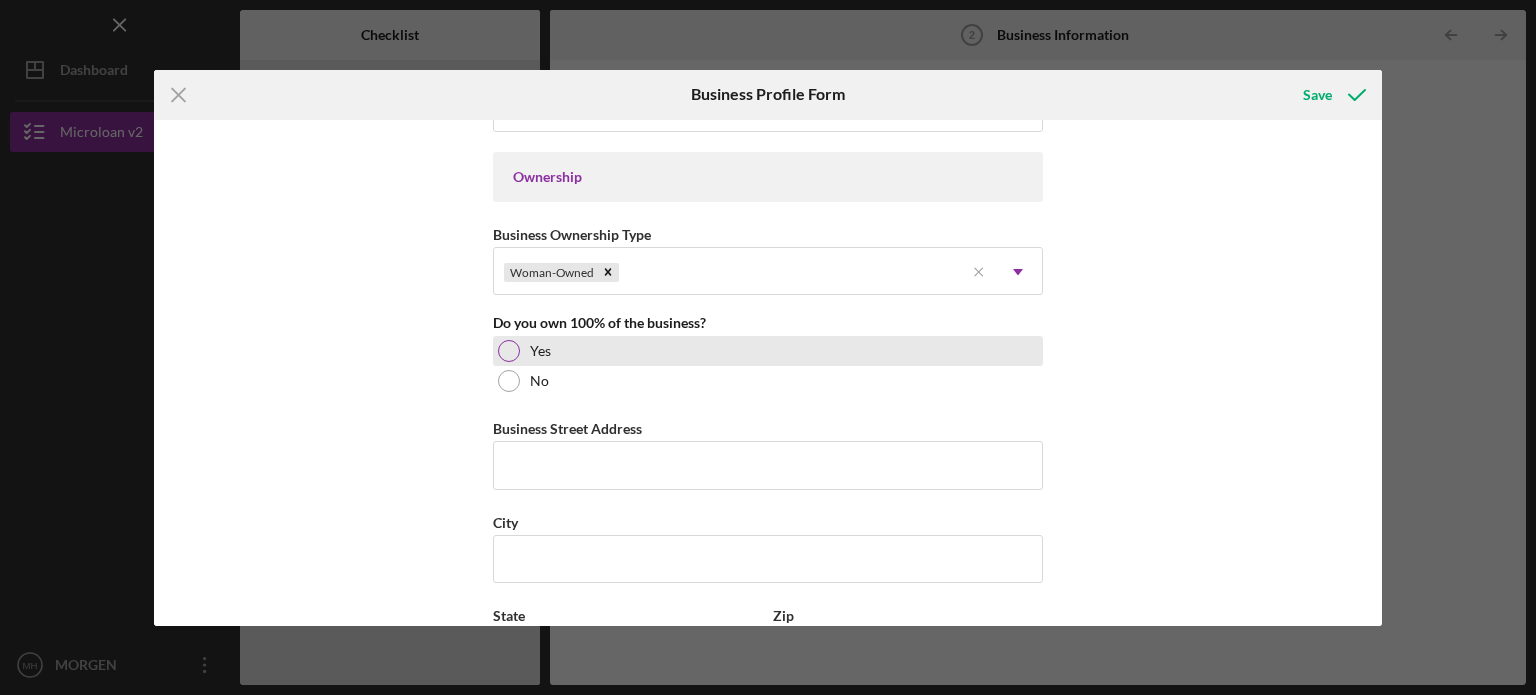 click at bounding box center [509, 351] 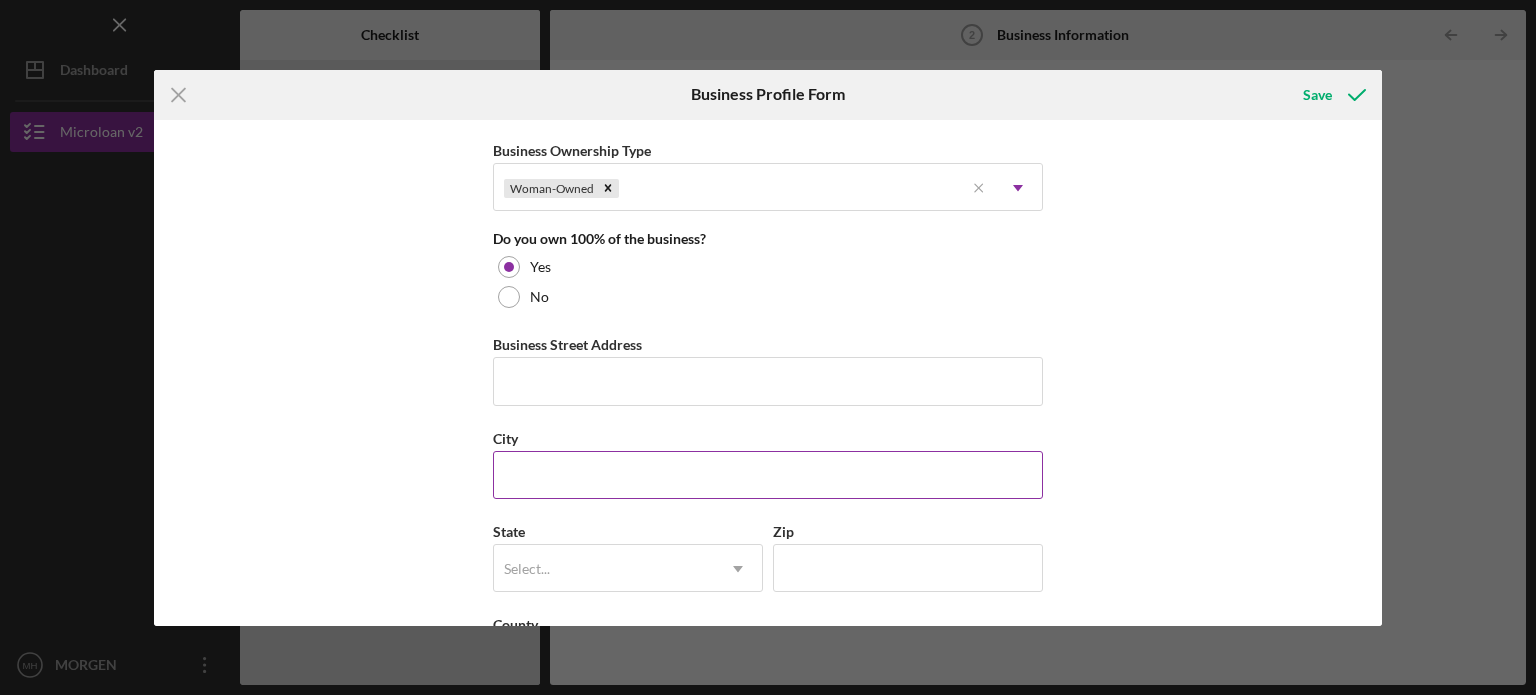 scroll, scrollTop: 1100, scrollLeft: 0, axis: vertical 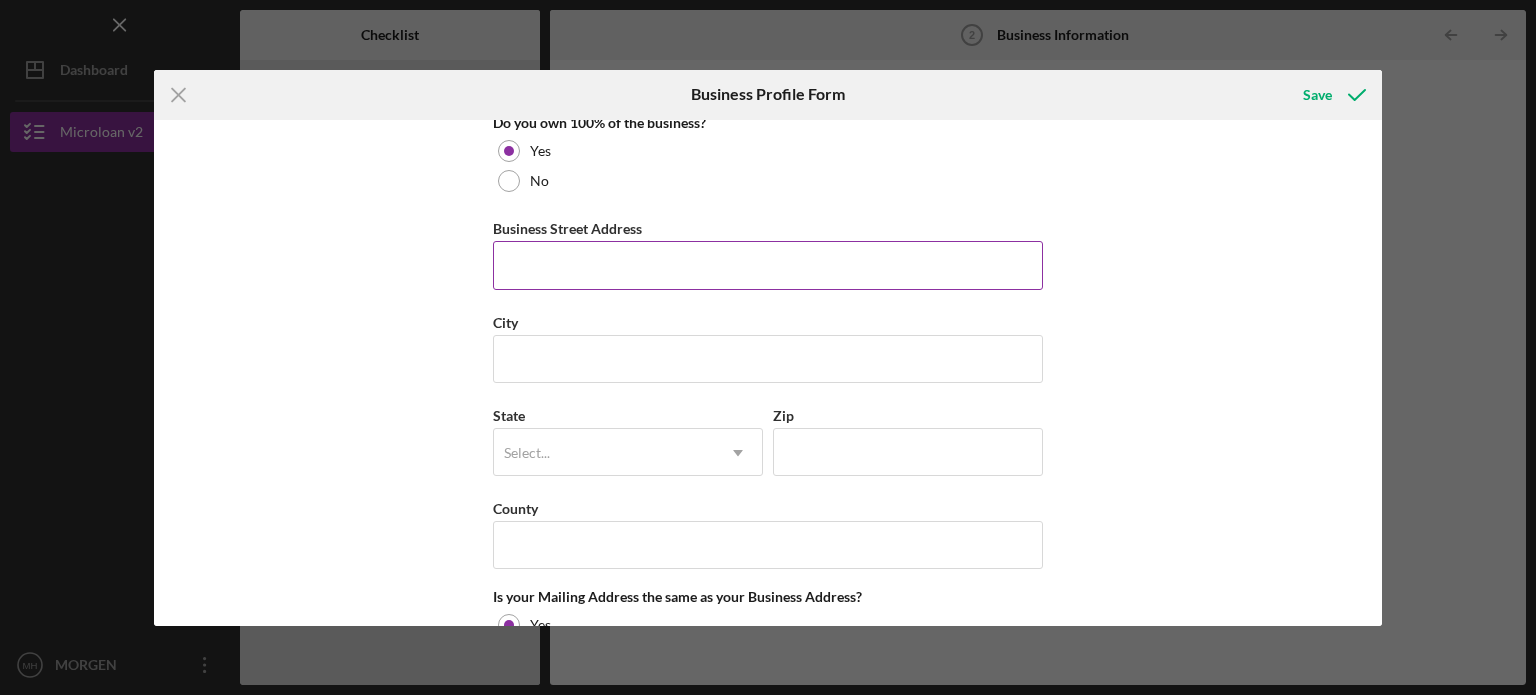 click on "Business Street Address" at bounding box center [768, 265] 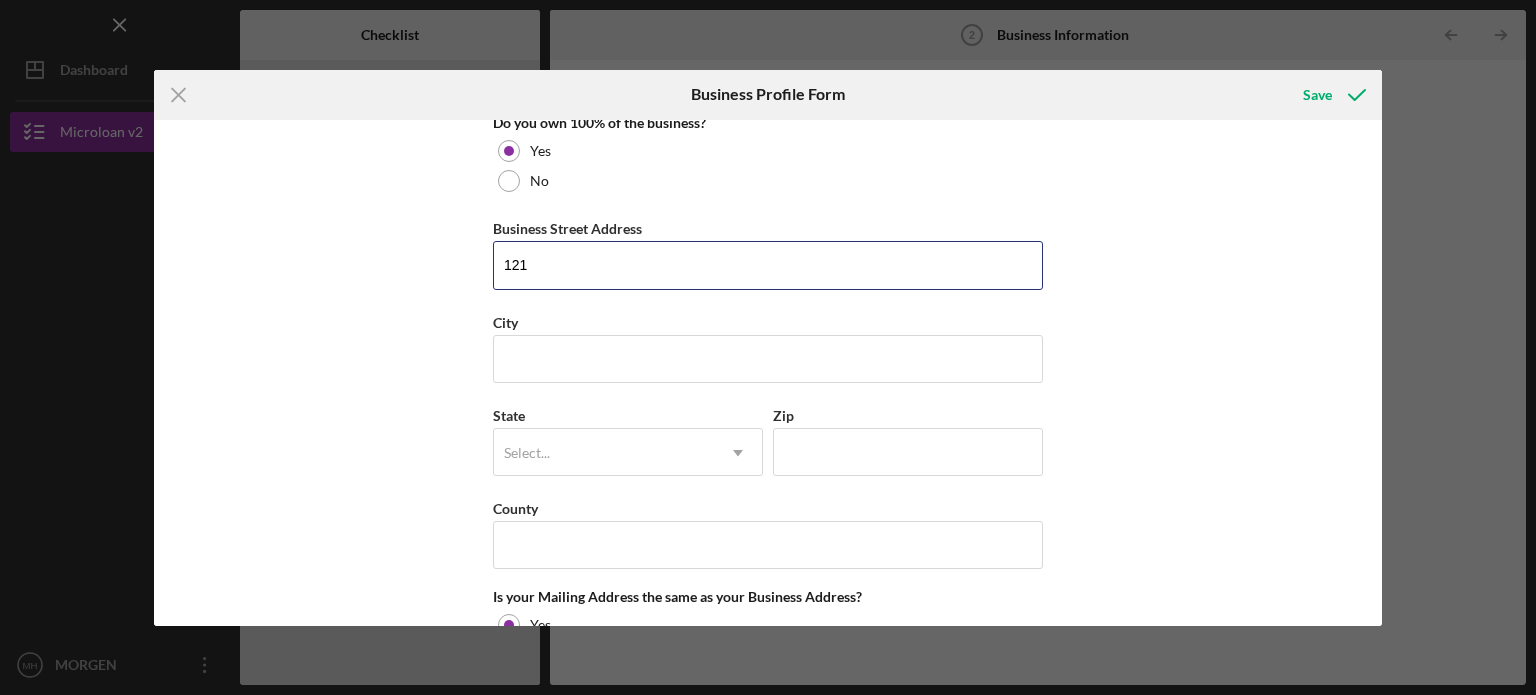 type on "[NUMBER] [STREET], [APT]" 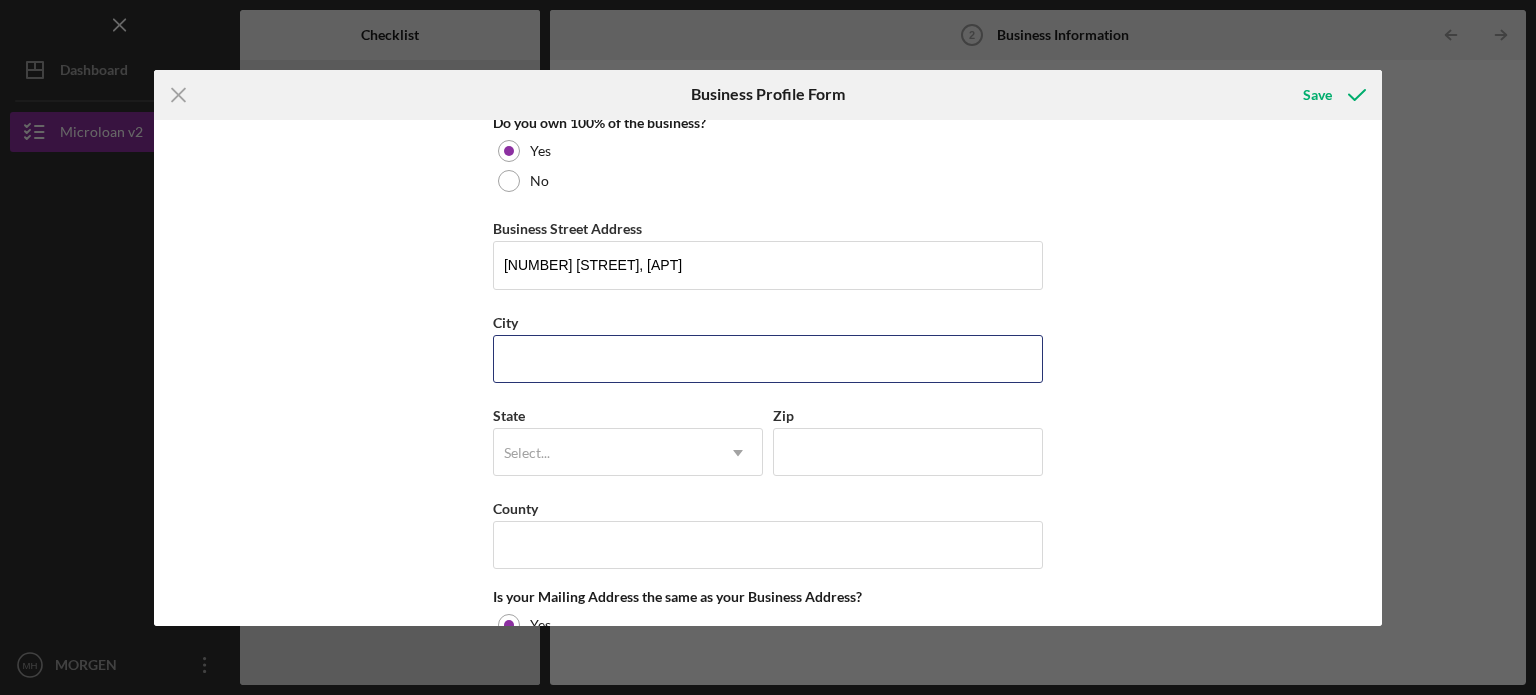 type on "Beverly hills" 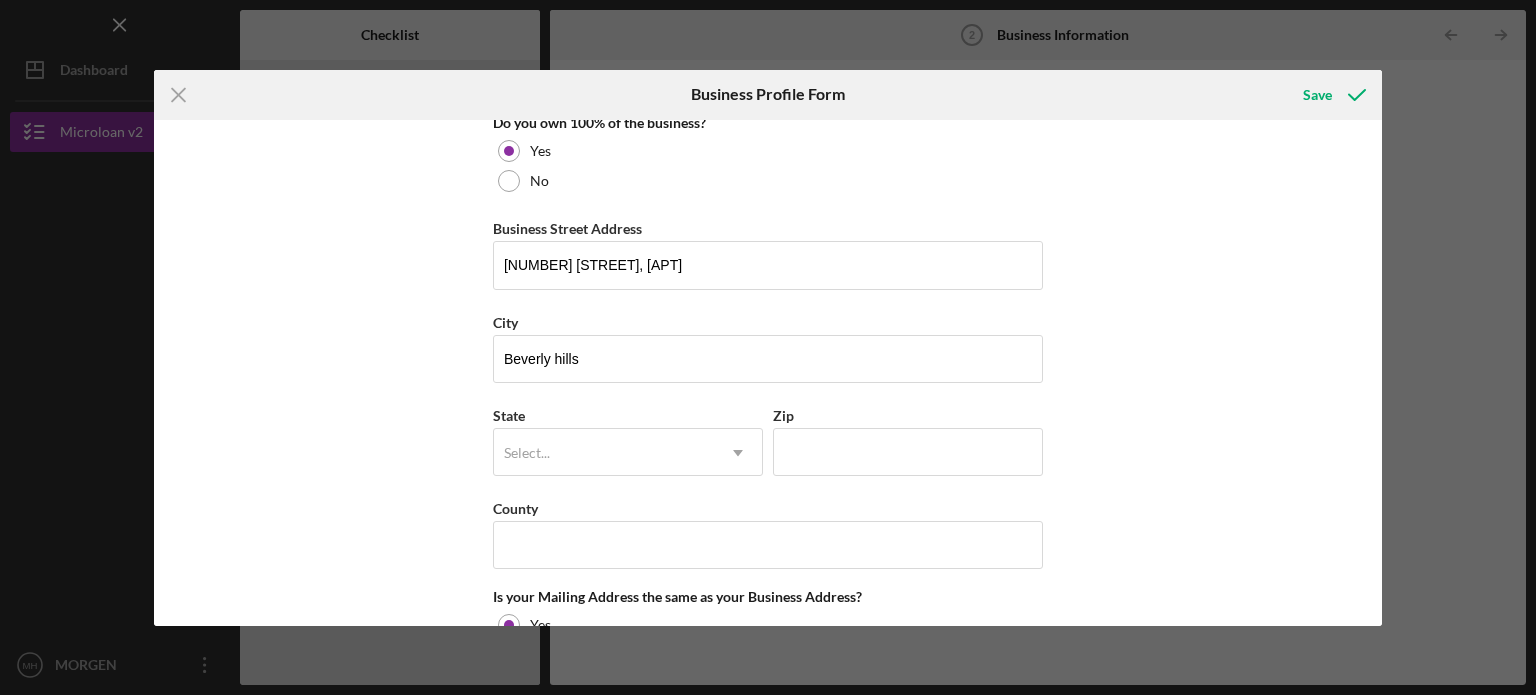 type on "California" 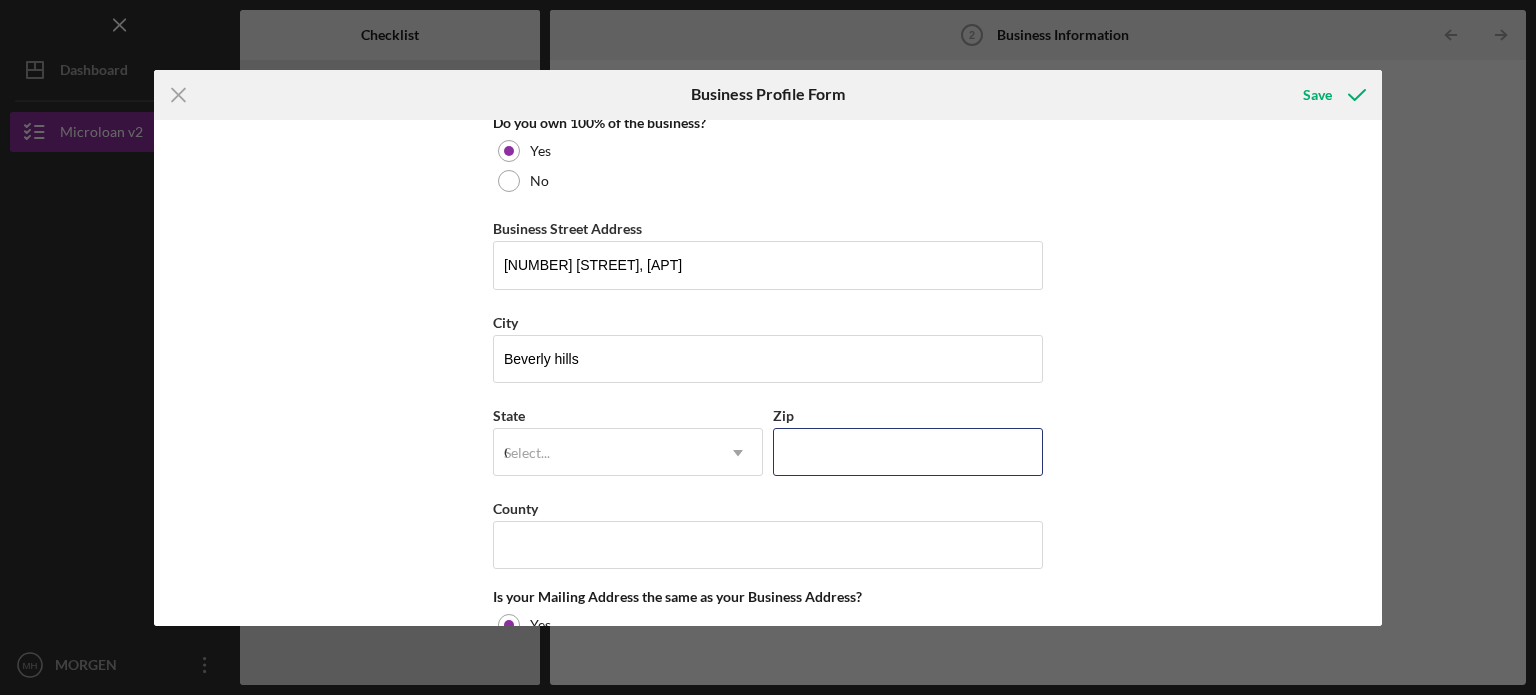 type on "[POSTAL_CODE]" 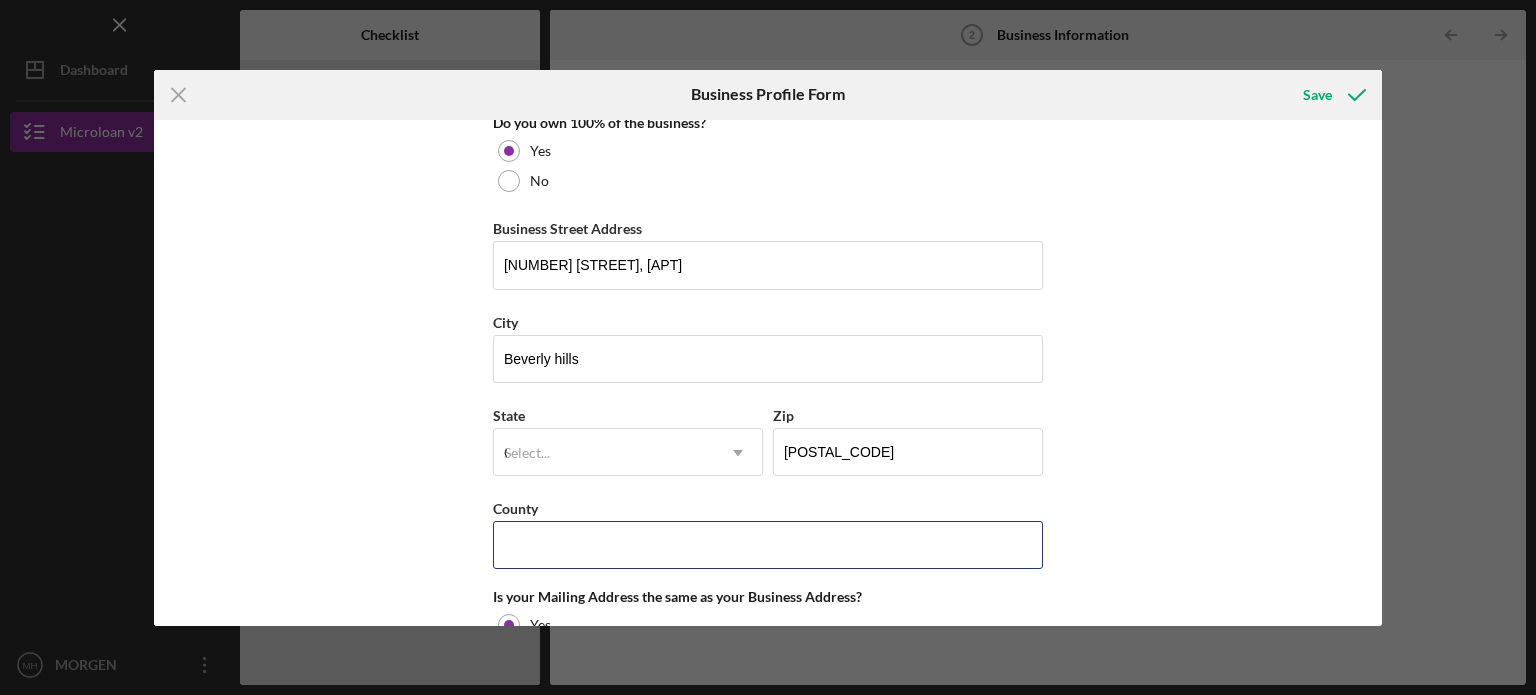 type on "California" 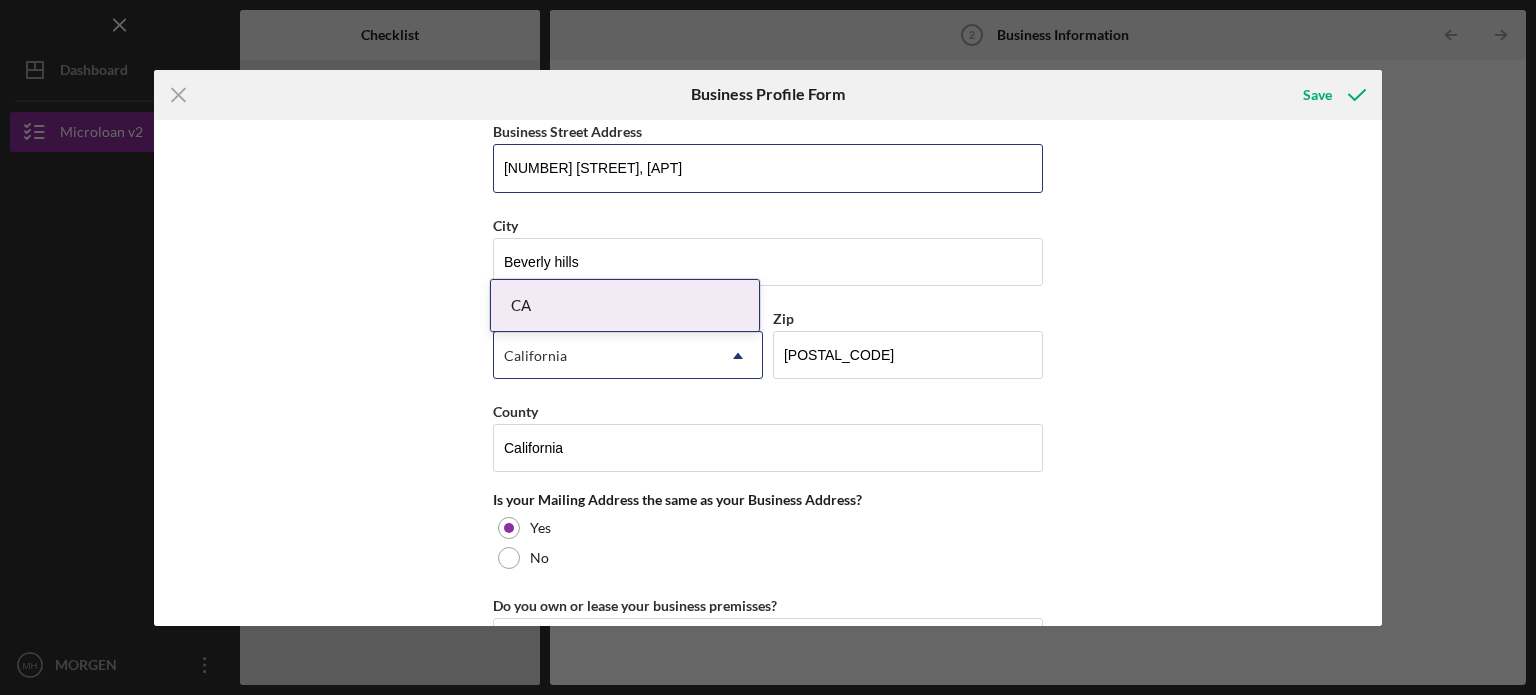scroll, scrollTop: 1300, scrollLeft: 0, axis: vertical 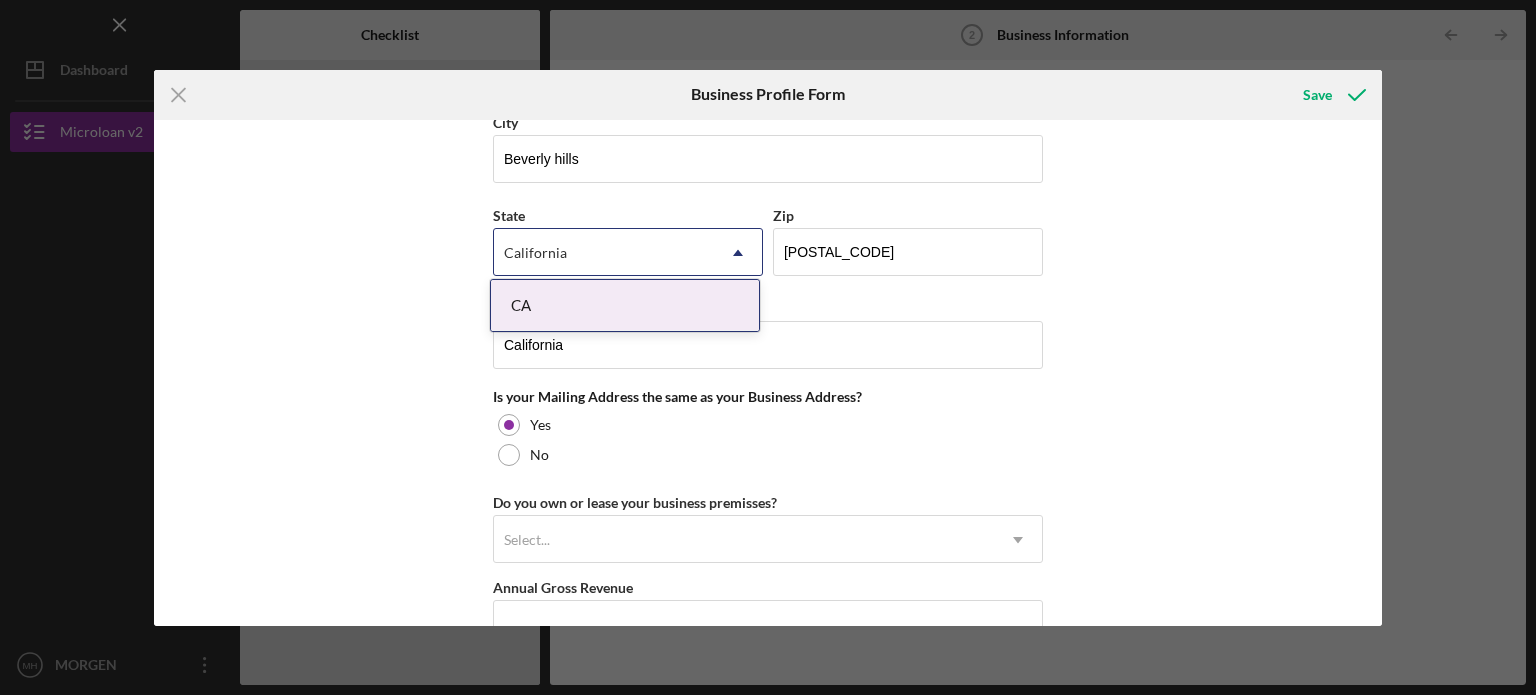 click on "CA" at bounding box center (625, 305) 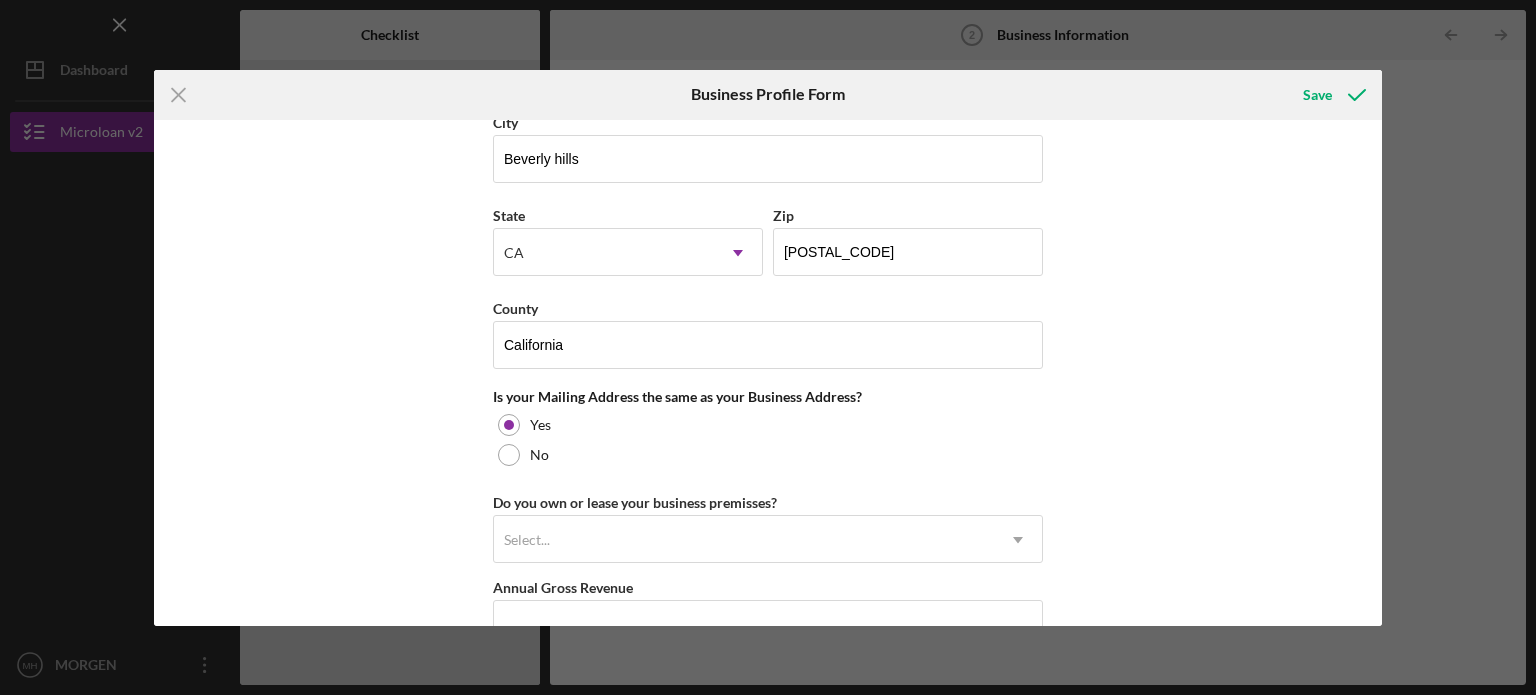 scroll, scrollTop: 1500, scrollLeft: 0, axis: vertical 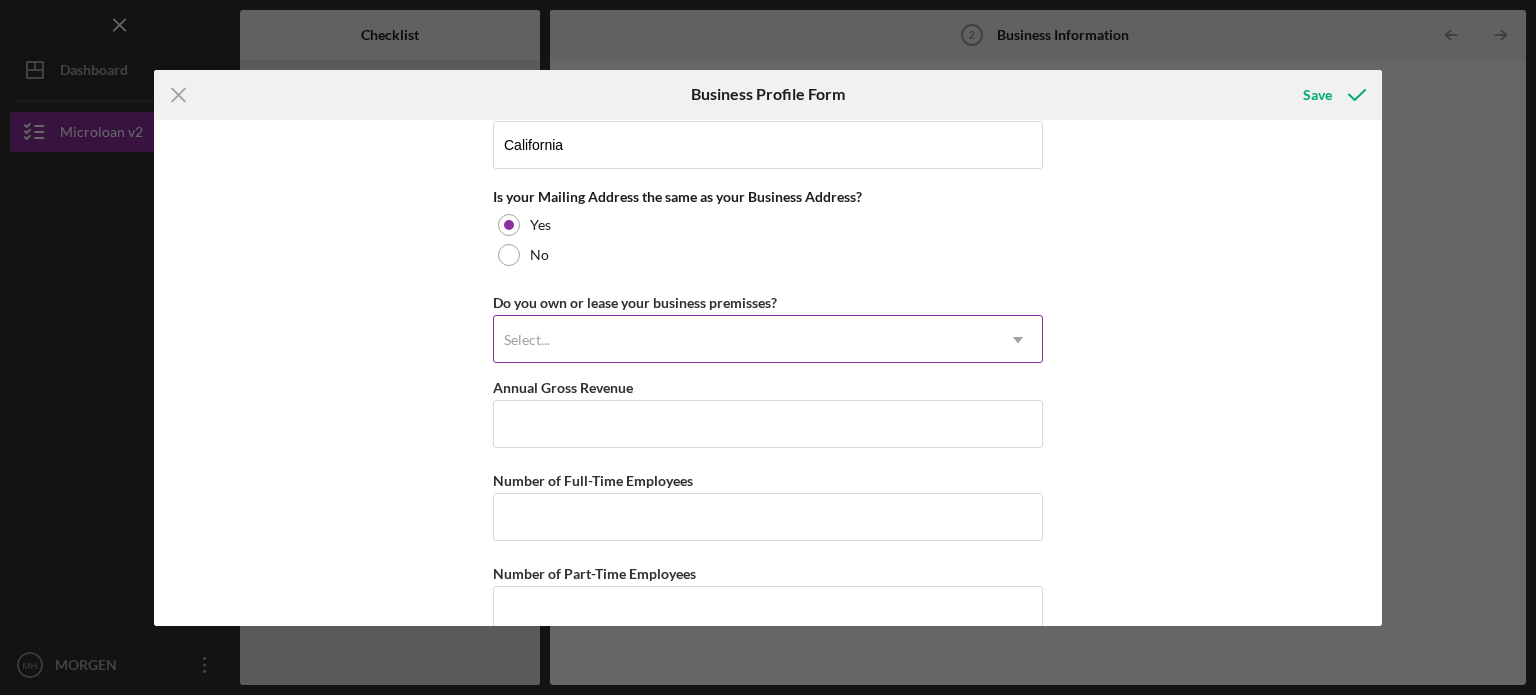 click on "Select..." at bounding box center [744, 340] 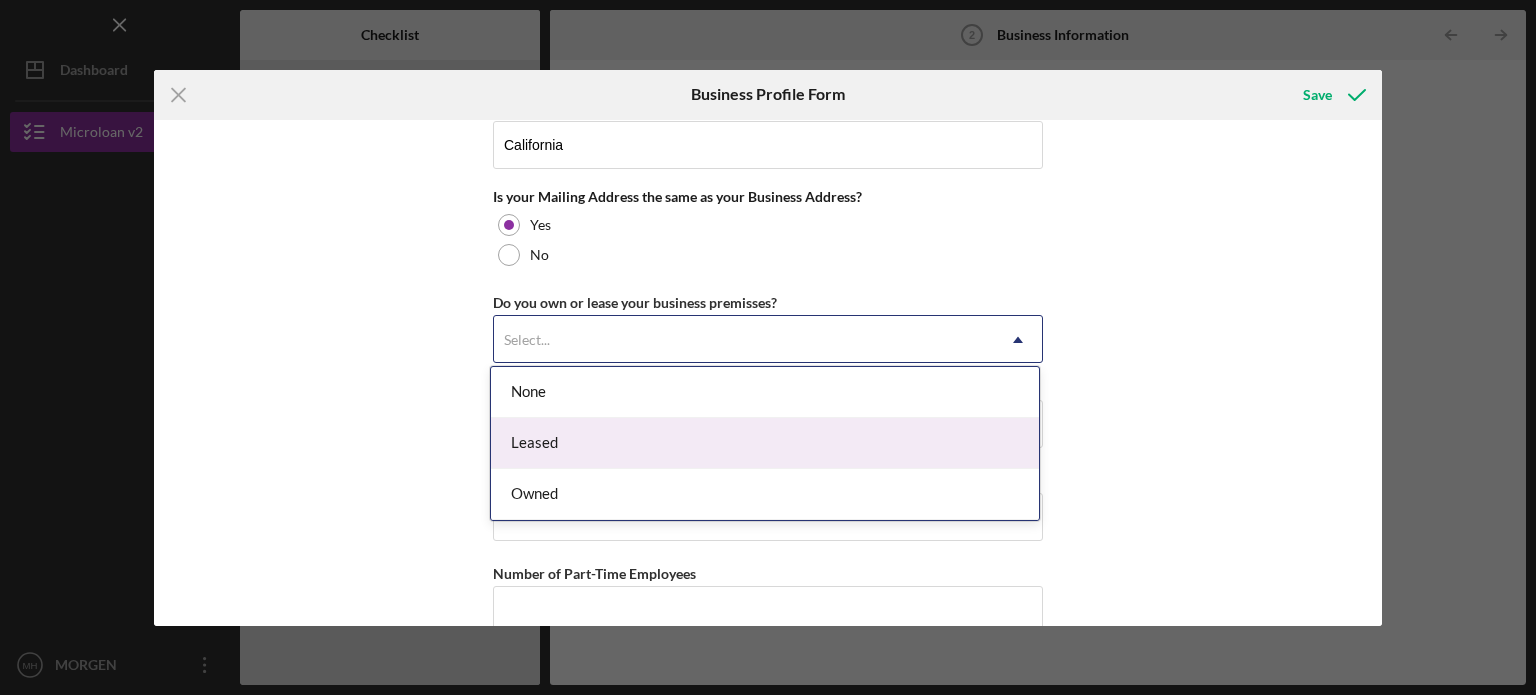 click on "Leased" at bounding box center [765, 443] 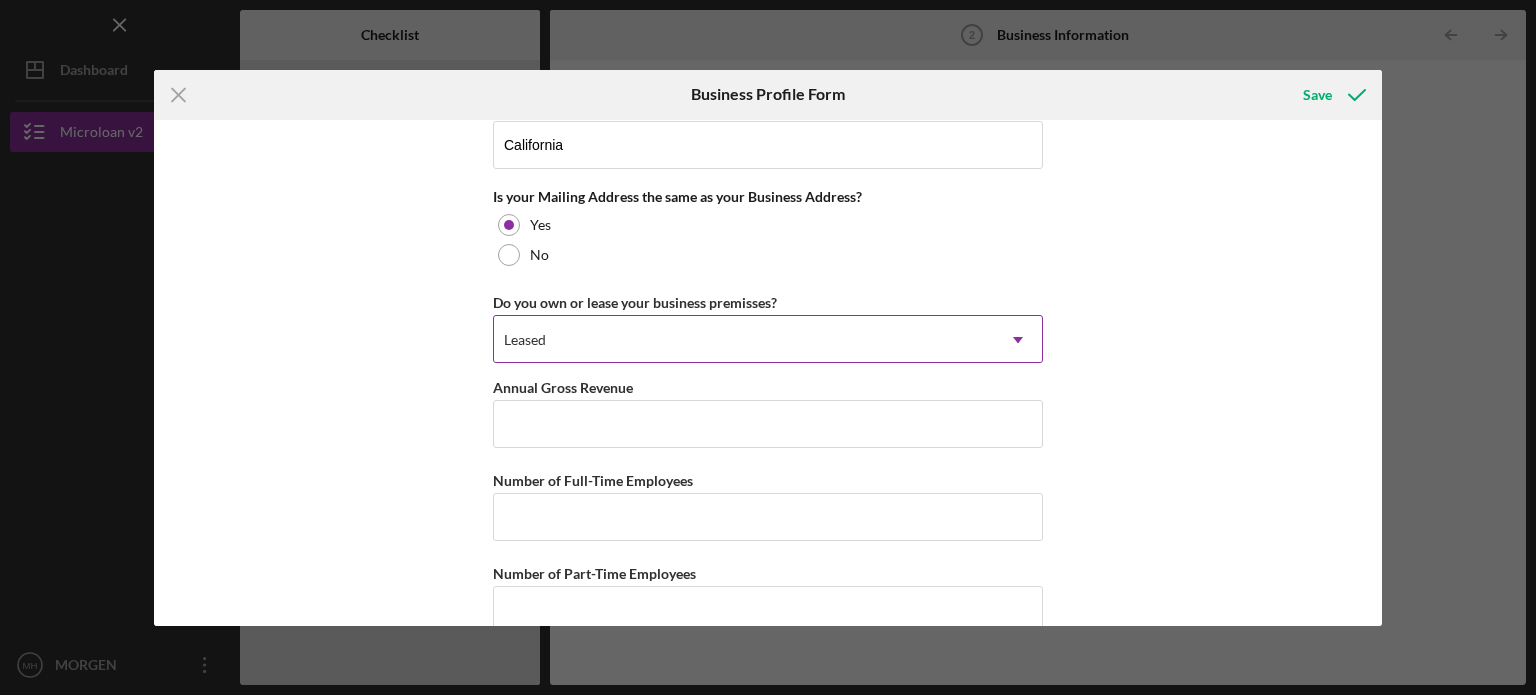 click on "Leased" at bounding box center [744, 340] 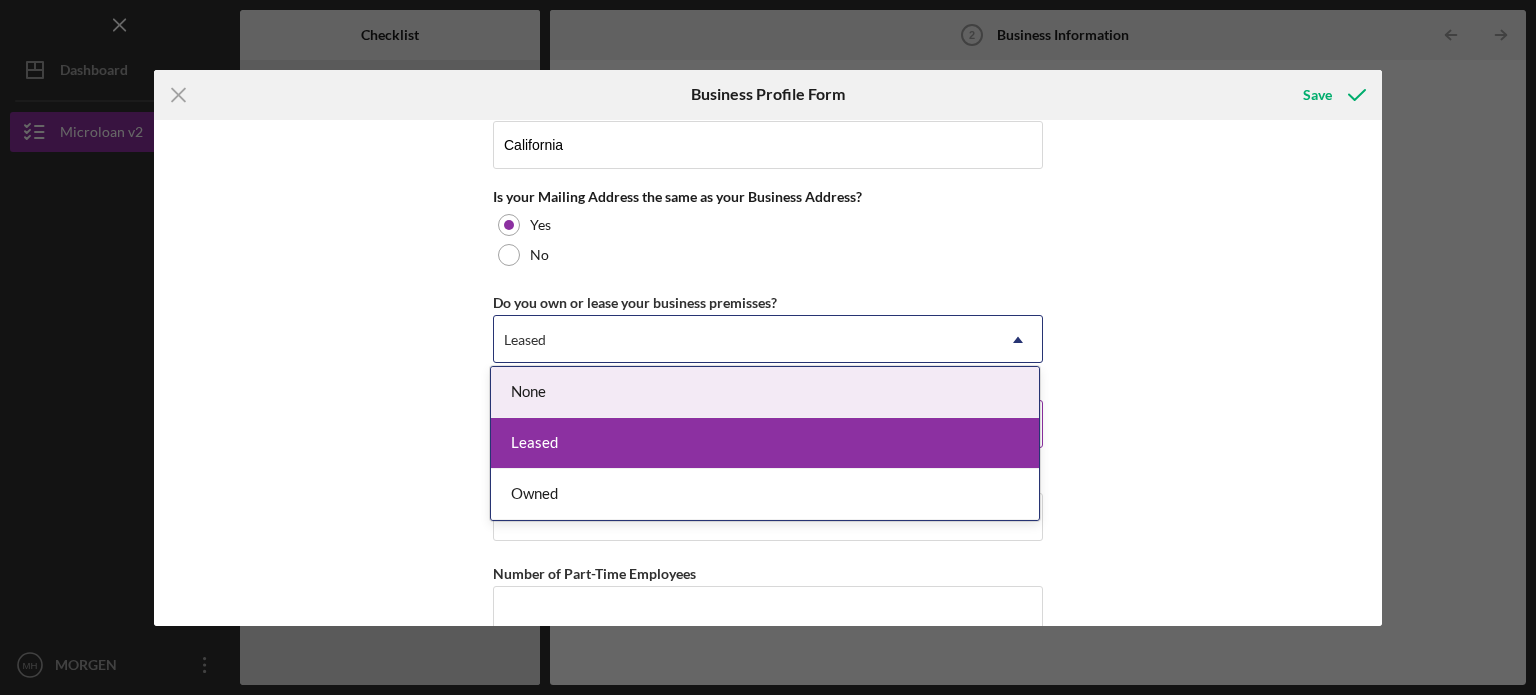 click on "None" at bounding box center (765, 392) 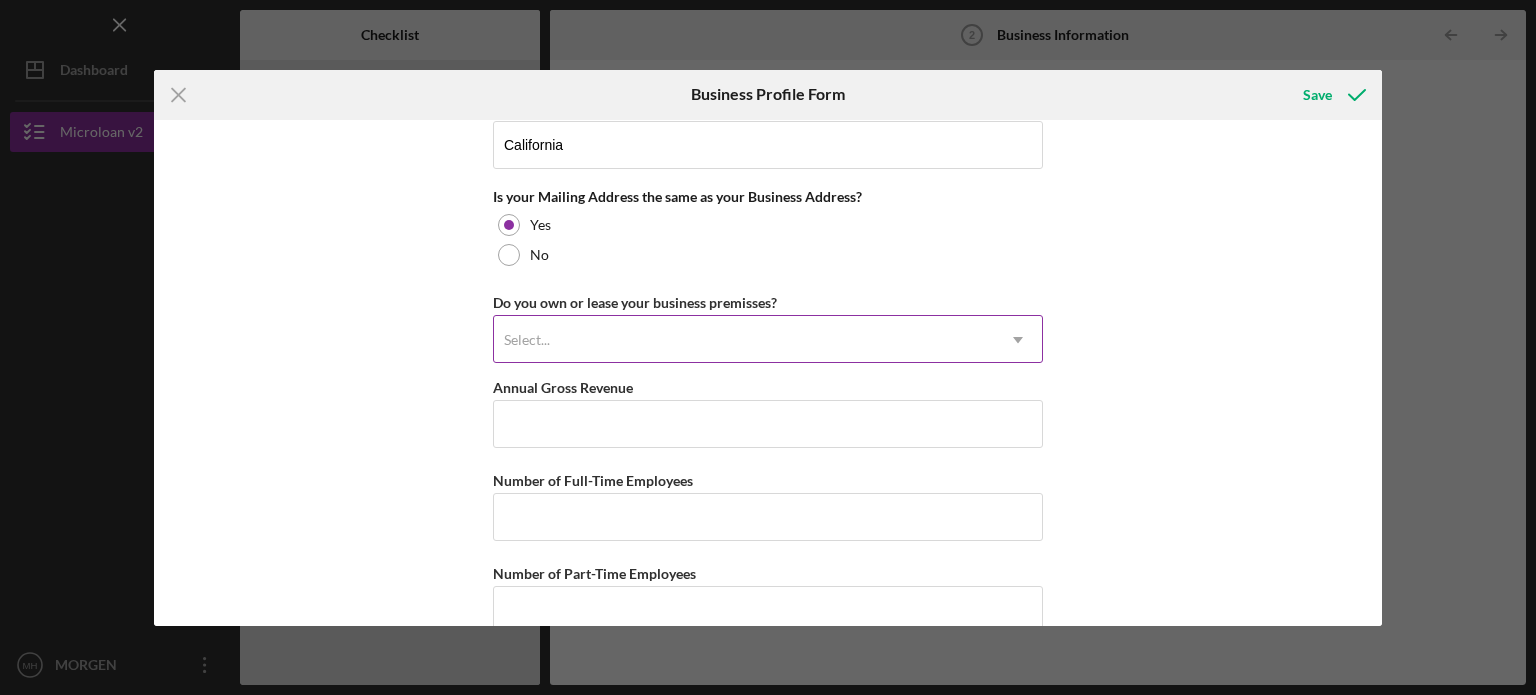 click on "Select..." at bounding box center (744, 340) 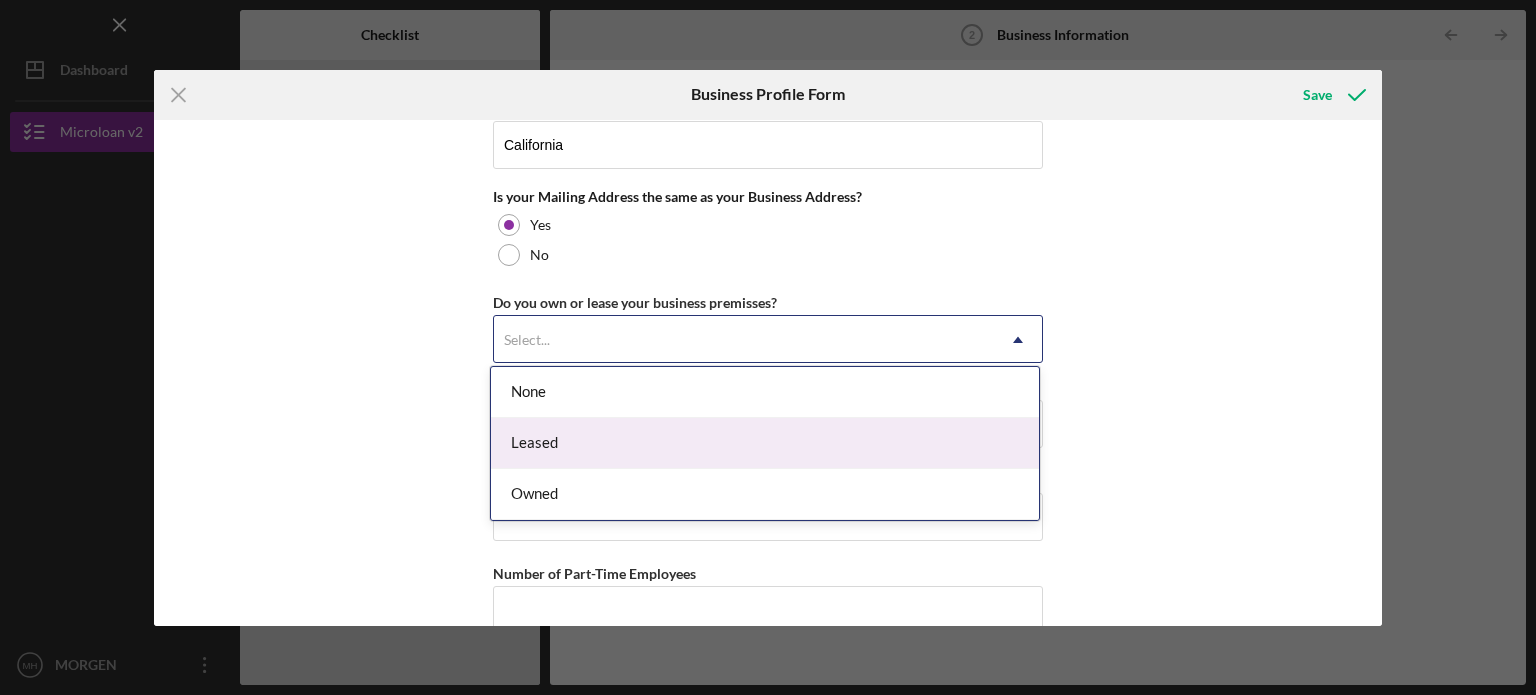 click on "Leased" at bounding box center (765, 443) 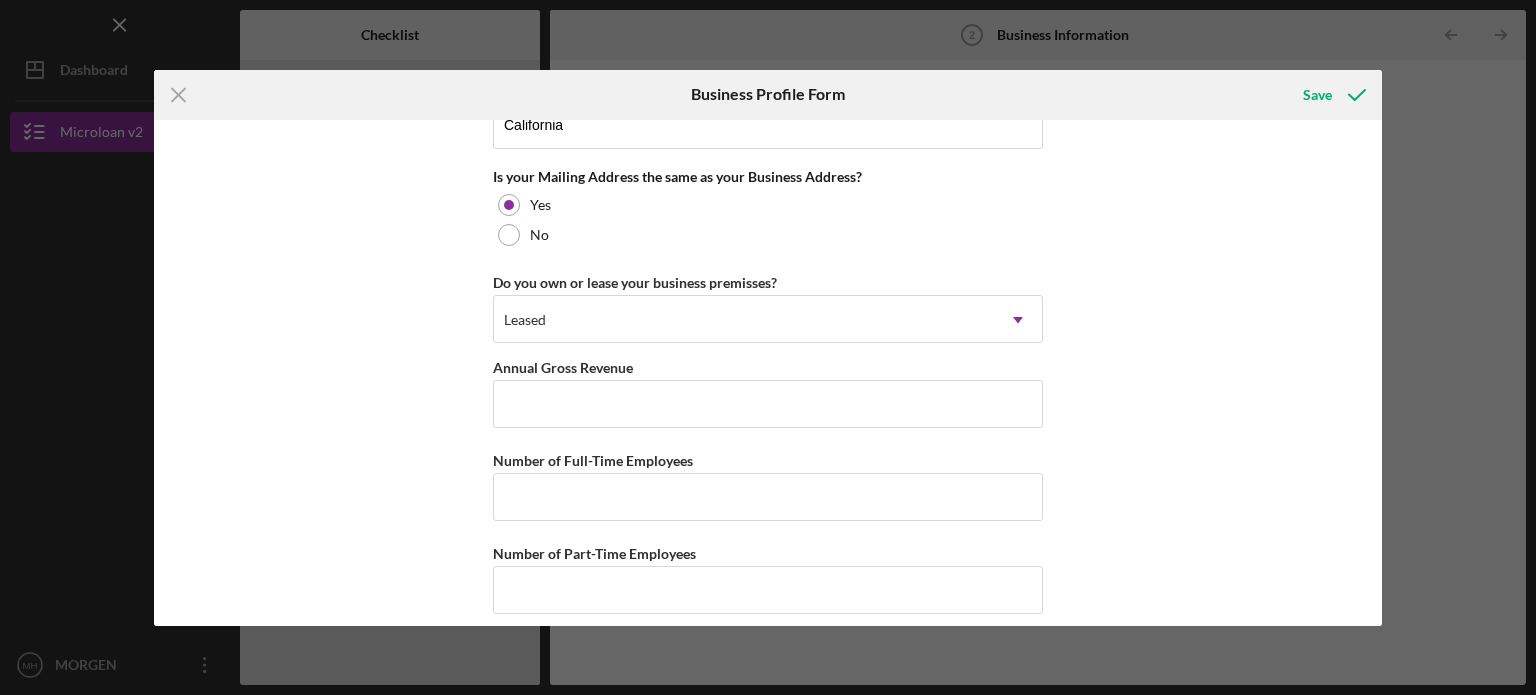 scroll, scrollTop: 1532, scrollLeft: 0, axis: vertical 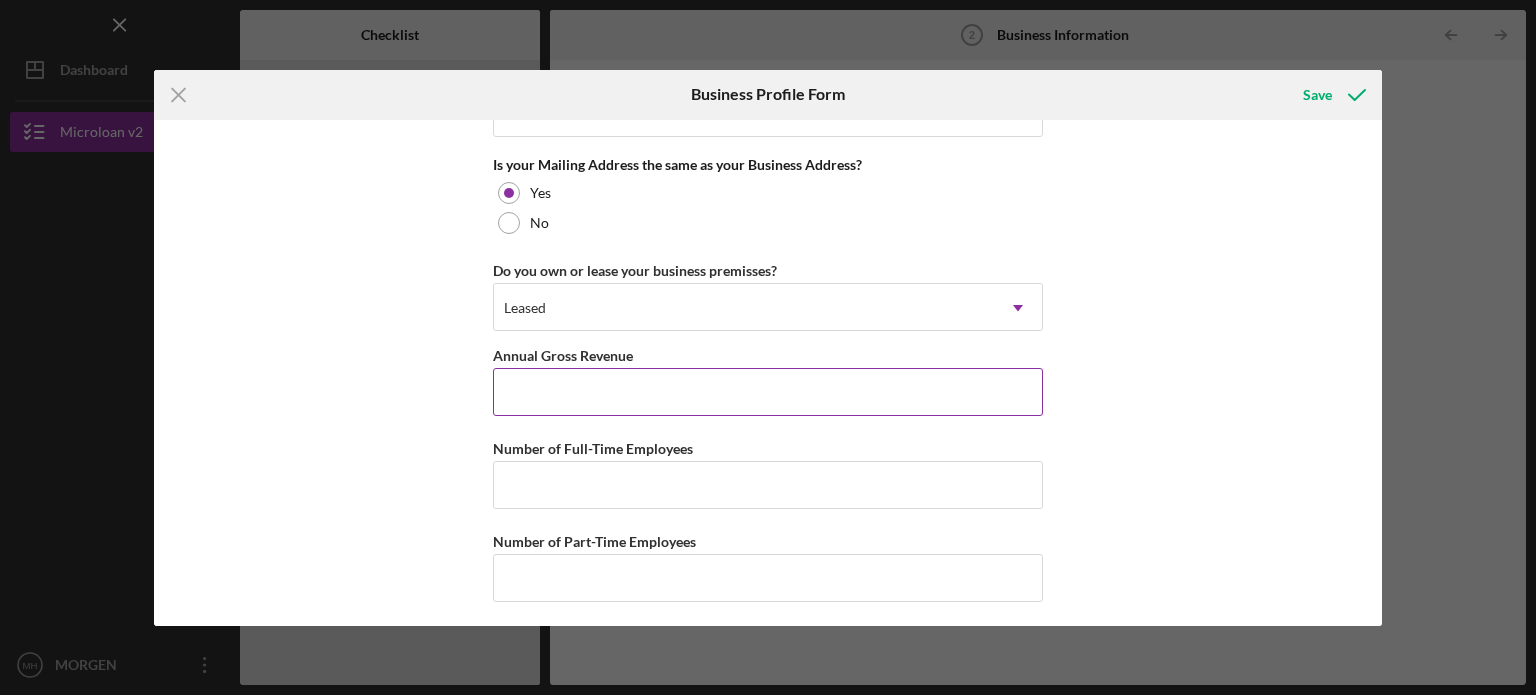 click on "Annual Gross Revenue" at bounding box center [768, 392] 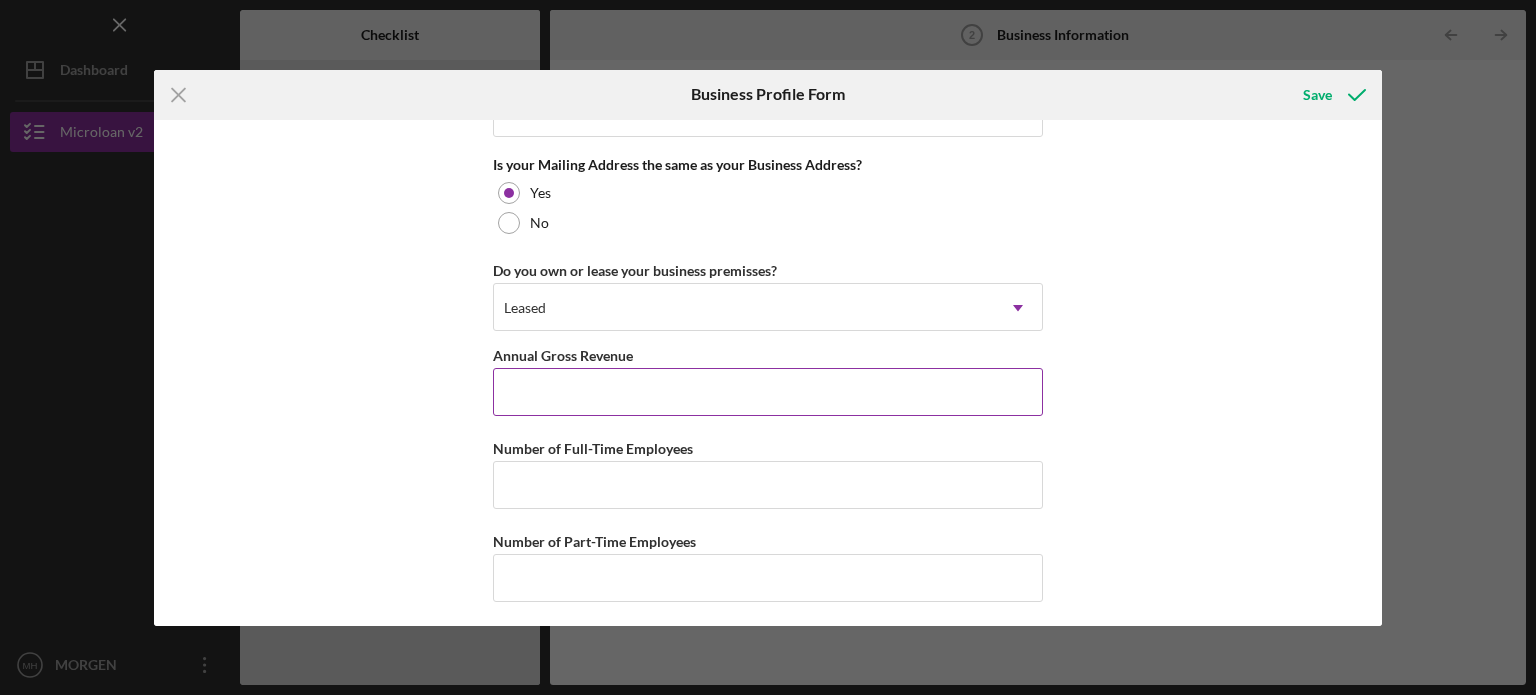 type on "$2,000,000" 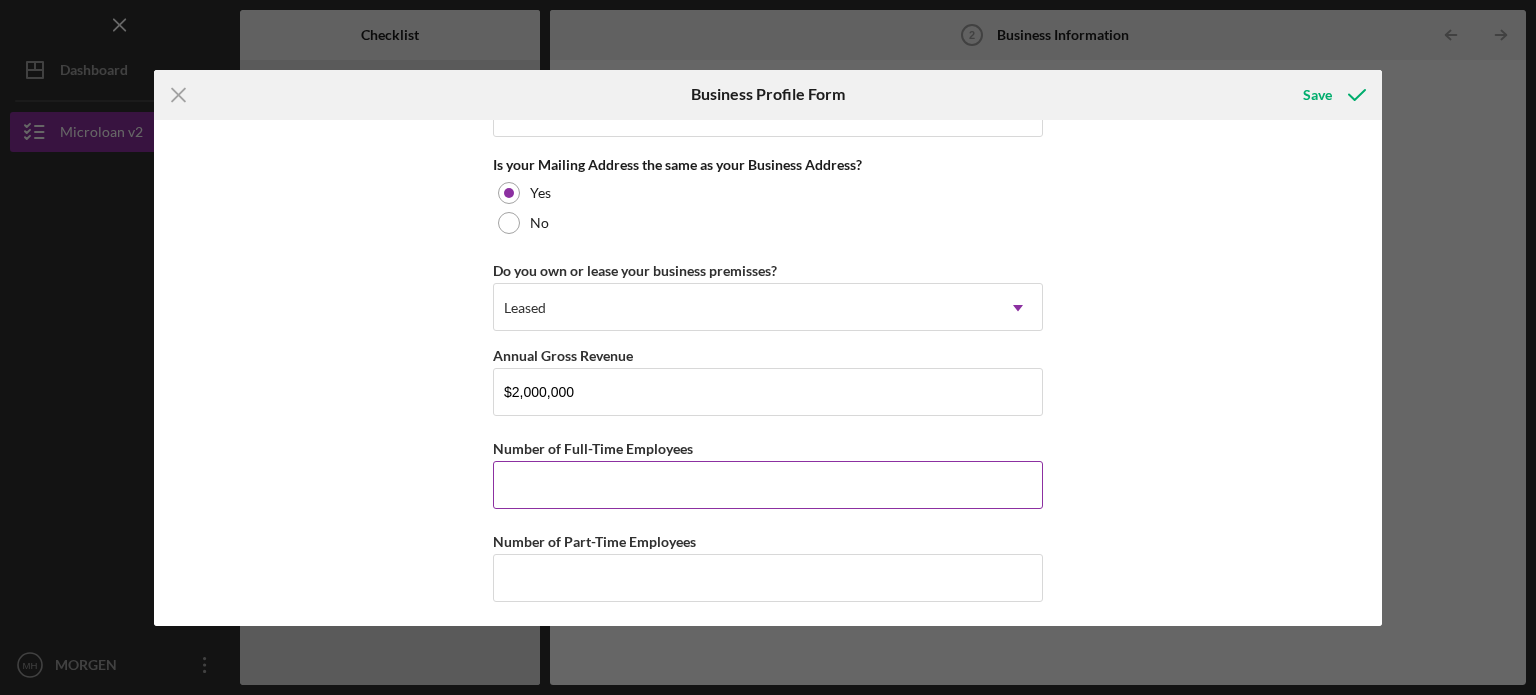 click on "Number of Full-Time Employees" at bounding box center [768, 485] 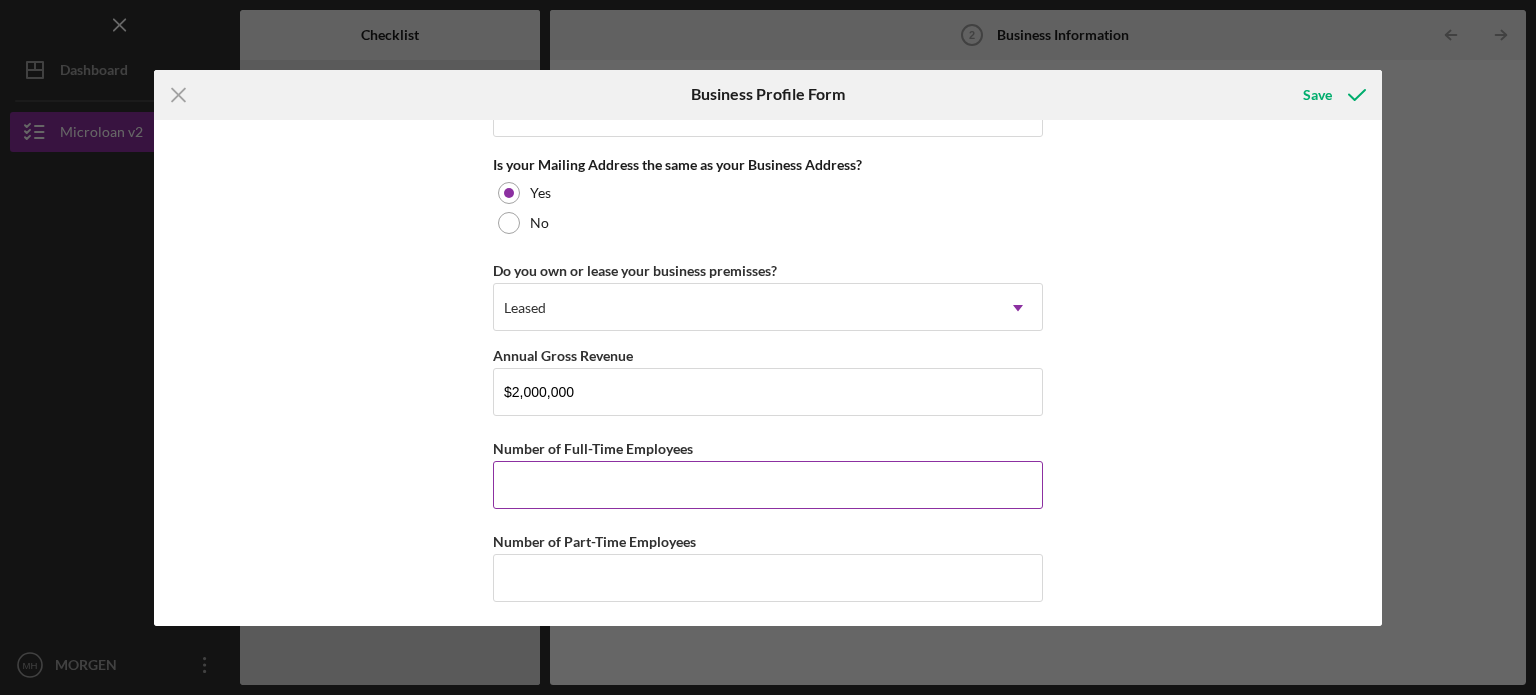 type on "4" 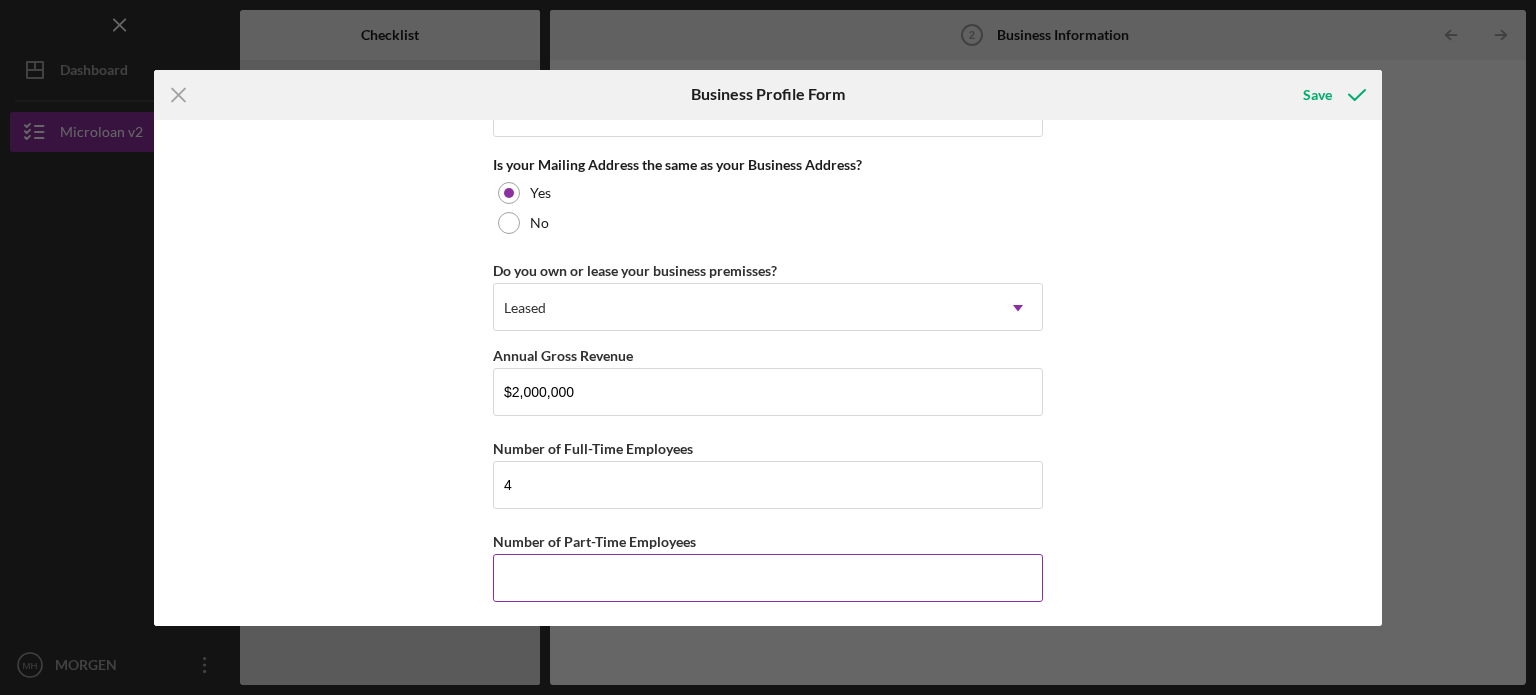 click on "Number of Part-Time Employees" at bounding box center [768, 578] 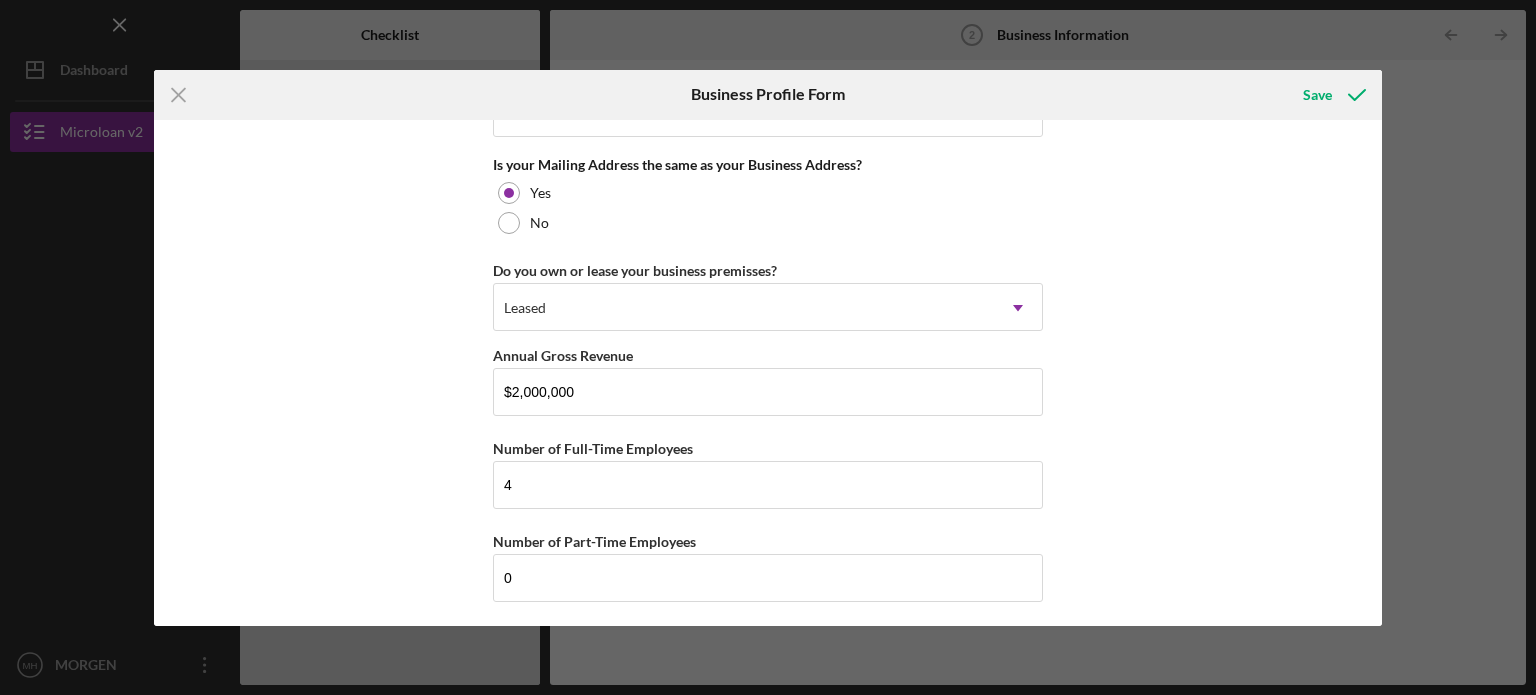 click on "Business Name PTA RETAIL LLC DBA Business Start Date [DATE] Legal Structure LLC Icon/Dropdown Arrow Business Phone [PHONE] Business Email [EMAIL] https:// Website www.londonluxeinteriors.com Industry retail Industry NAICS Code 442110 EIN 92-3086741 Ownership Business Ownership Type Woman-Owned Icon/Dropdown Arrow Do you own 100% of the business? Yes No Business Street Address [NUMBER] [STREET], [APT] City [CITY] State [STATE] Icon/Dropdown Arrow Zip [ZIP] County California Is your Mailing Address the same as your Business Address? Yes No Do you own or lease your business premisses? Leased Icon/Dropdown Arrow Annual Gross Revenue $2,000,000 Number of Full-Time Employees 4 Number of Part-Time Employees 0" at bounding box center (768, 373) 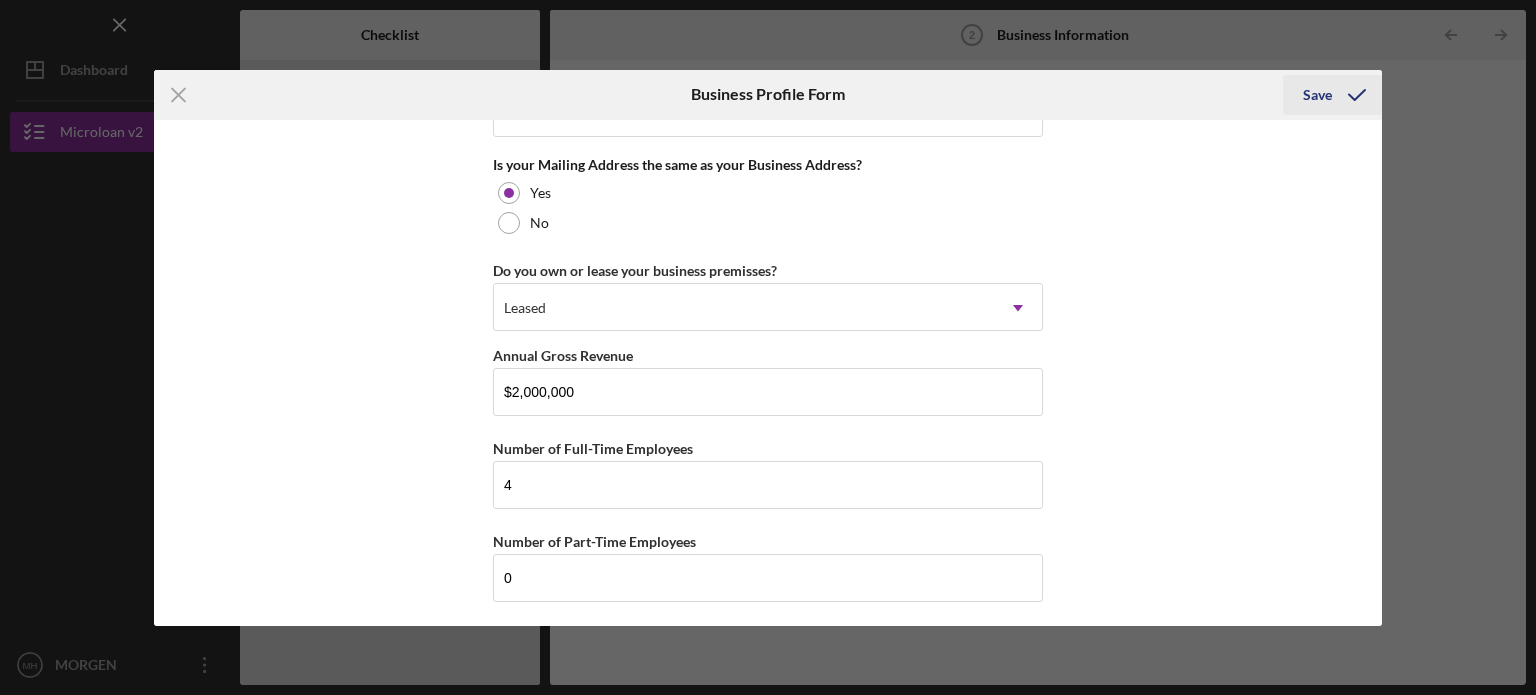 click on "Save" at bounding box center [1317, 95] 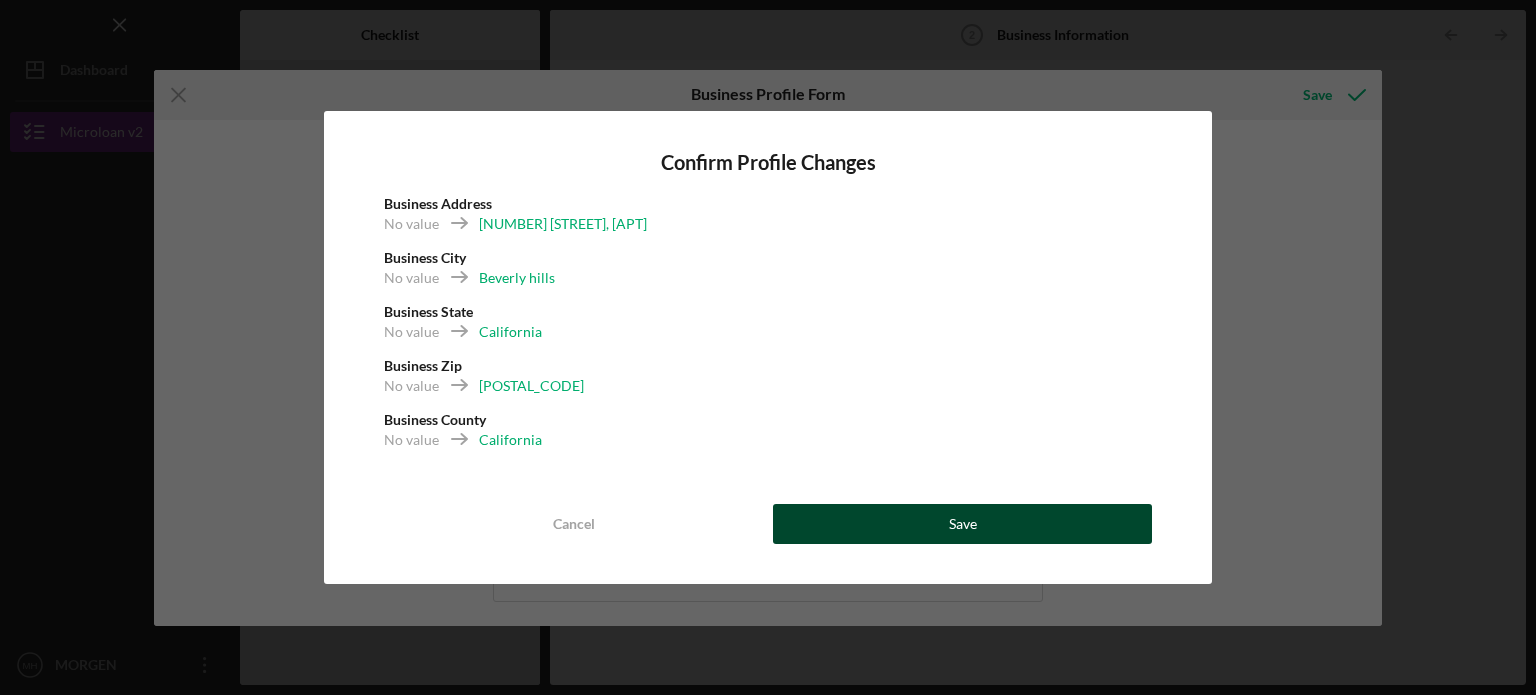 click on "Save" at bounding box center [962, 524] 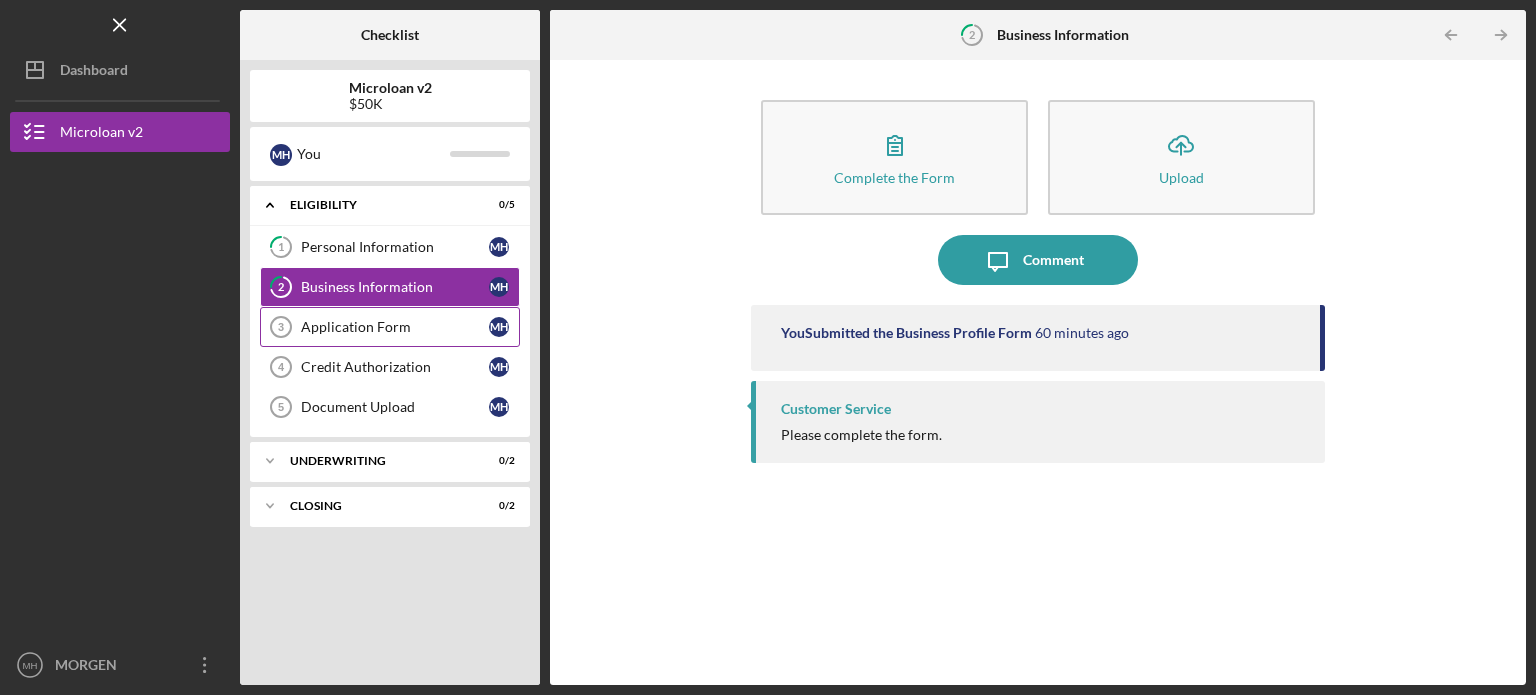 click on "Application Form" at bounding box center (395, 327) 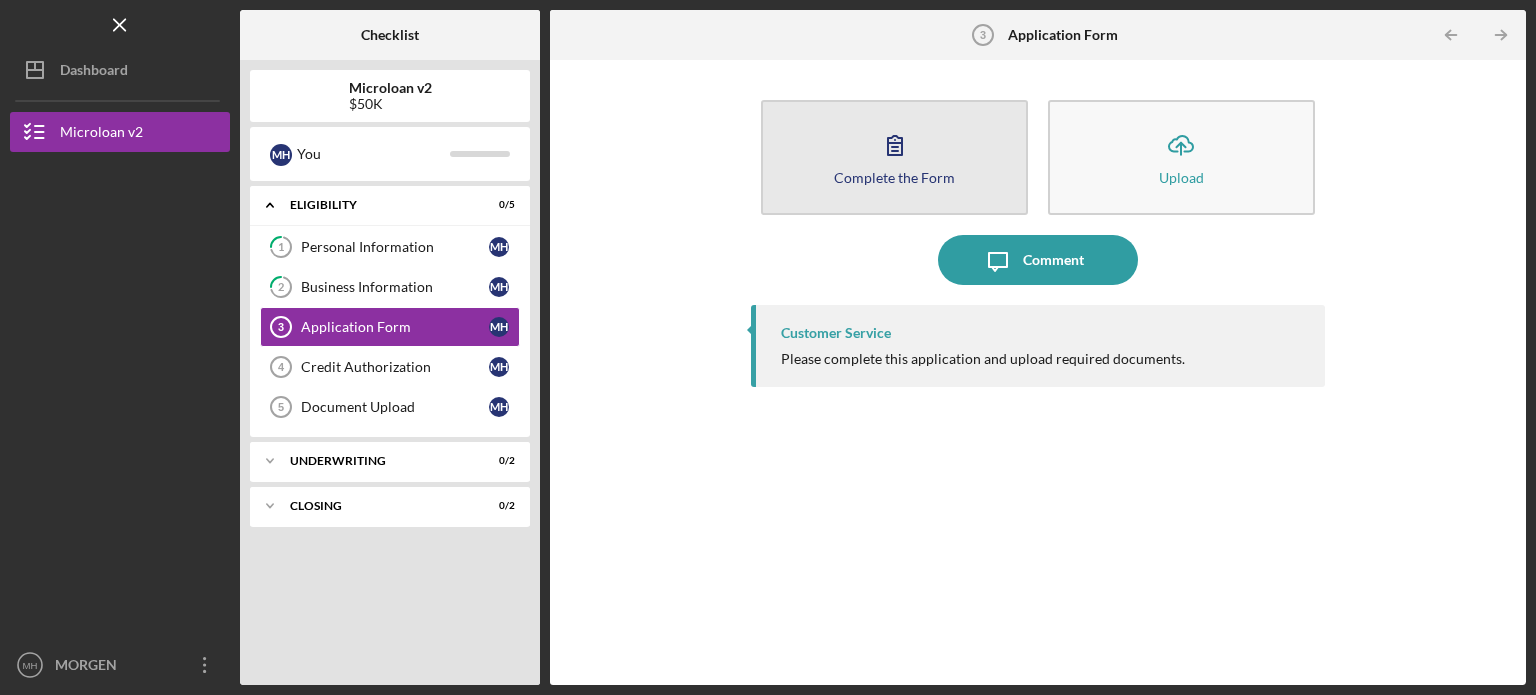 click on "Complete the Form Form" at bounding box center (894, 157) 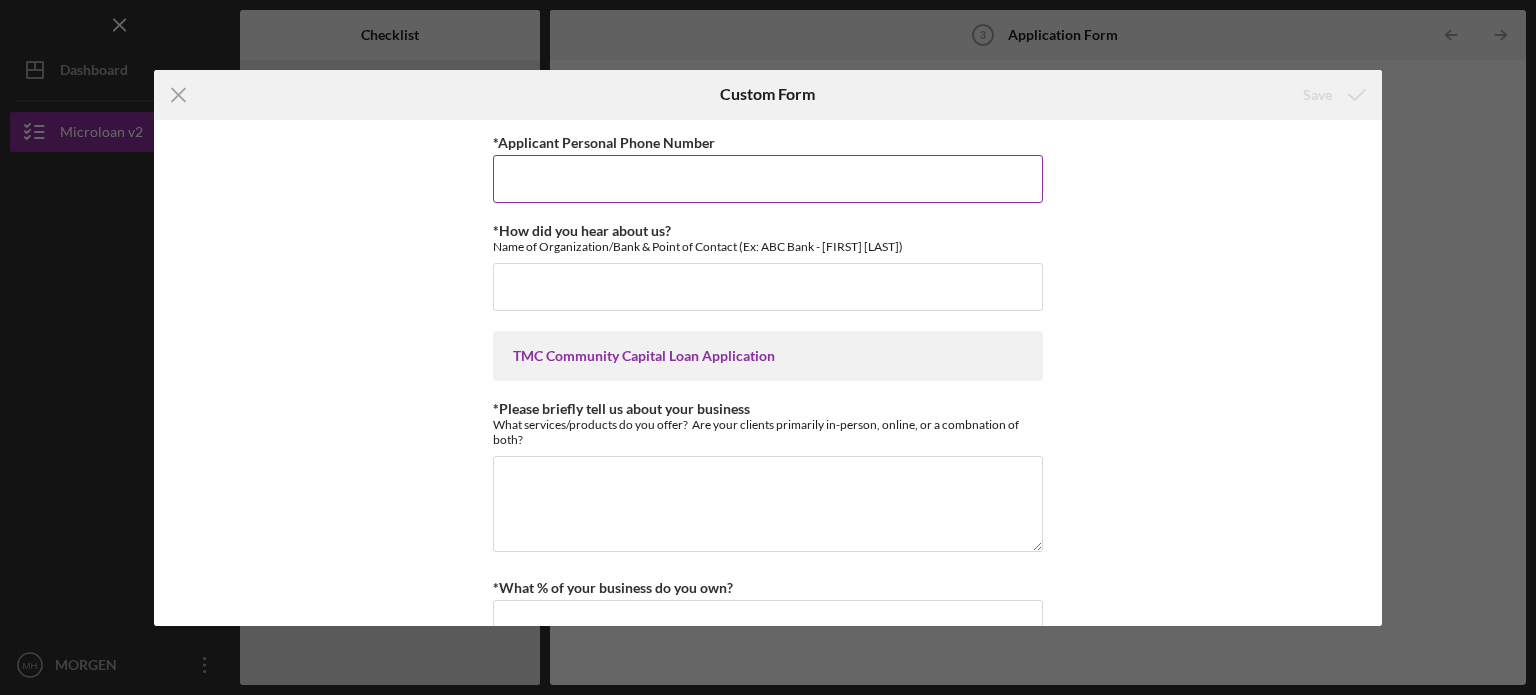 click on "*Applicant Personal Phone Number" at bounding box center (768, 179) 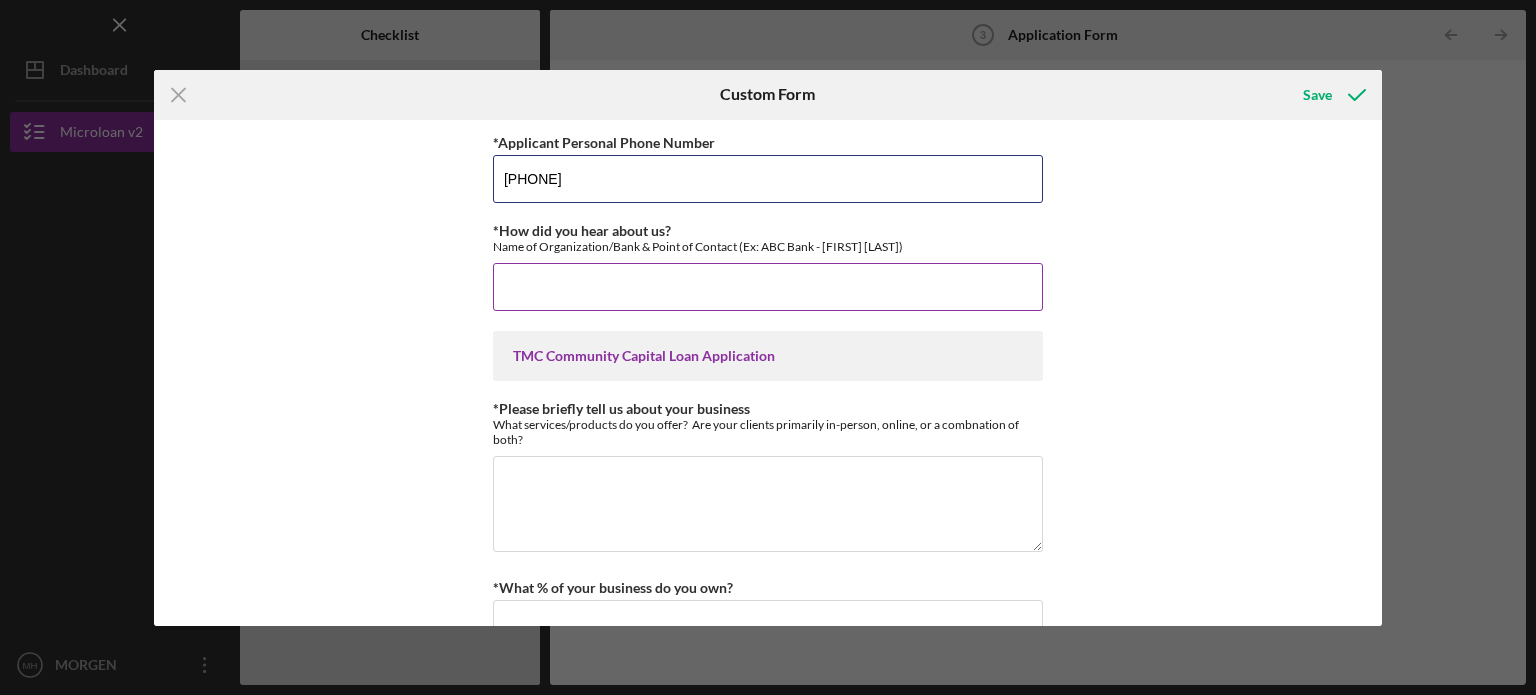 type on "[PHONE]" 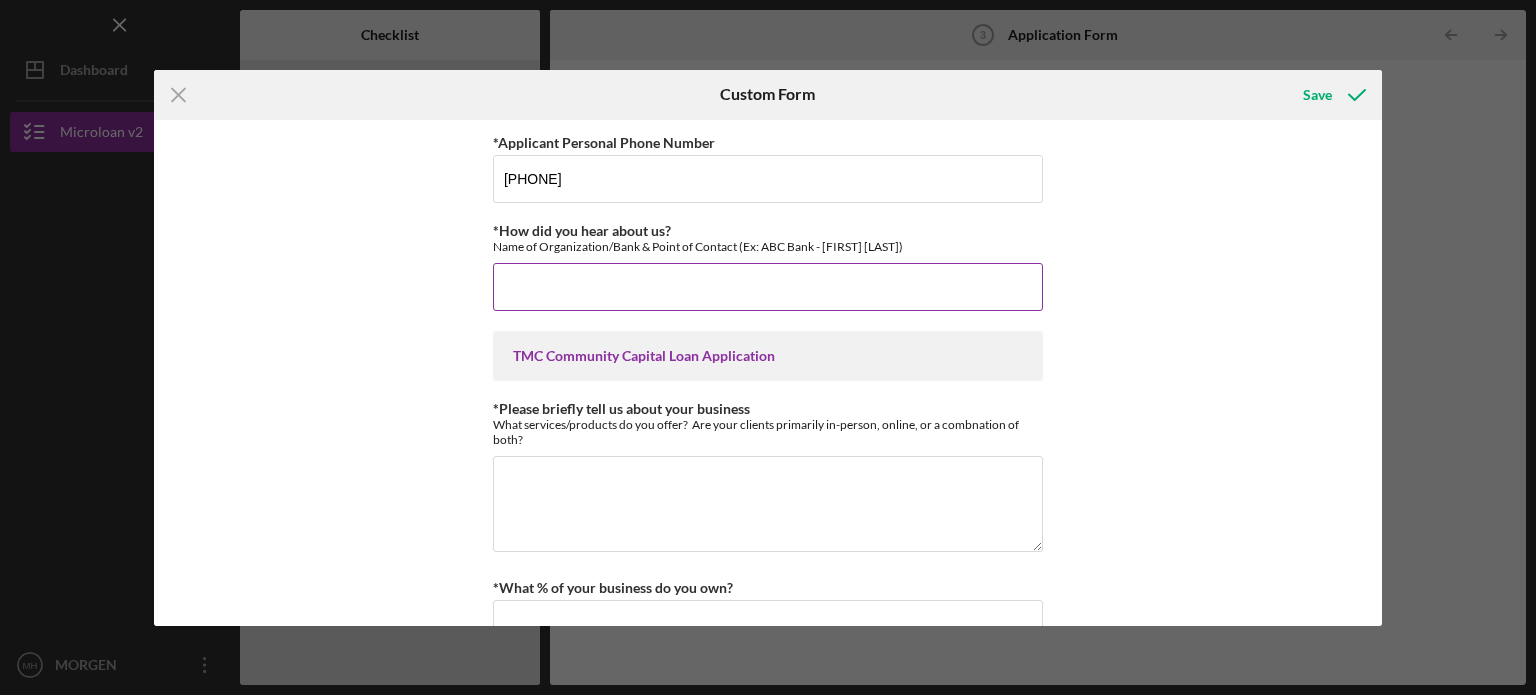 click on "*How did you hear about us?" at bounding box center [768, 287] 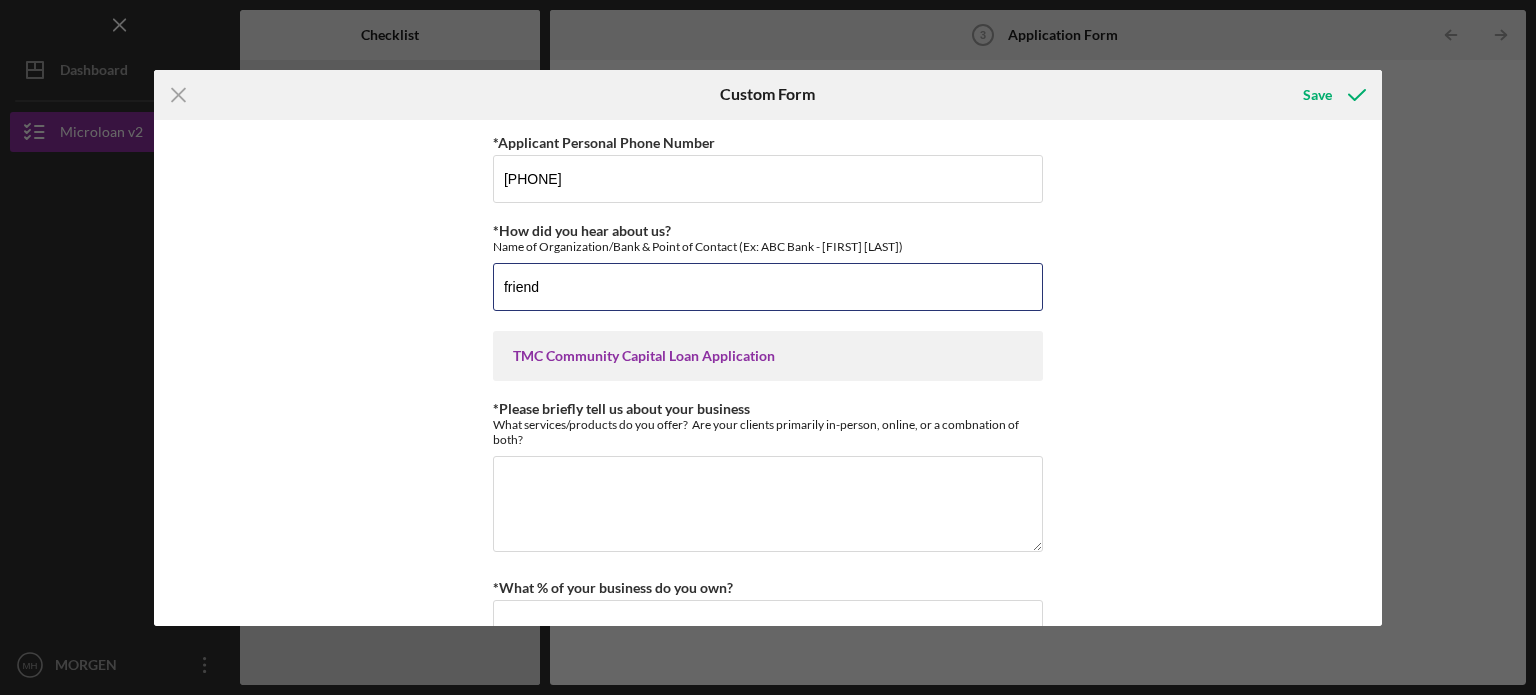 scroll, scrollTop: 200, scrollLeft: 0, axis: vertical 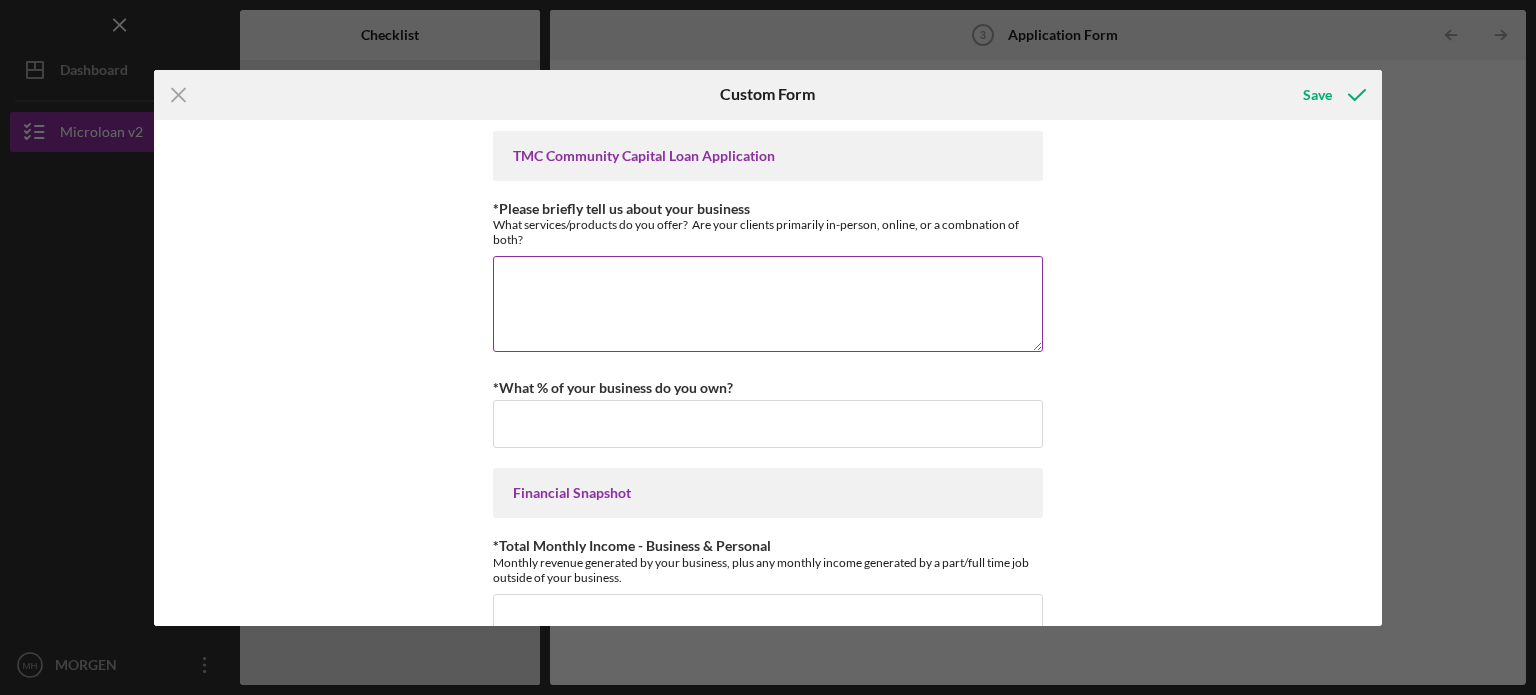 type on "friend" 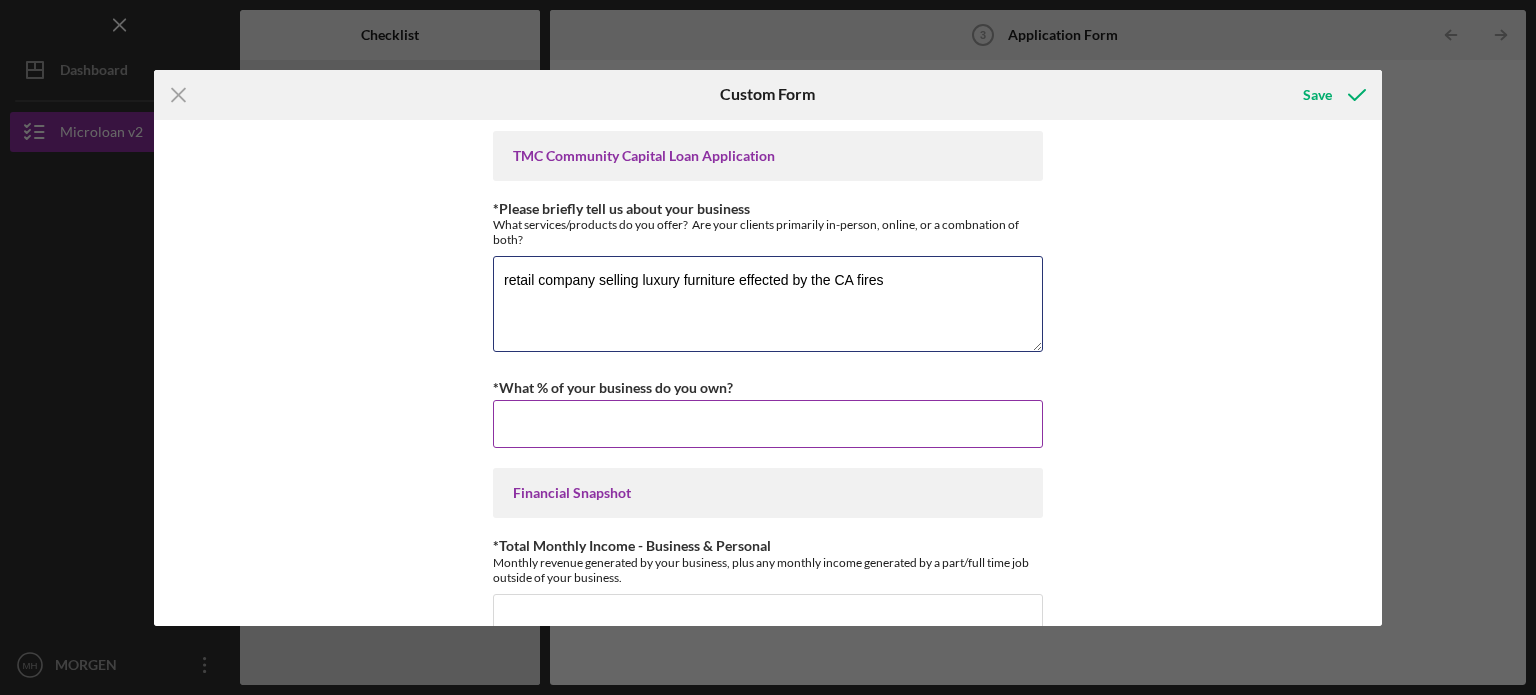 type on "retail company selling luxury furniture effected by the CA fires" 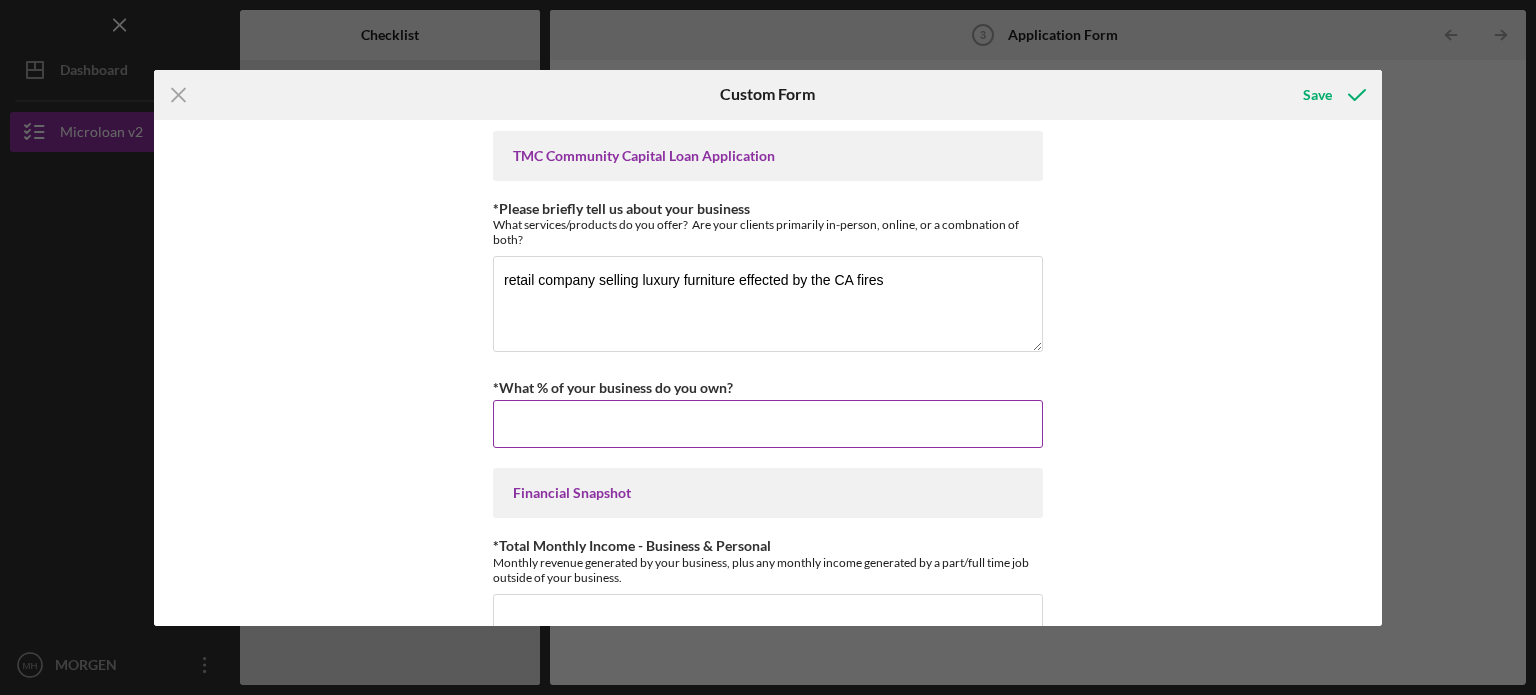 click on "*What % of your business do you own?" at bounding box center [768, 424] 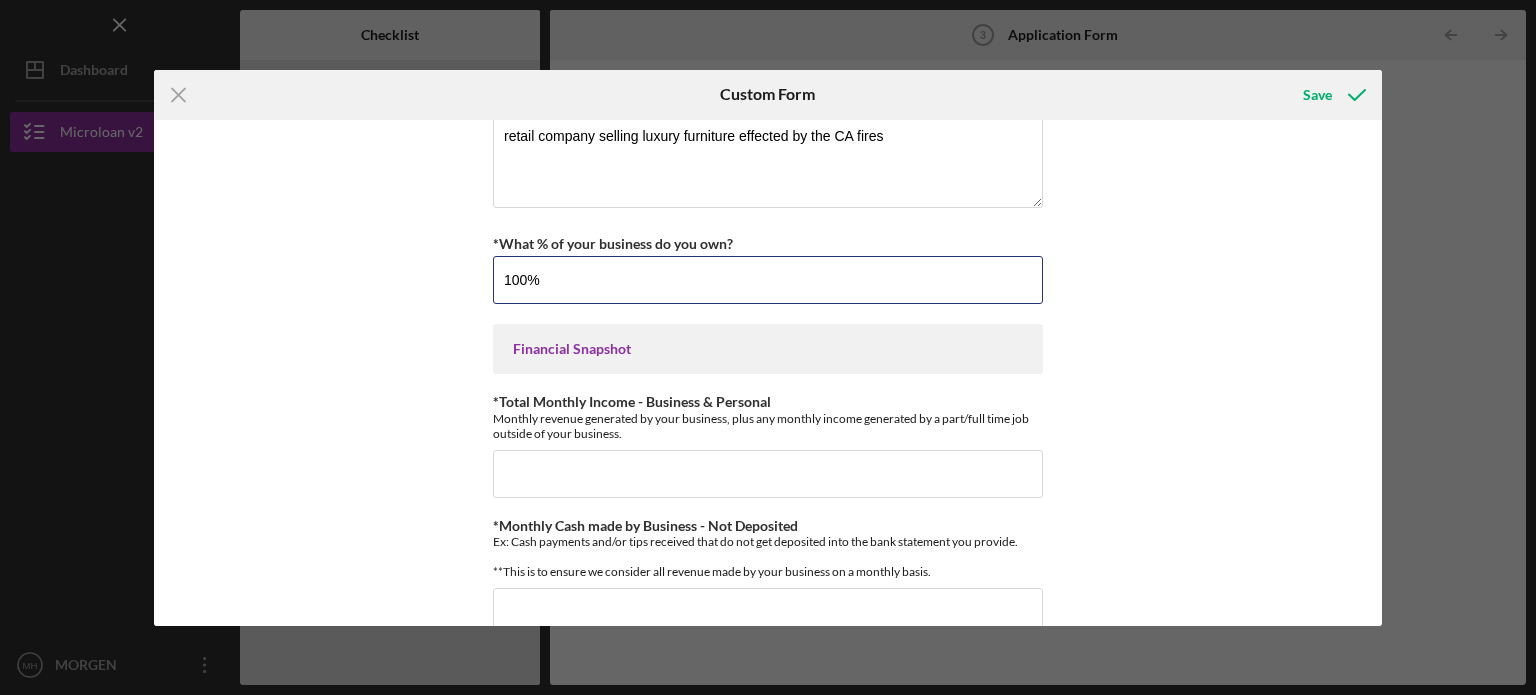 scroll, scrollTop: 500, scrollLeft: 0, axis: vertical 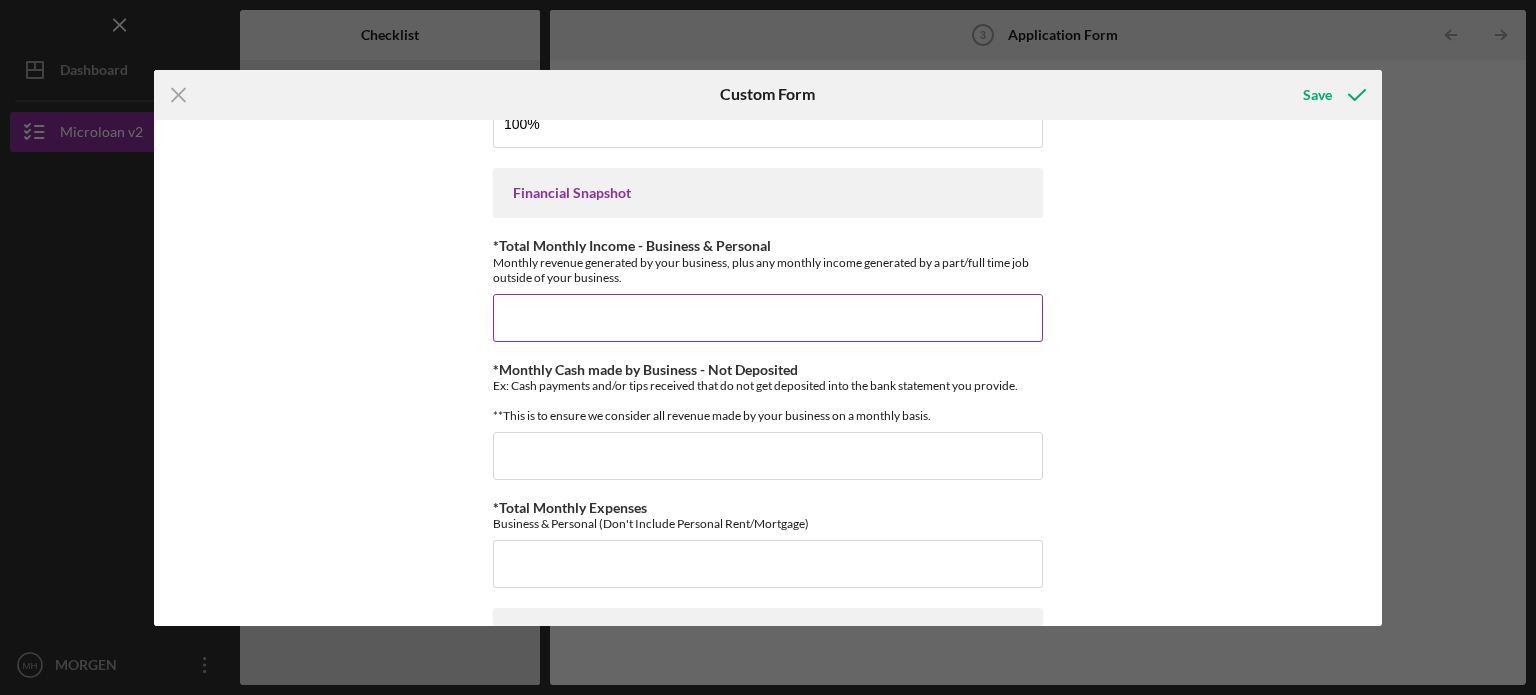 type on "100.00000%" 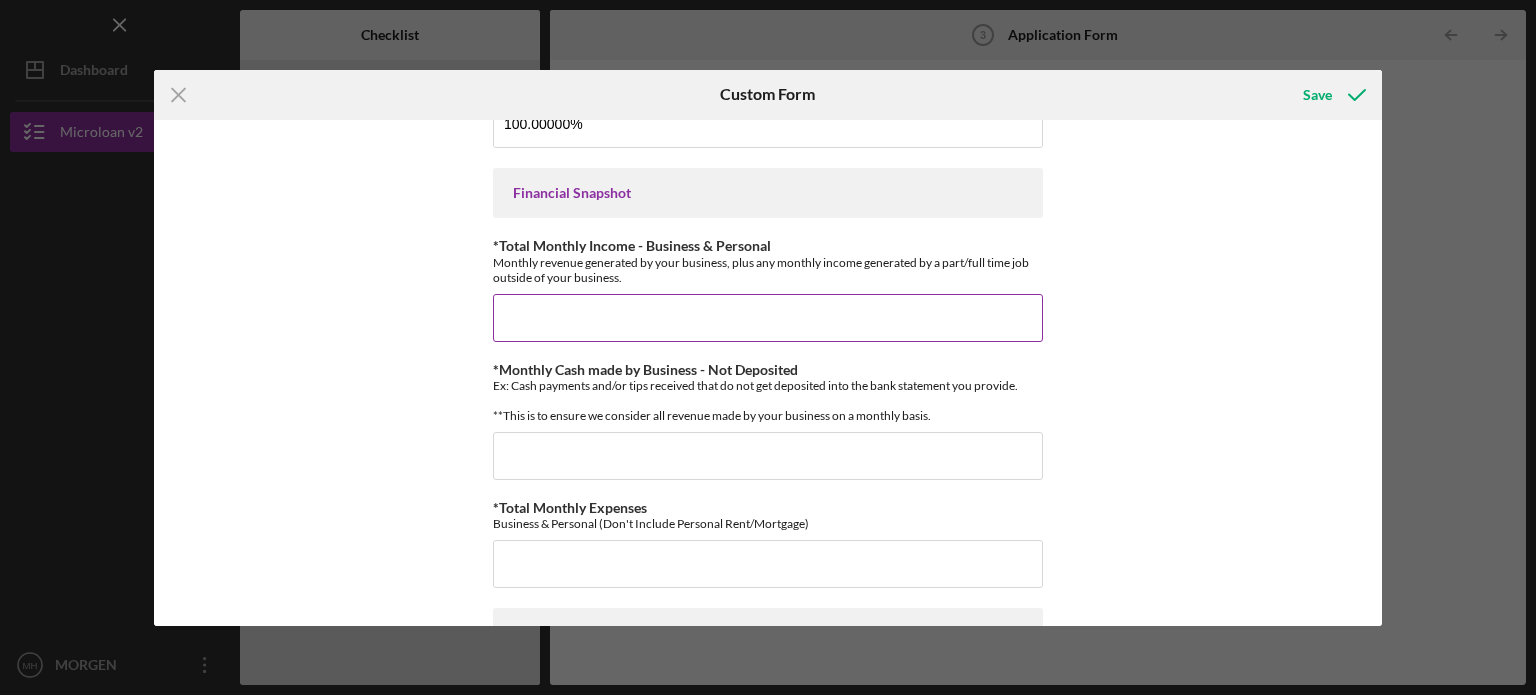 click on "*Total Monthly Income - Business & Personal" at bounding box center (768, 318) 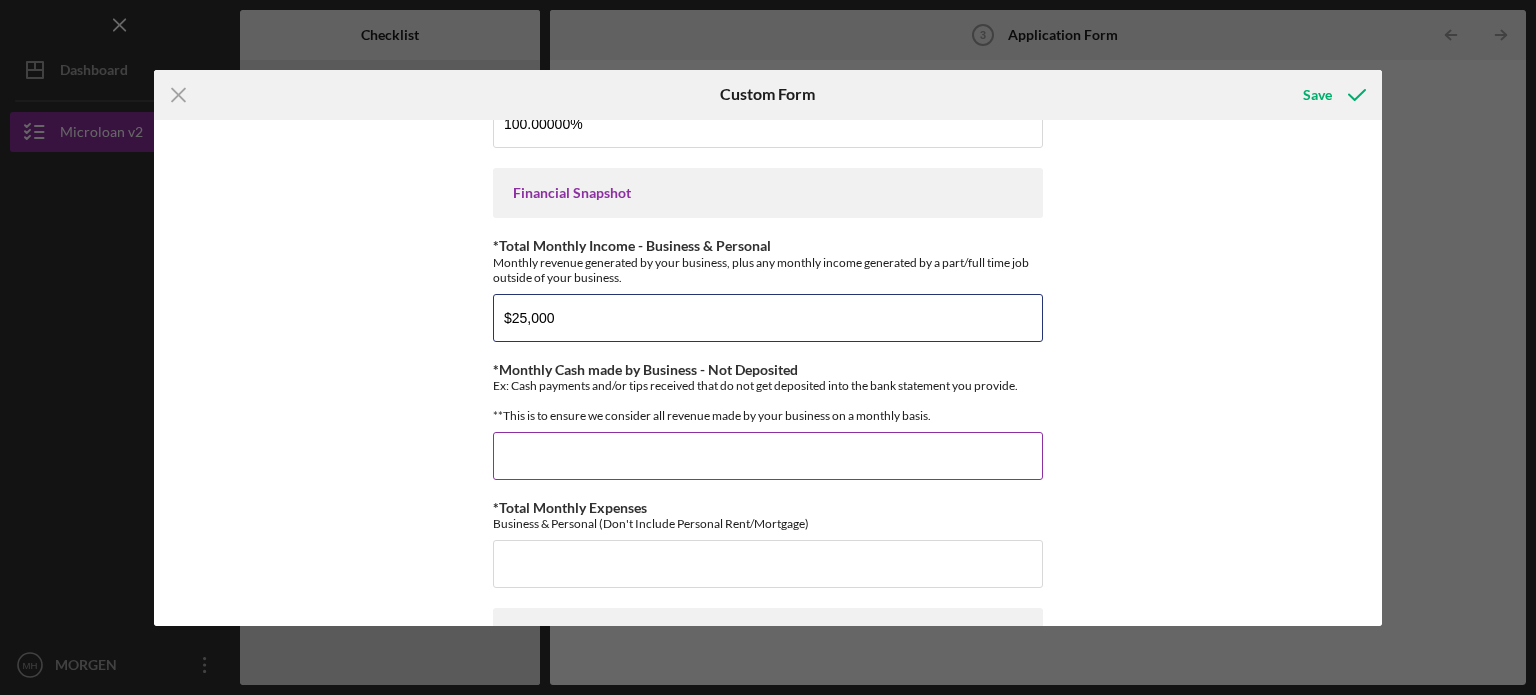 type on "$25,000" 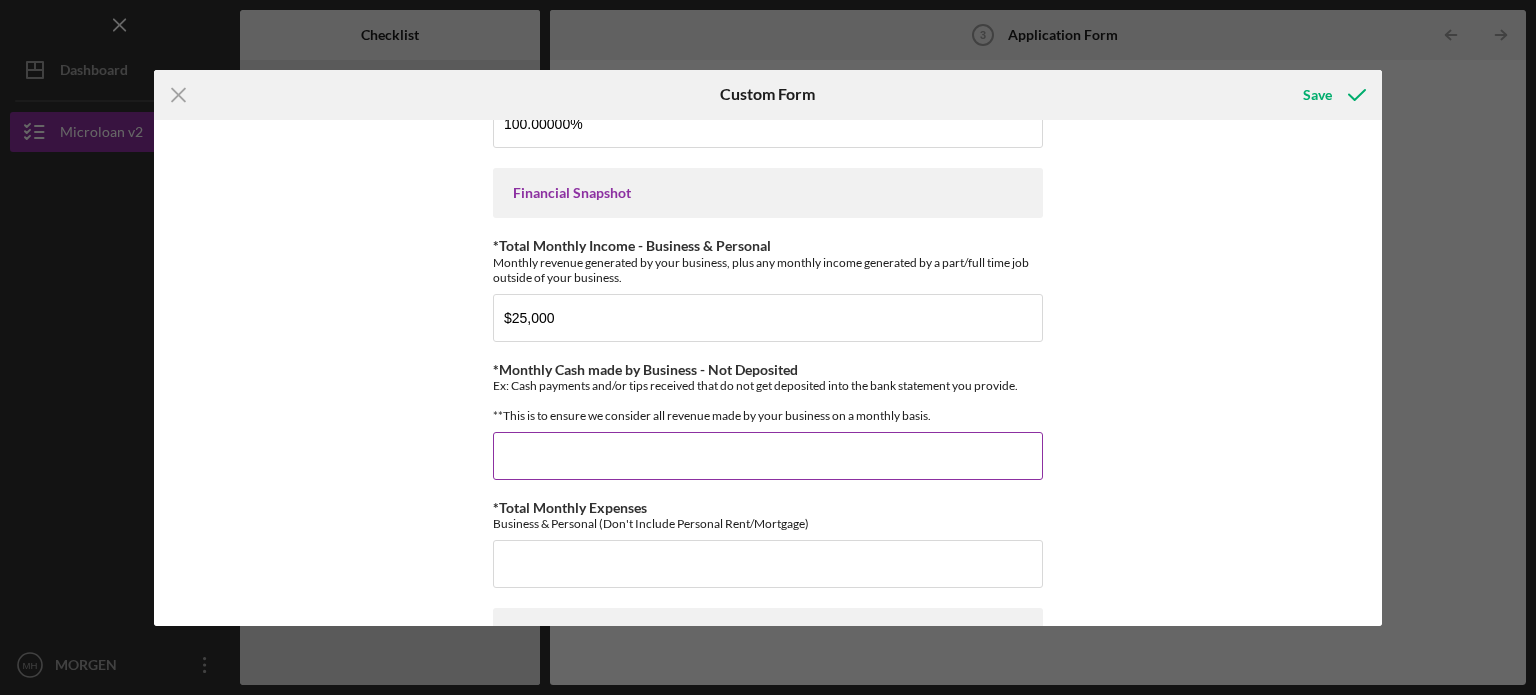 click on "*Monthly Cash made by Business - Not Deposited" at bounding box center [768, 456] 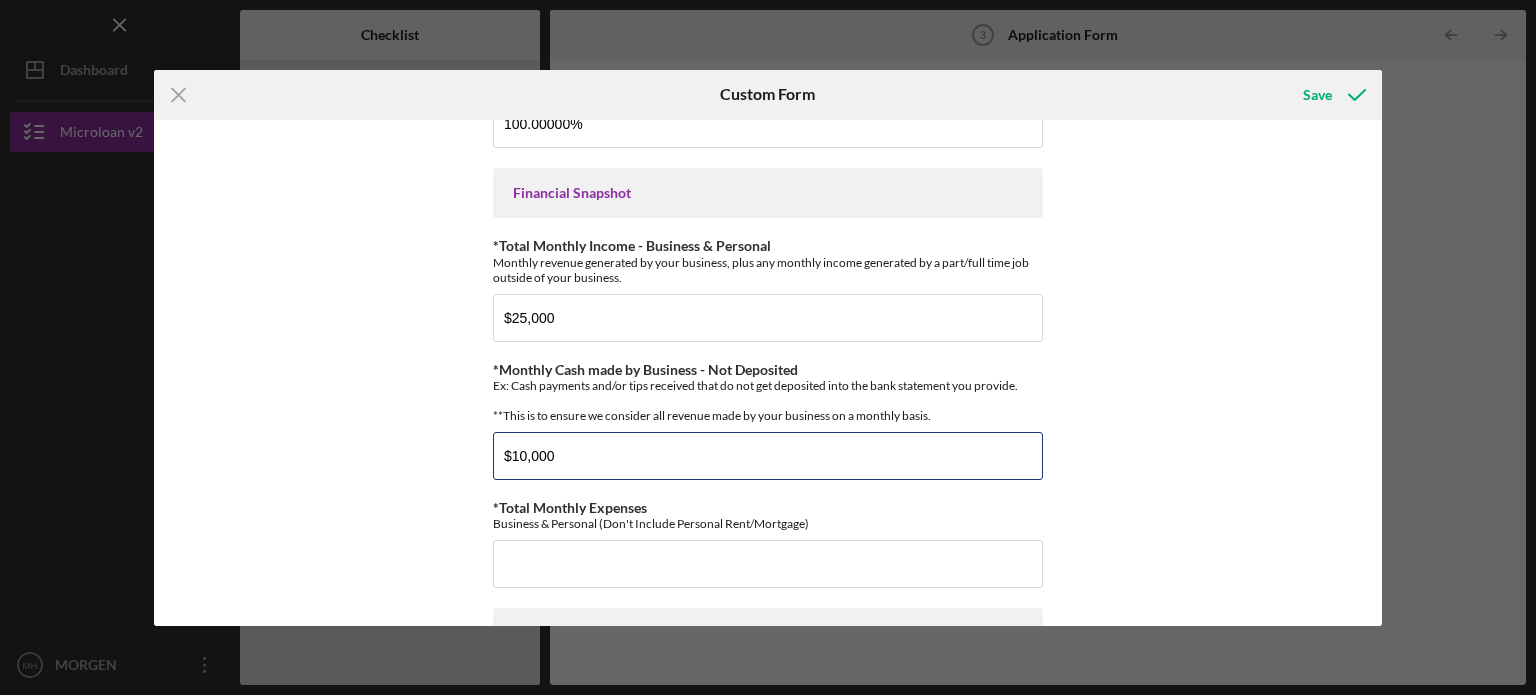 type on "$10,000" 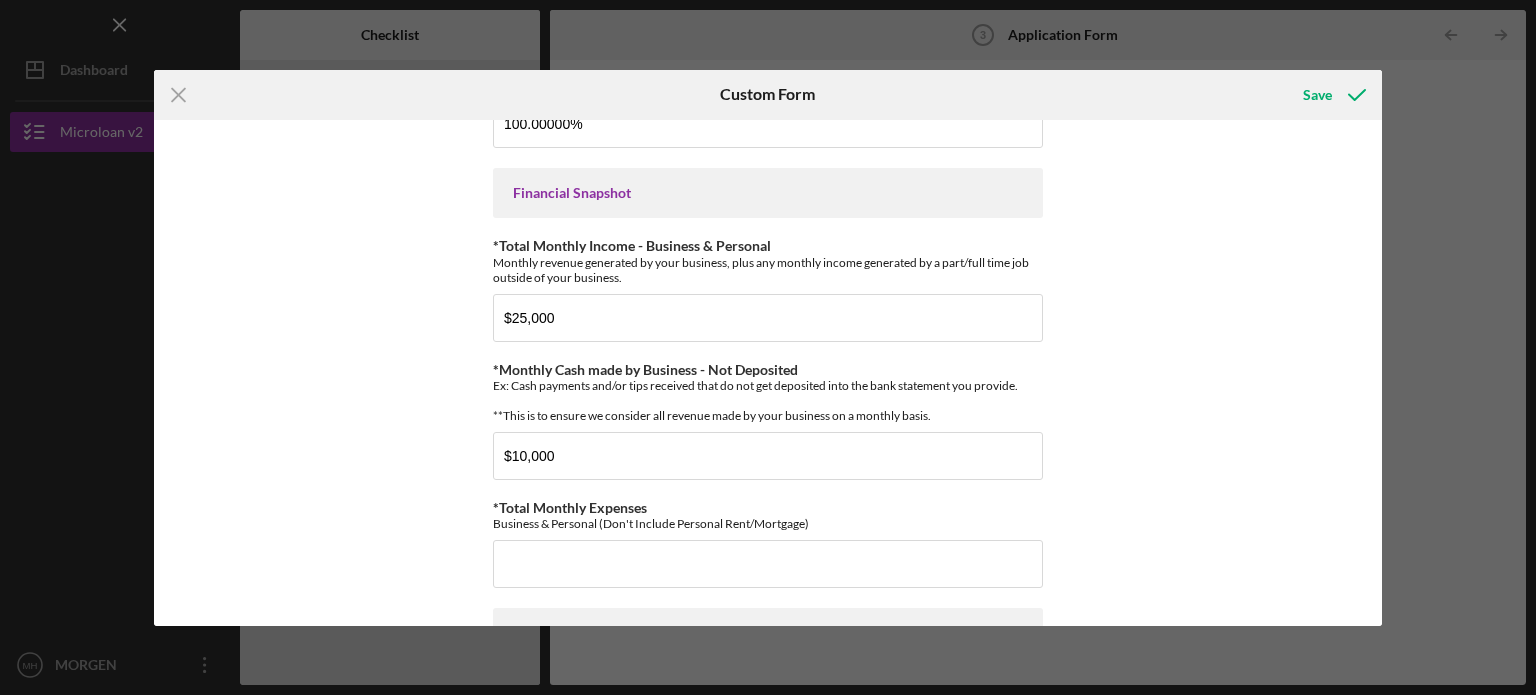 click on "*Applicant Personal Phone Number [PHONE] *How did you hear about us? Name of Organization/Bank & Point of Contact (Ex: ABC Bank - [NAME]) friend TMC Community Capital Loan Application *Please briefly tell us about your business What services/products do you offer? Are your clients primarily in-person, online, or a combnation of both? retail company selling luxury furniture effected by the CA fires *What % of your business do you own? 100.00000% Financial Snapshot *Total Monthly Income - Business & Personal Monthly revenue generated by your business, plus any monthly income generated by a part/full time job outside of your business. $25,000 *Monthly Cash made by Business - Not Deposited
Ex: Cash payments and/or tips received that do not get deposited into the bank statement you provide.
**This is to ensure we consider all revenue made by your business on a monthly basis. $10,000 *Total Monthly Expenses Business & Personal (Don't Include Personal Rent/Mortgage) Loan Information *Desired Monthly Payment" at bounding box center [768, 373] 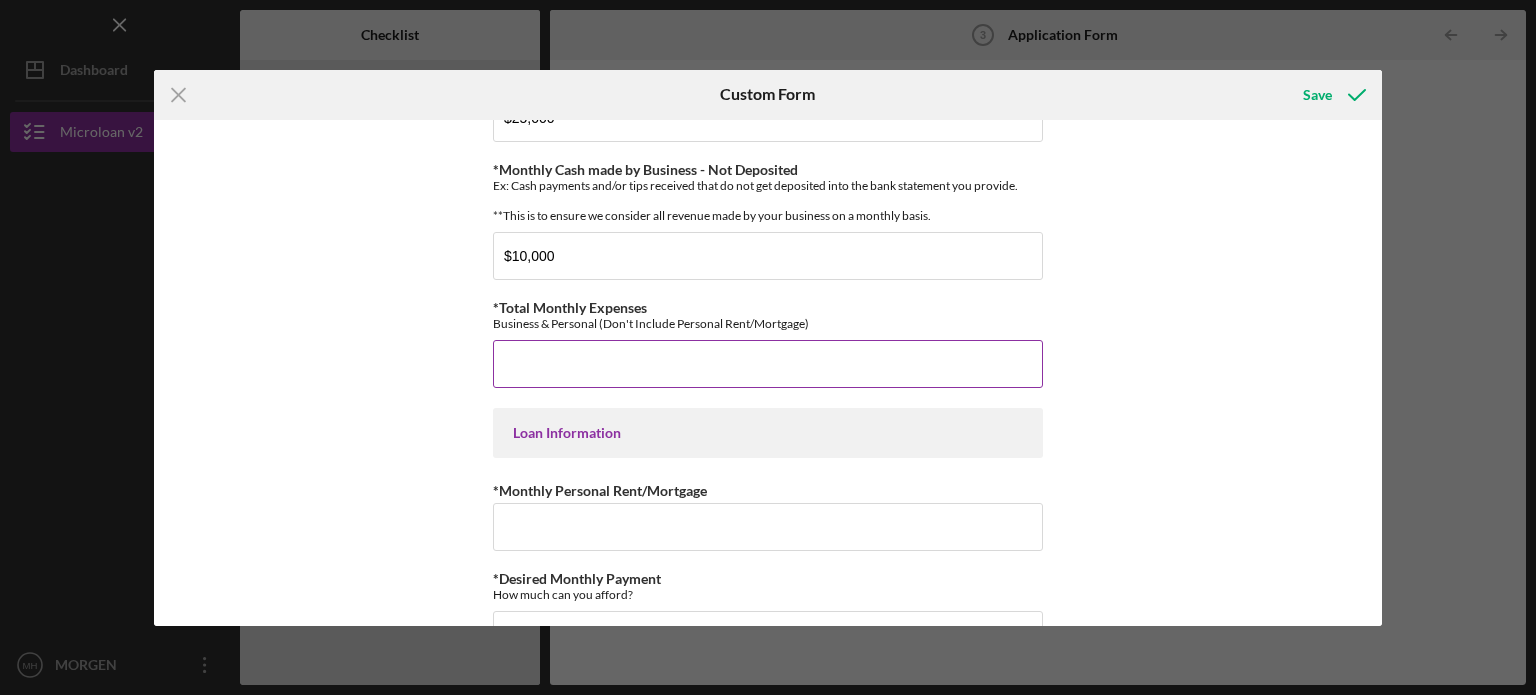 click on "*Total Monthly Expenses" at bounding box center [768, 364] 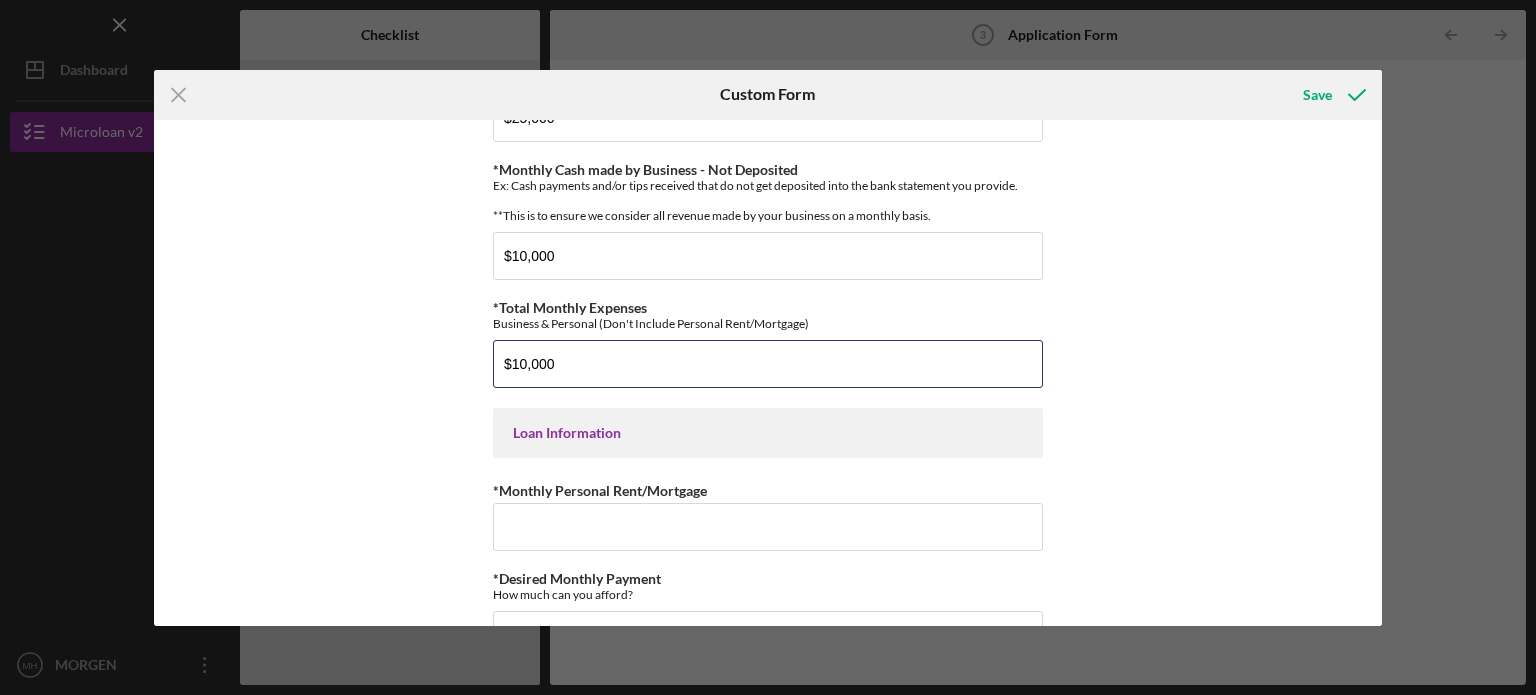 scroll, scrollTop: 1000, scrollLeft: 0, axis: vertical 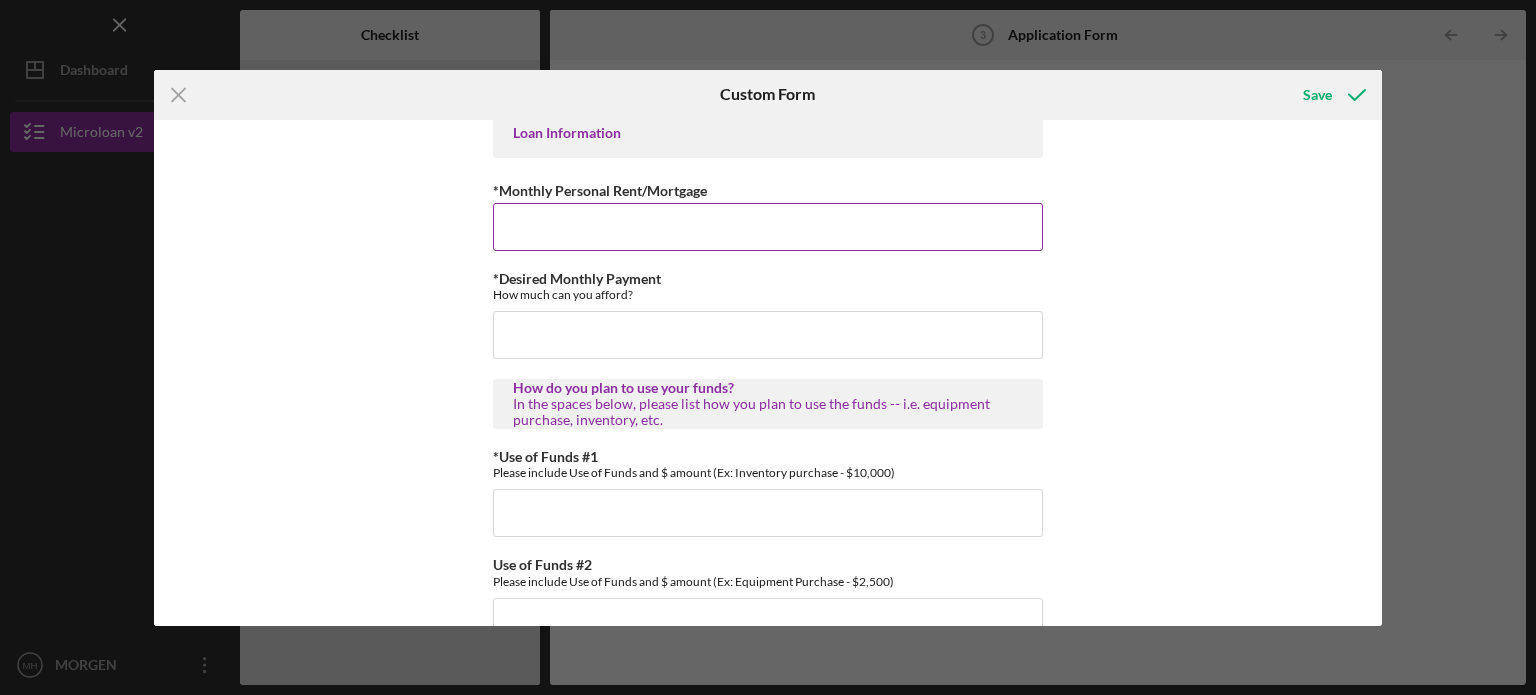 type on "$10,000" 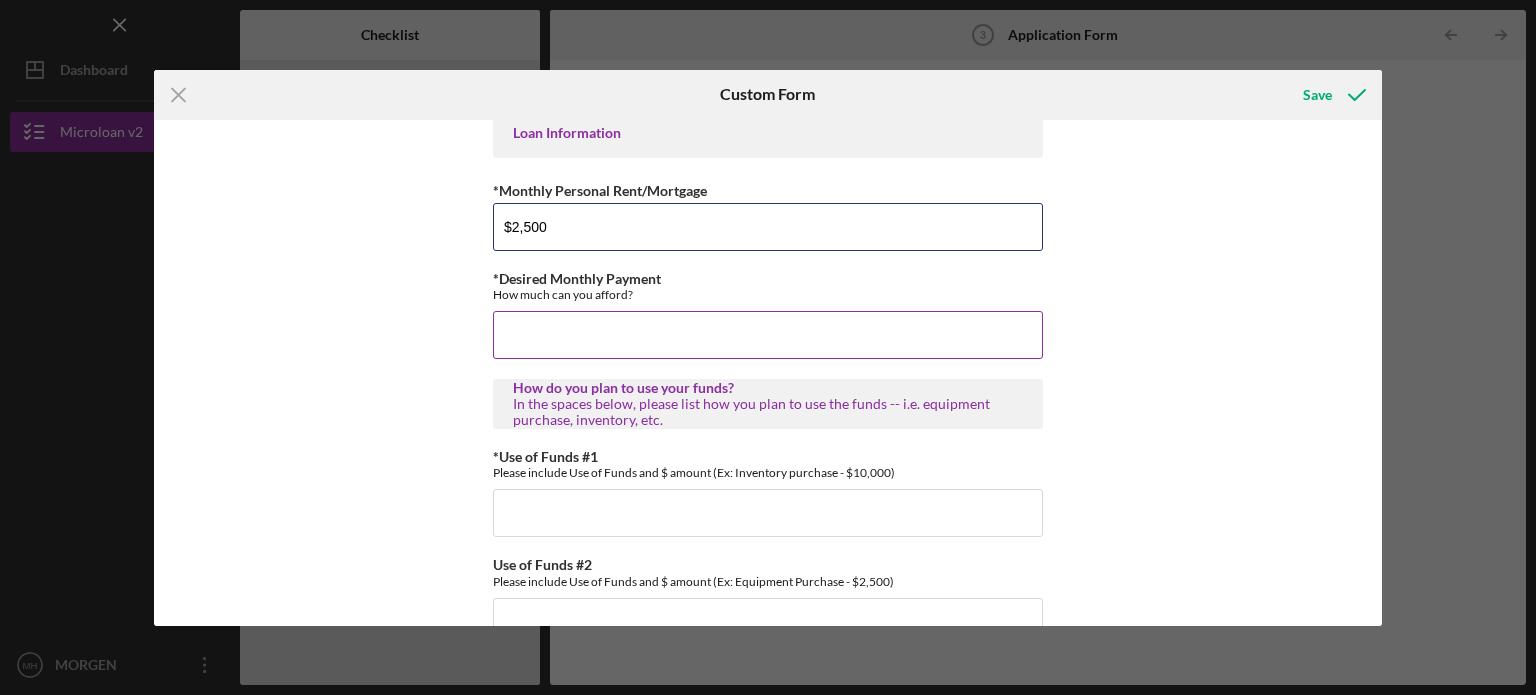 type on "$2,500" 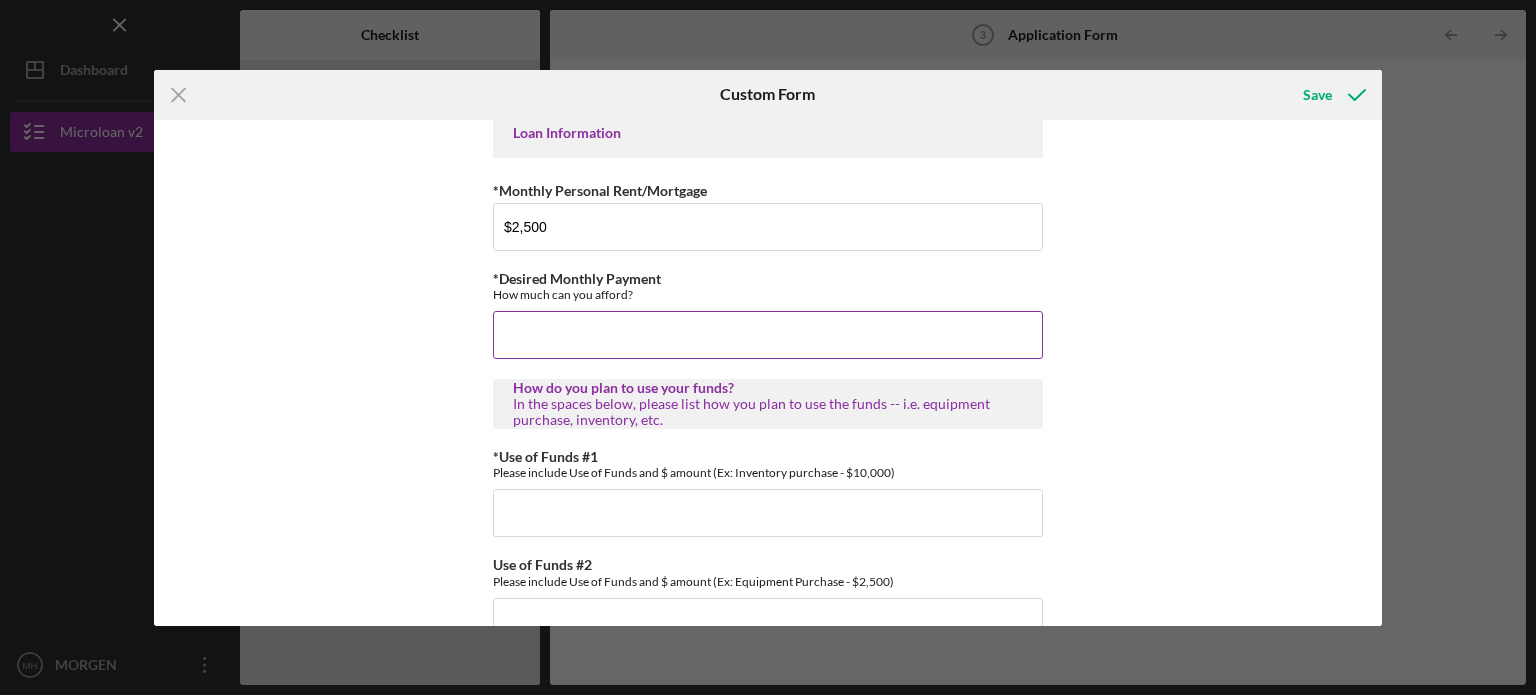 click on "*Desired Monthly Payment" at bounding box center (768, 335) 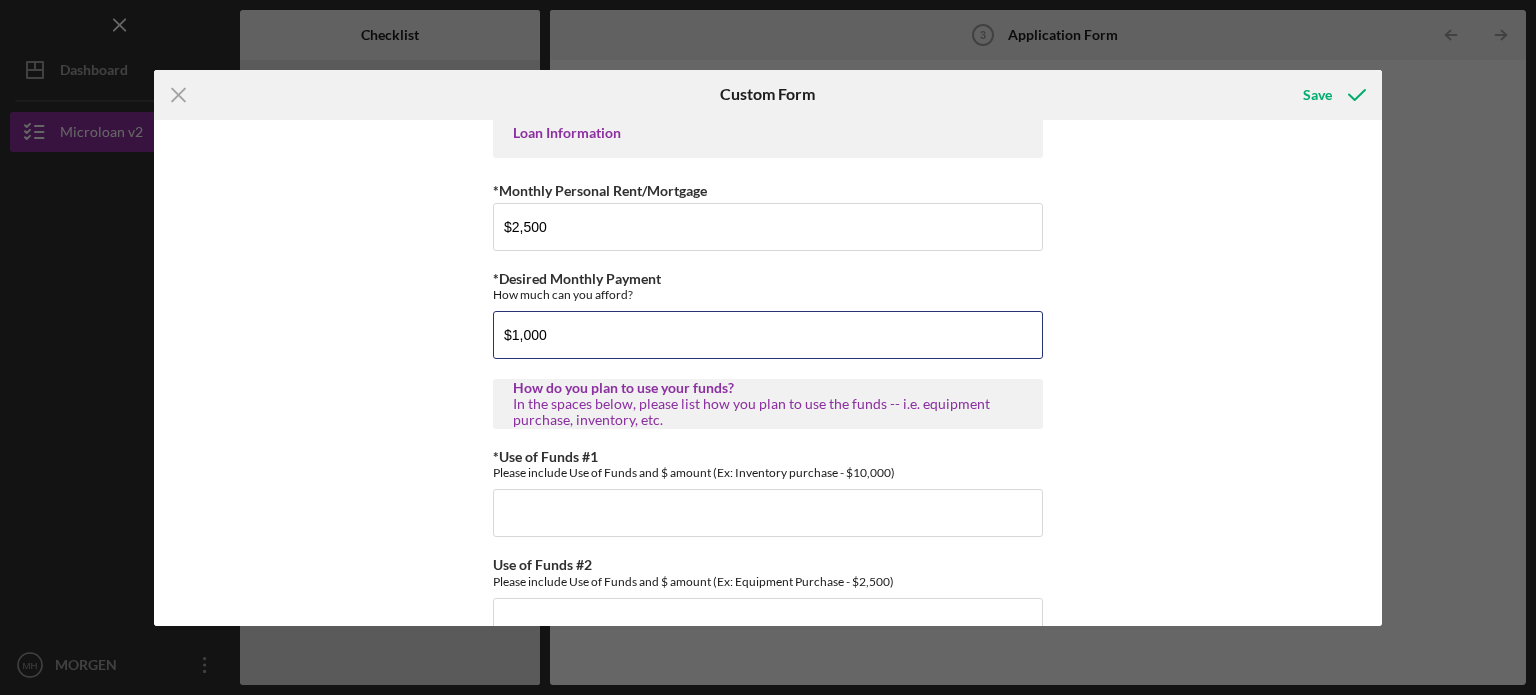 type on "$1,000" 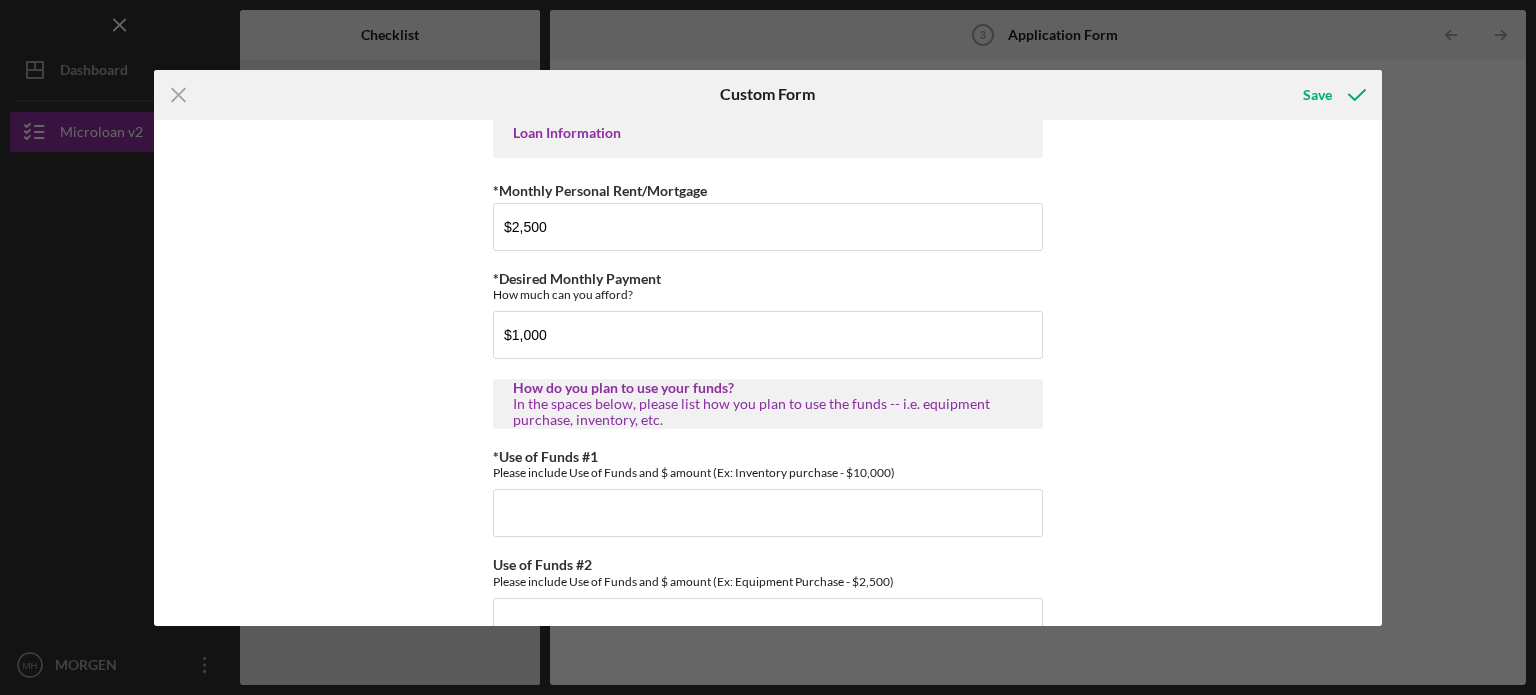 click on "Income has dropped in 20[YEAR] due to the CA wildfires - we need the loan to buy inventory as we lost ours in the fire Loan Information $2,500 $1,000" at bounding box center (768, 373) 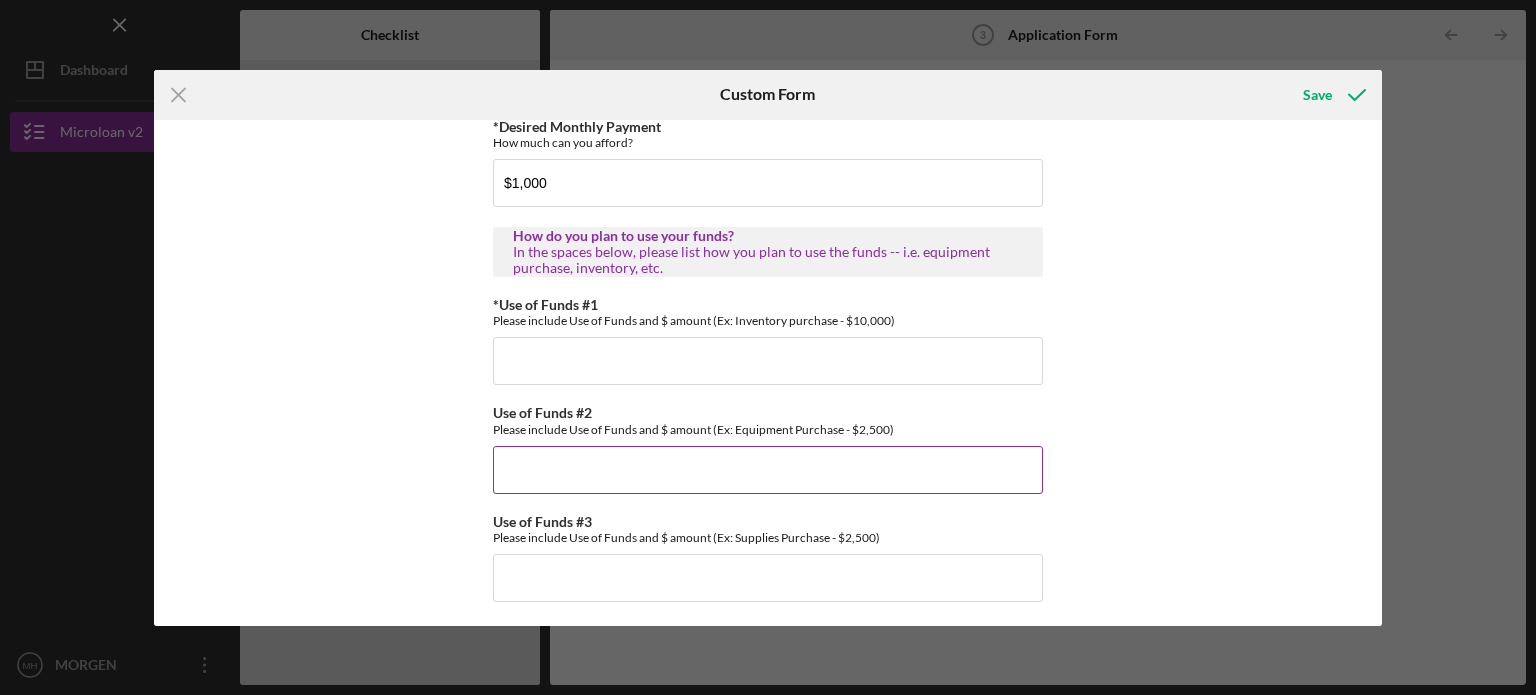 scroll, scrollTop: 1168, scrollLeft: 0, axis: vertical 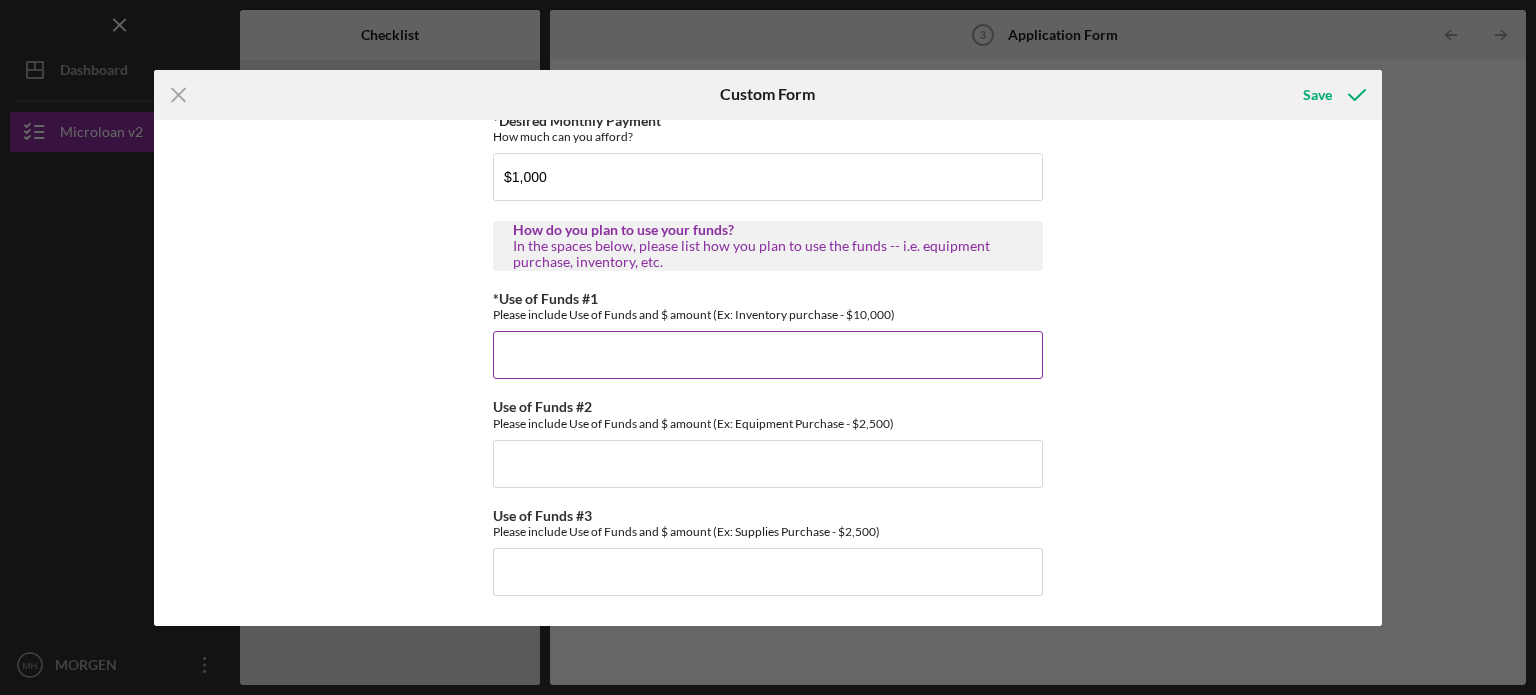 click on "*Use of Funds #1" at bounding box center [768, 355] 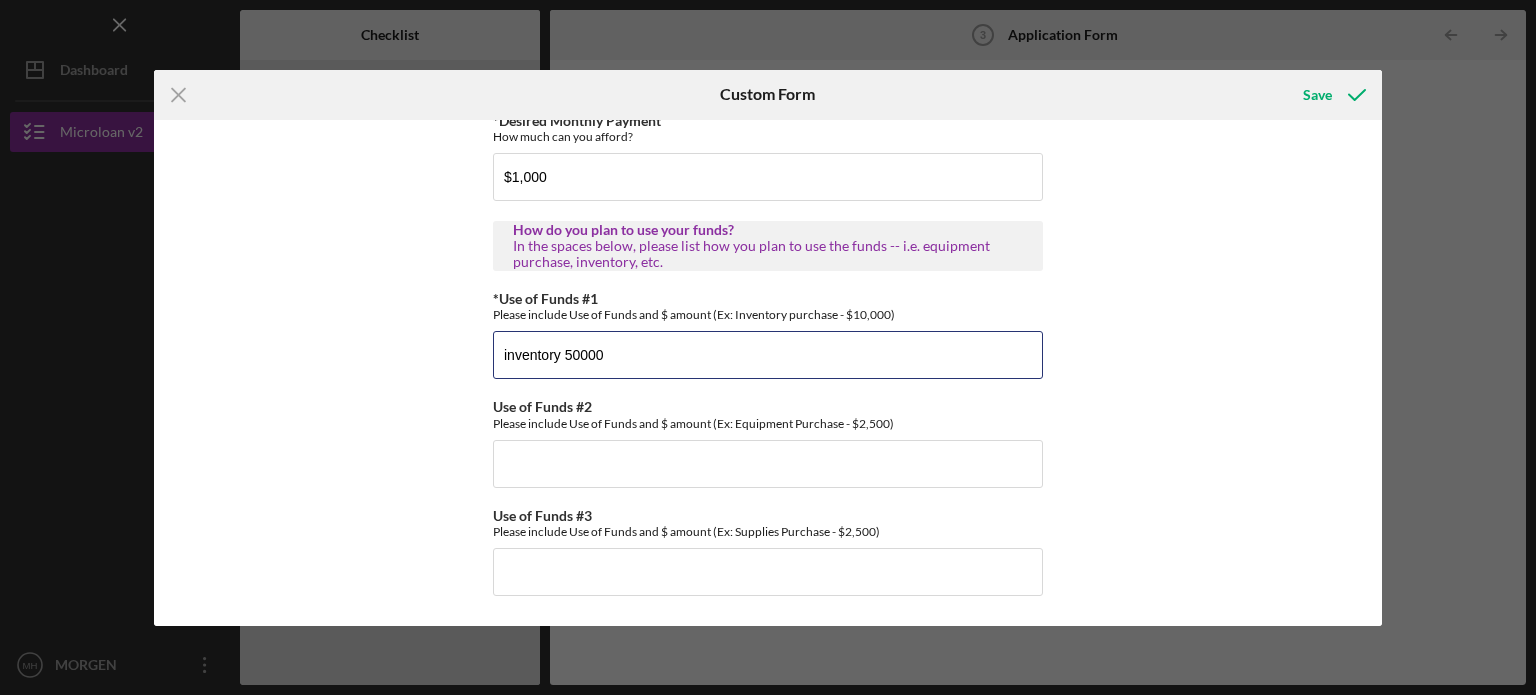 type on "inventory 50000" 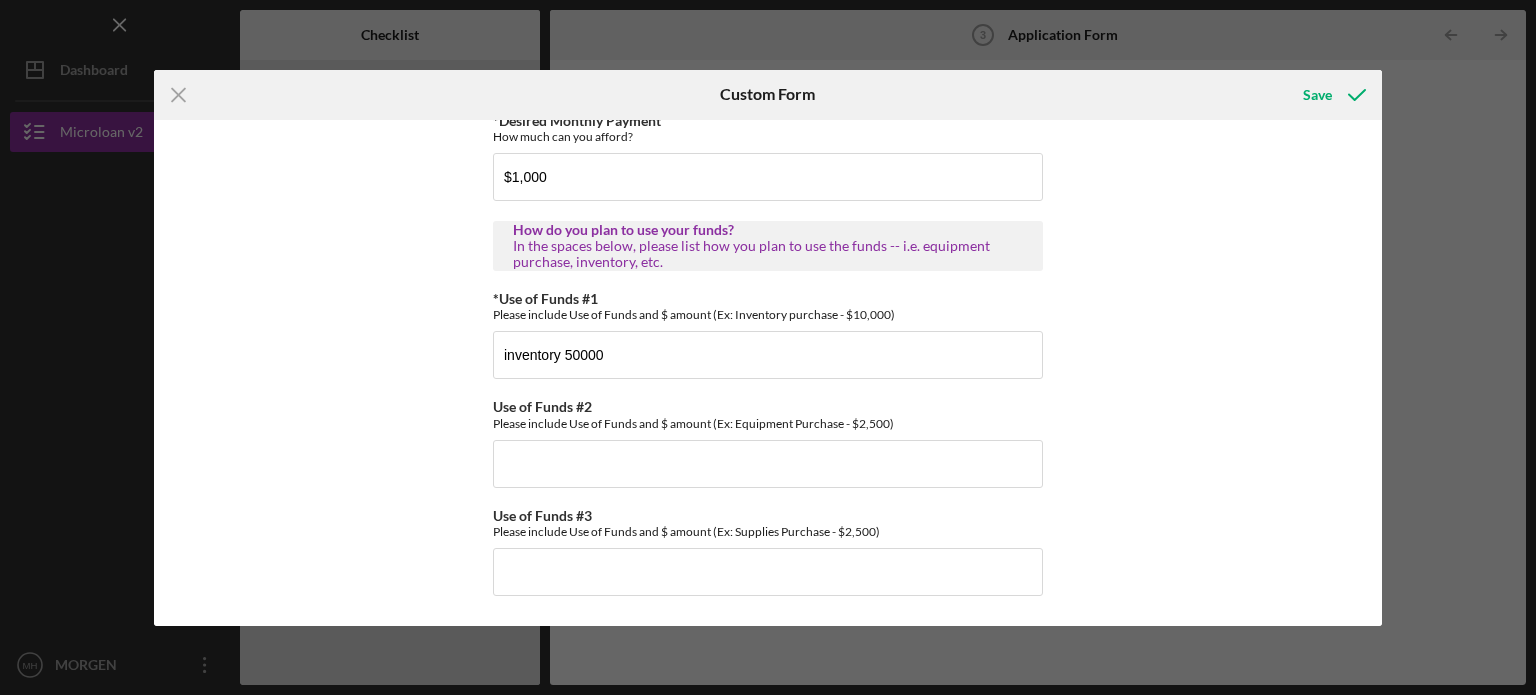 click on "Income has dropped in 20[YEAR] due to the CA wildfires - we need the loan to buy inventory as we lost ours in the fire Loan Information $2,500 $1,000" at bounding box center (768, 373) 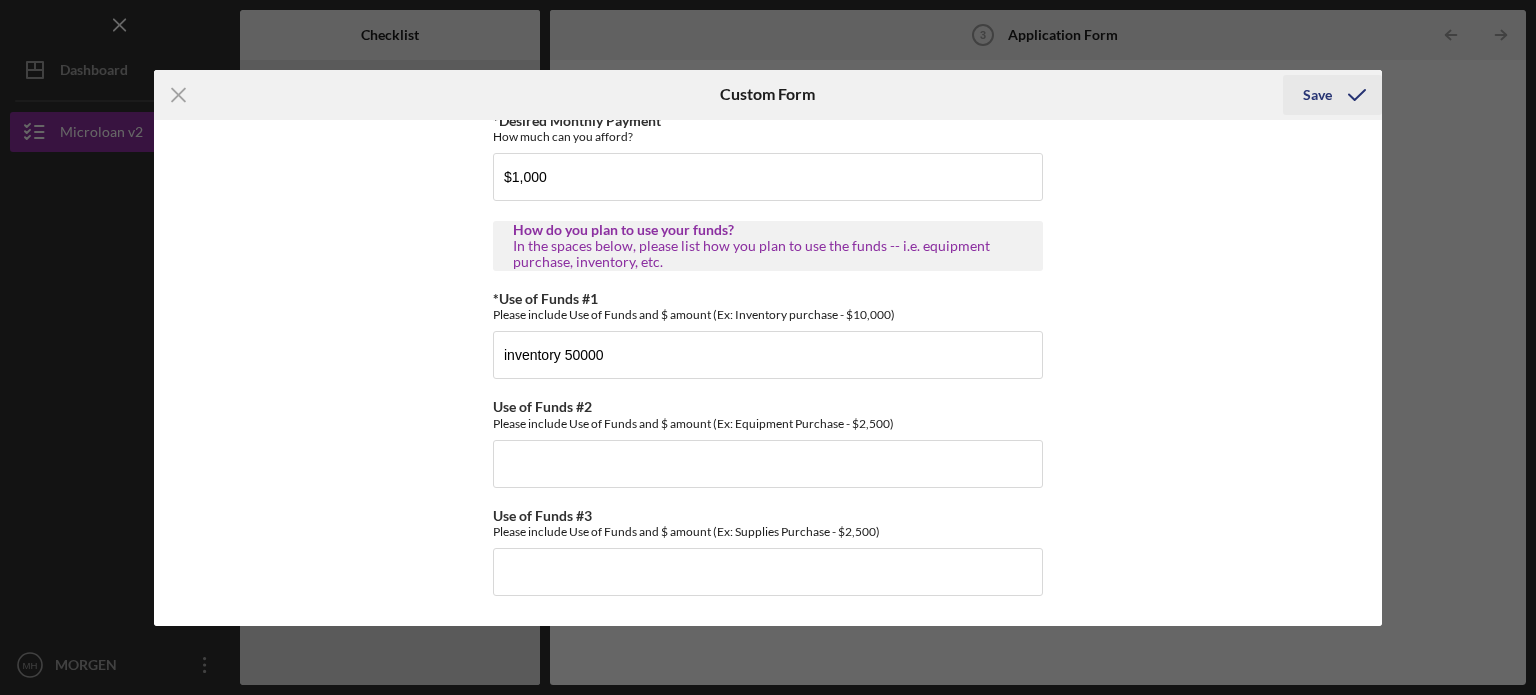 click on "Save" at bounding box center (1317, 95) 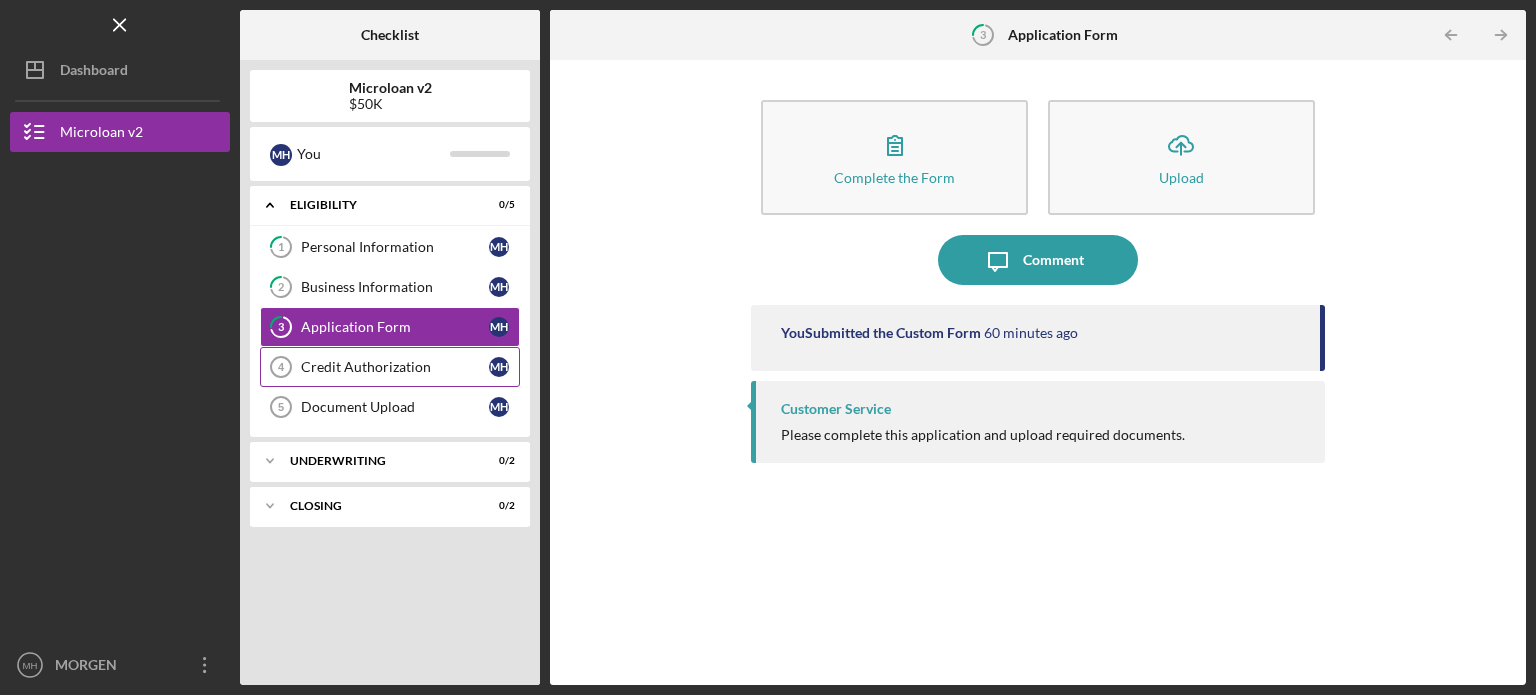 click on "Credit Authorization" at bounding box center [395, 367] 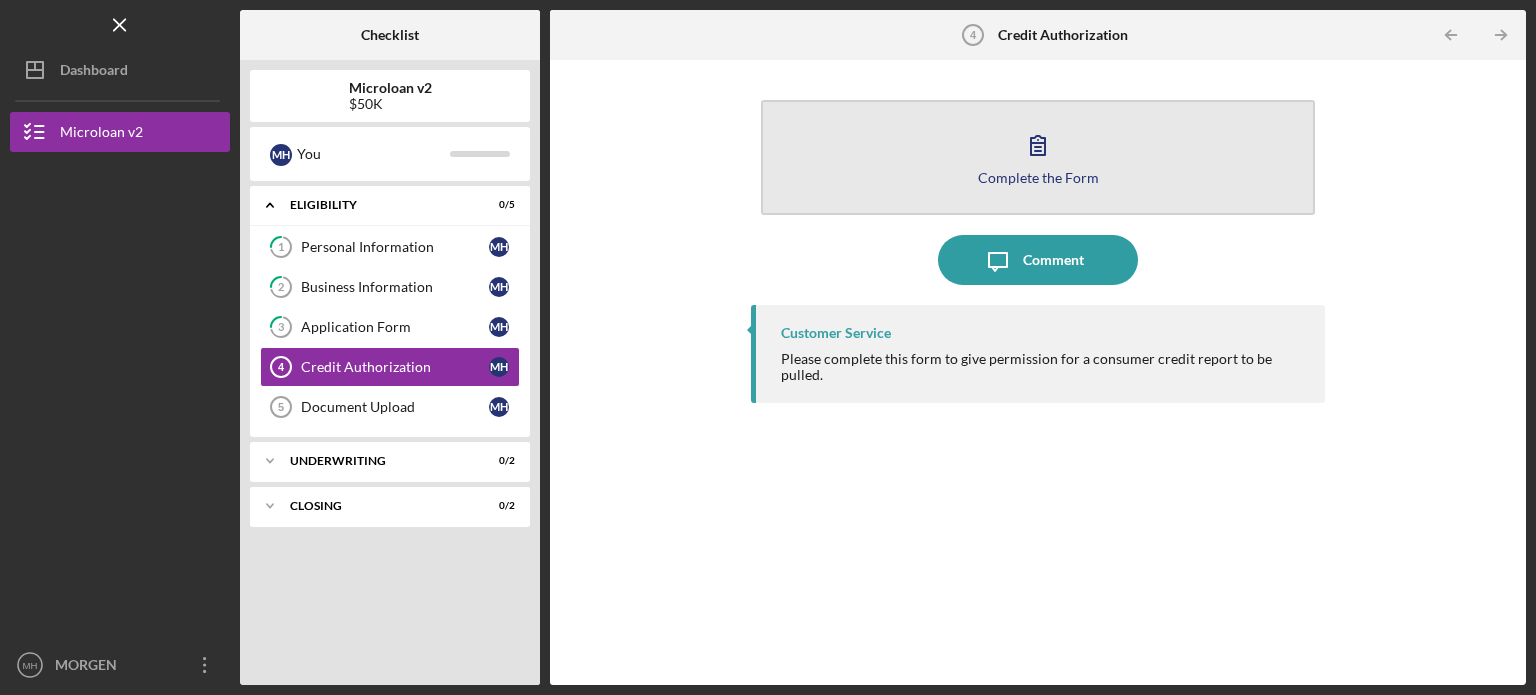 click on "Complete the Form Form" at bounding box center (1038, 157) 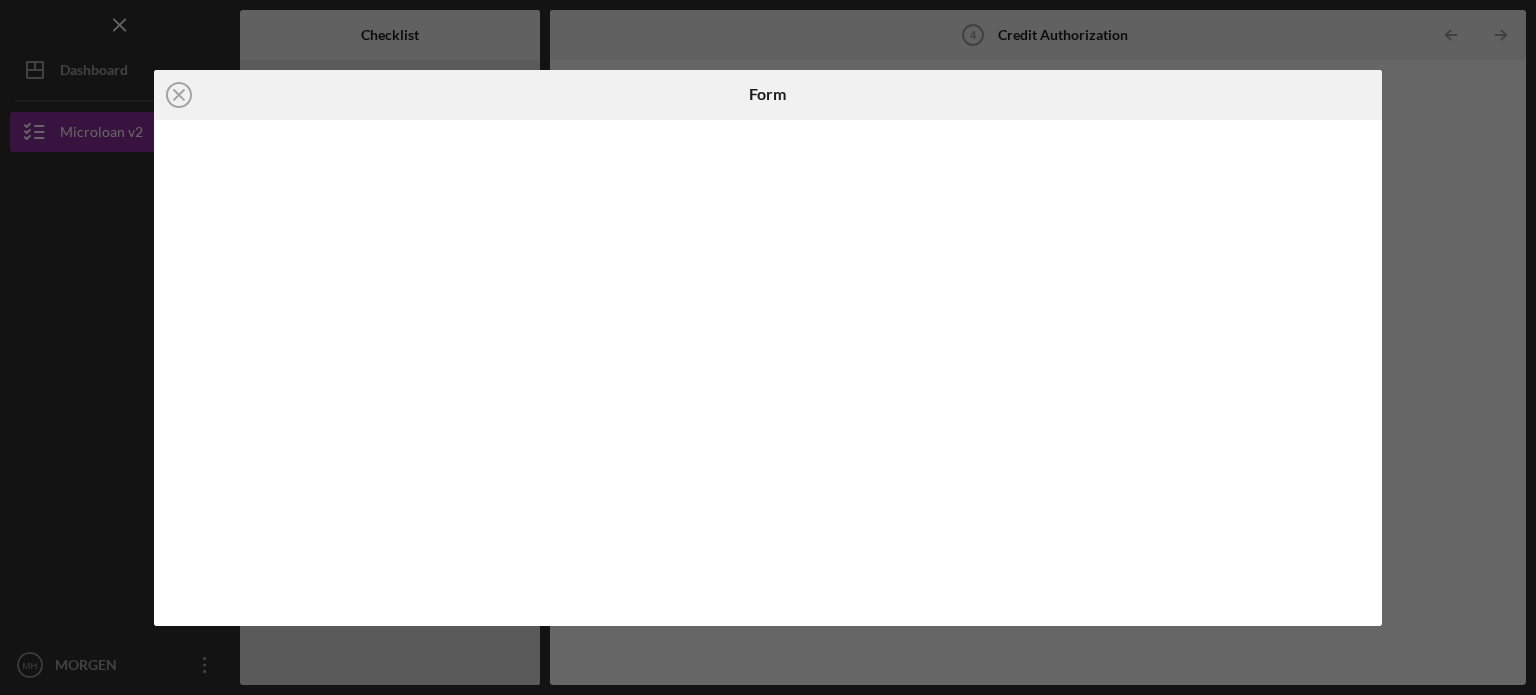 click 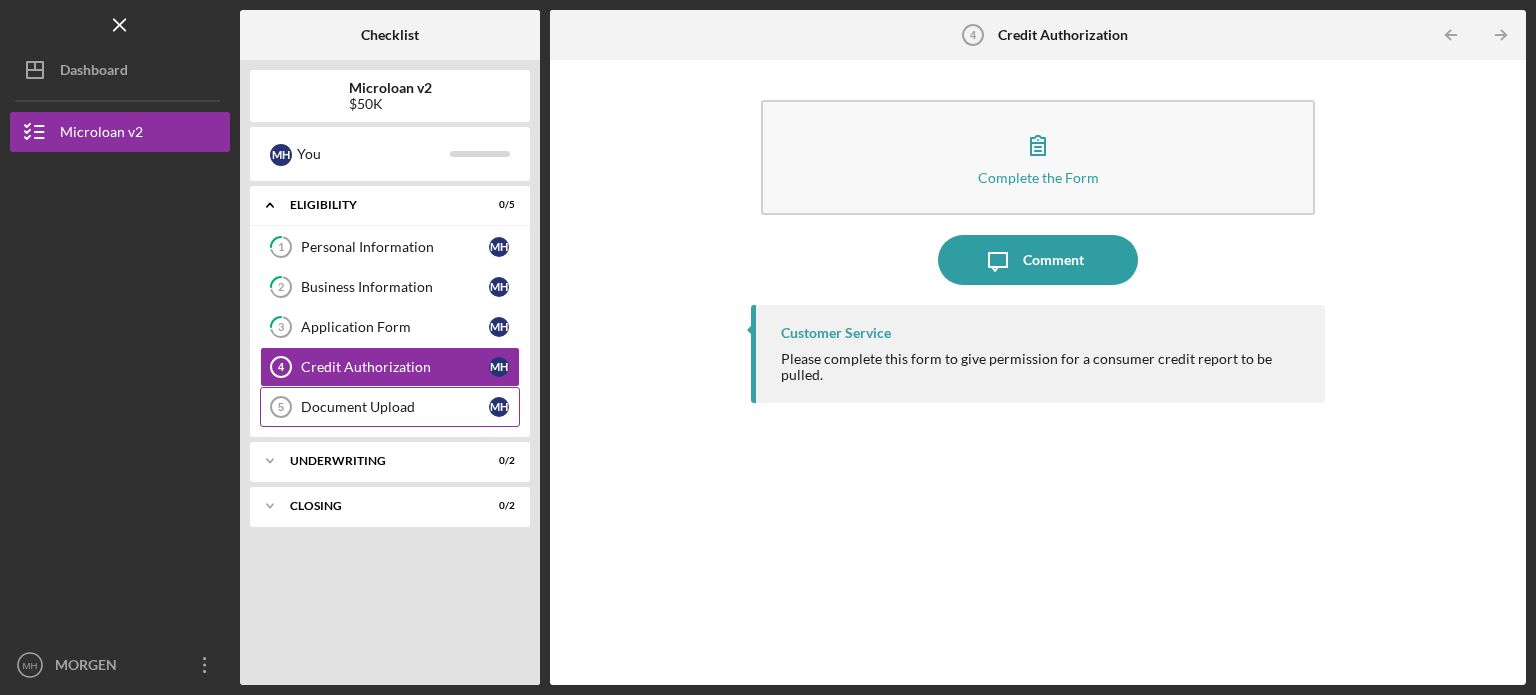 click on "Document Upload" at bounding box center [395, 407] 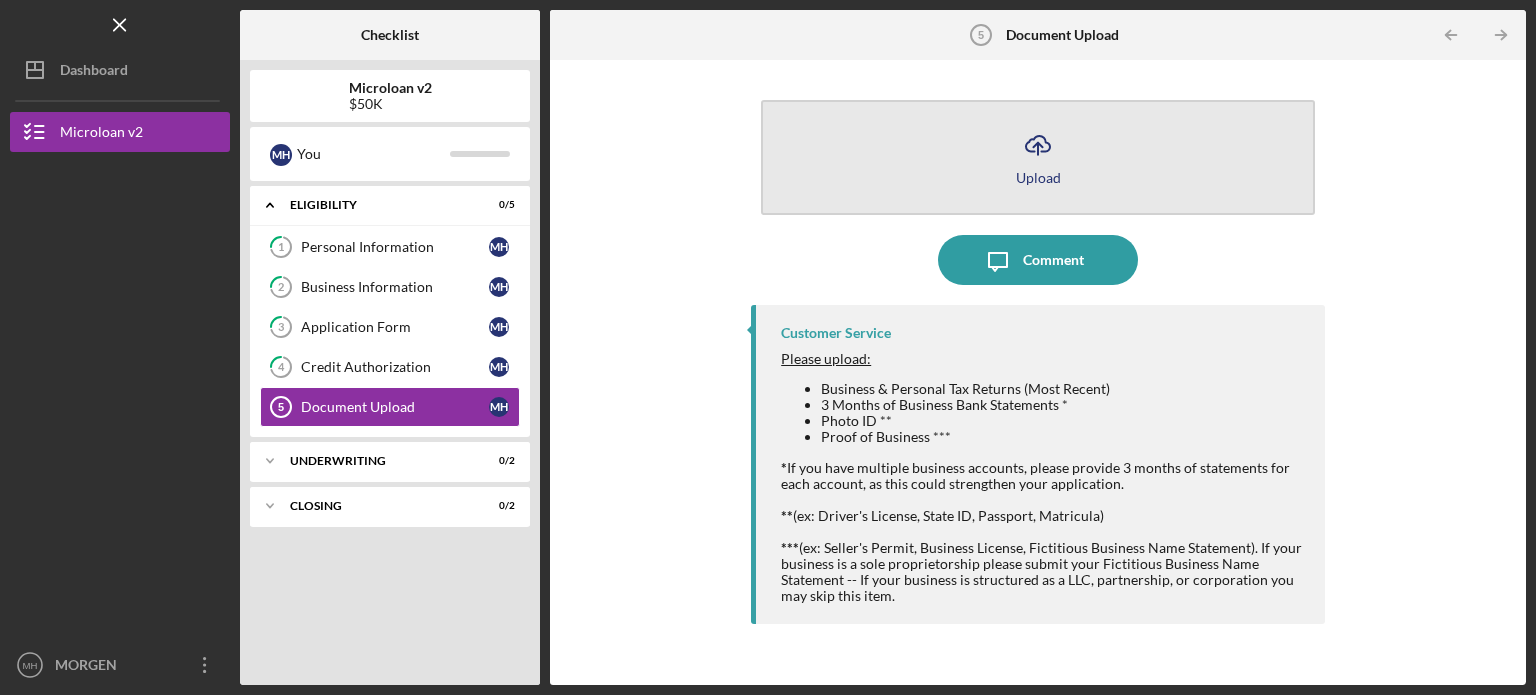click on "Icon/Upload Upload" at bounding box center (1038, 157) 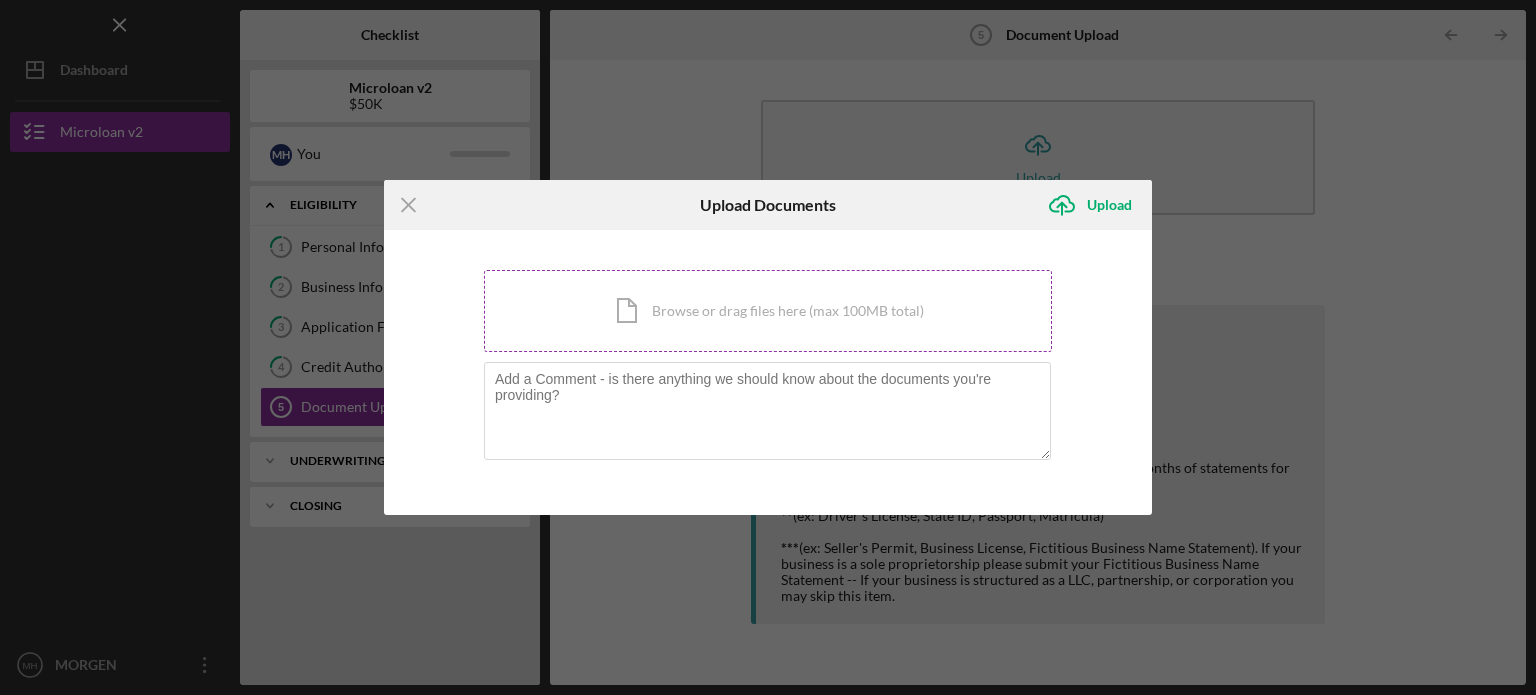 click on "Icon/Document Browse or drag files here (max 100MB total) Tap to choose files or take a photo" at bounding box center [768, 311] 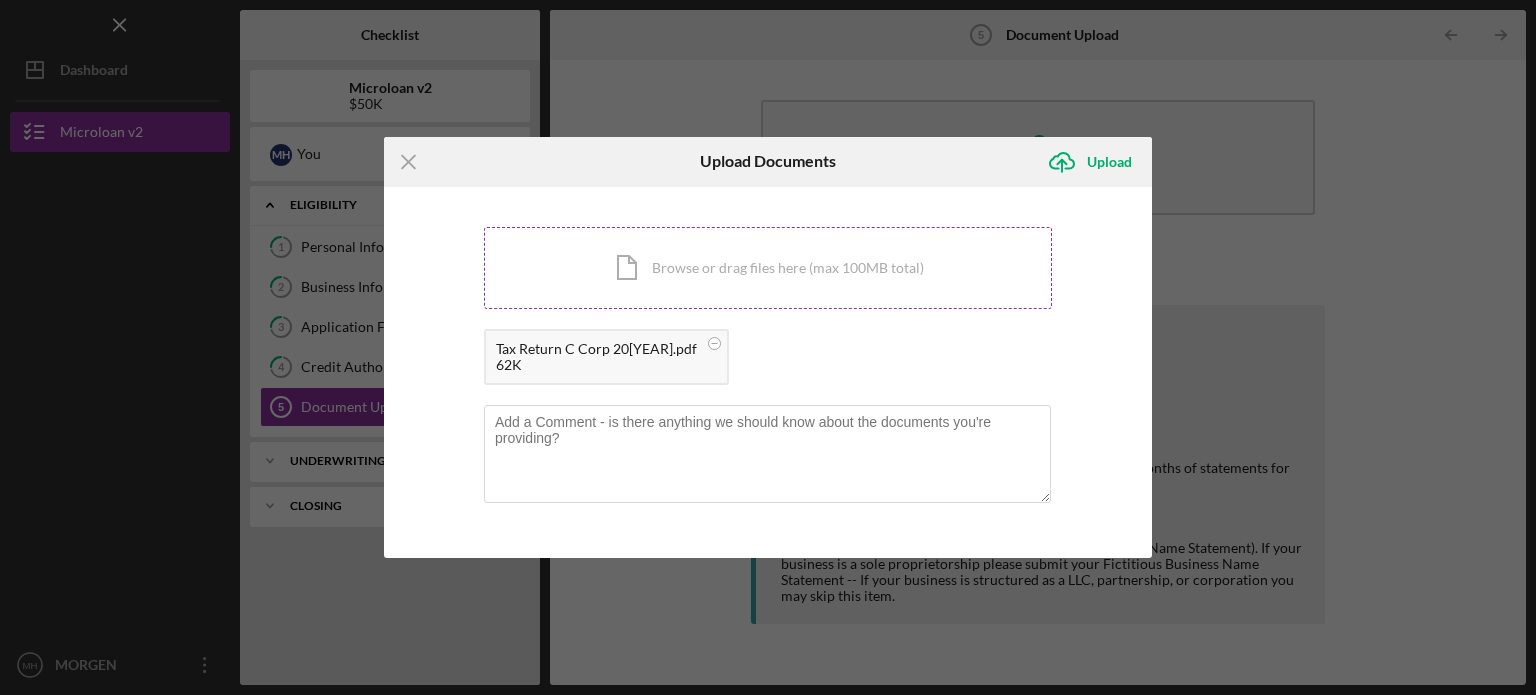 click on "Icon/Document Browse or drag files here (max 100MB total) Tap to choose files or take a photo" at bounding box center (768, 268) 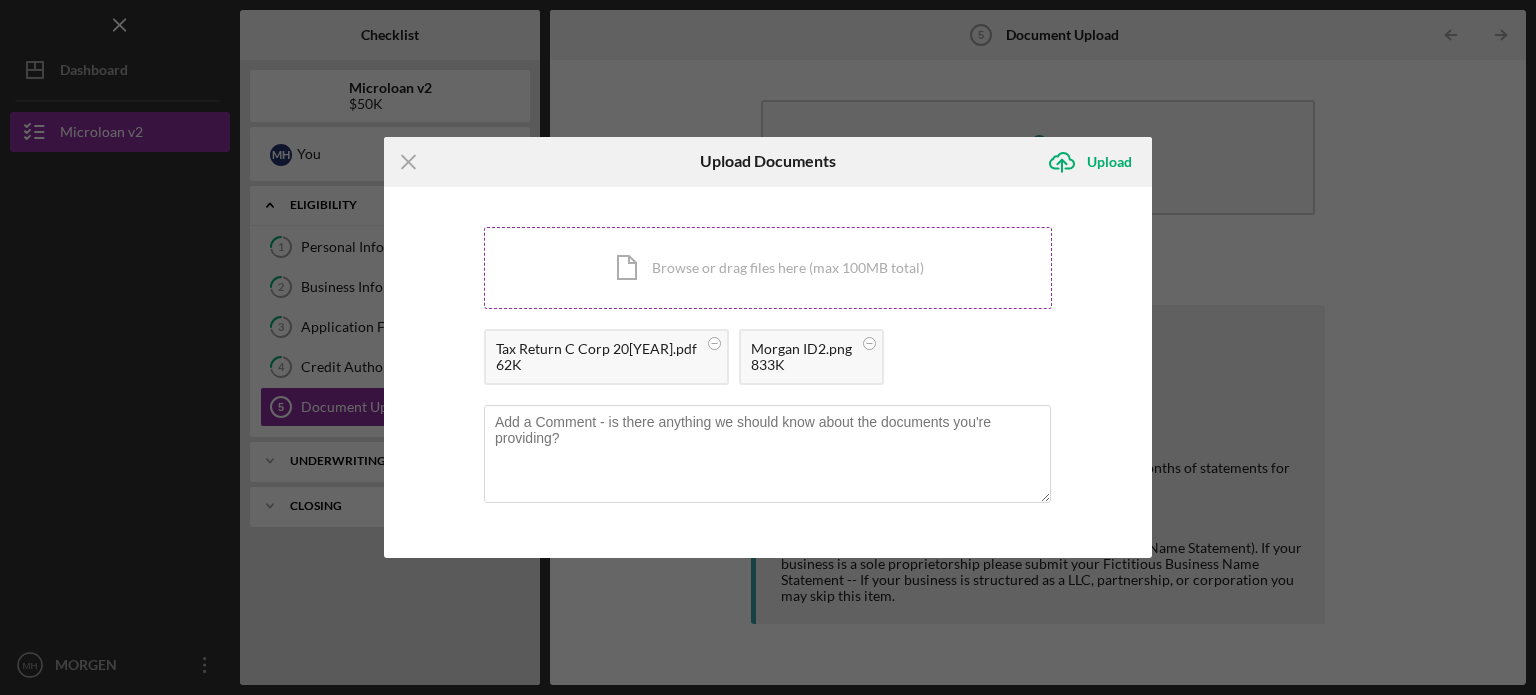 click on "Icon/Document Browse or drag files here (max 100MB total) Tap to choose files or take a photo" at bounding box center [768, 268] 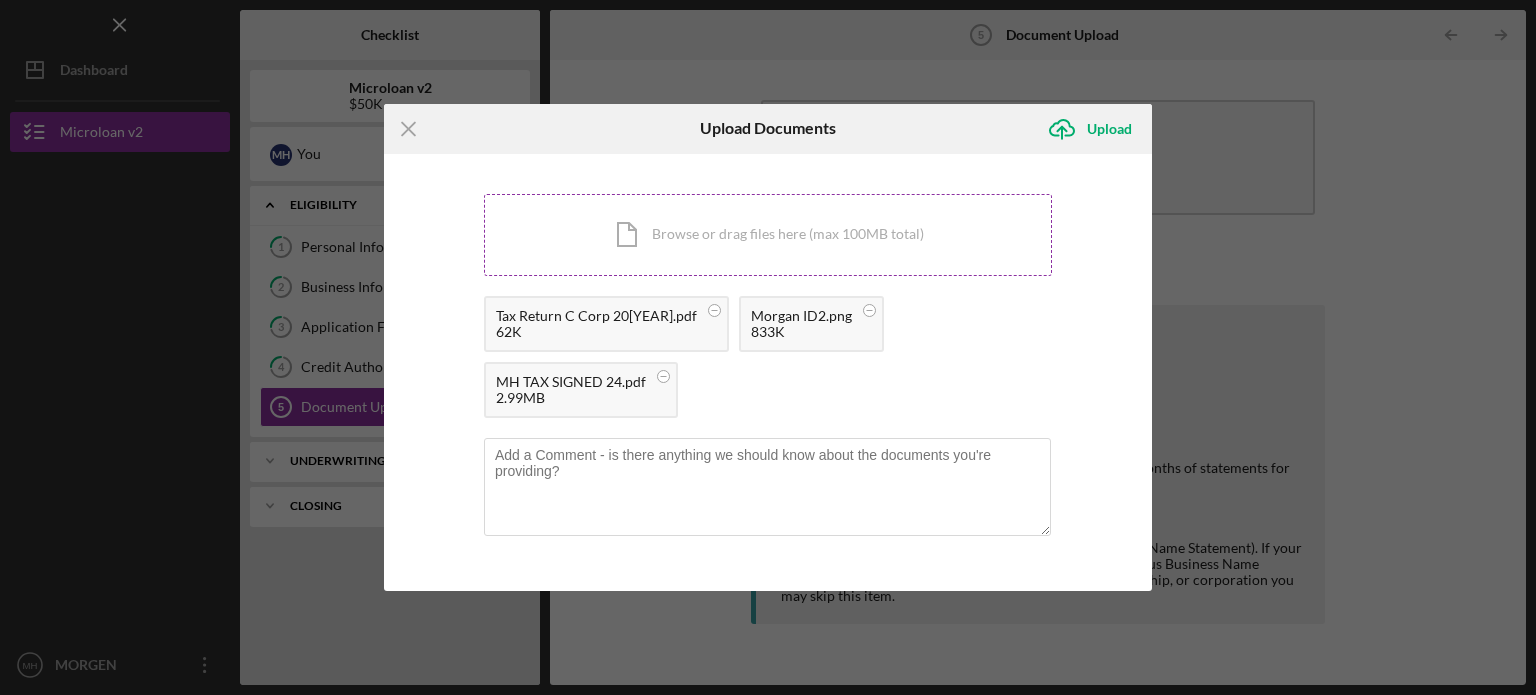 click on "Icon/Document Browse or drag files here (max 100MB total) Tap to choose files or take a photo" at bounding box center (768, 235) 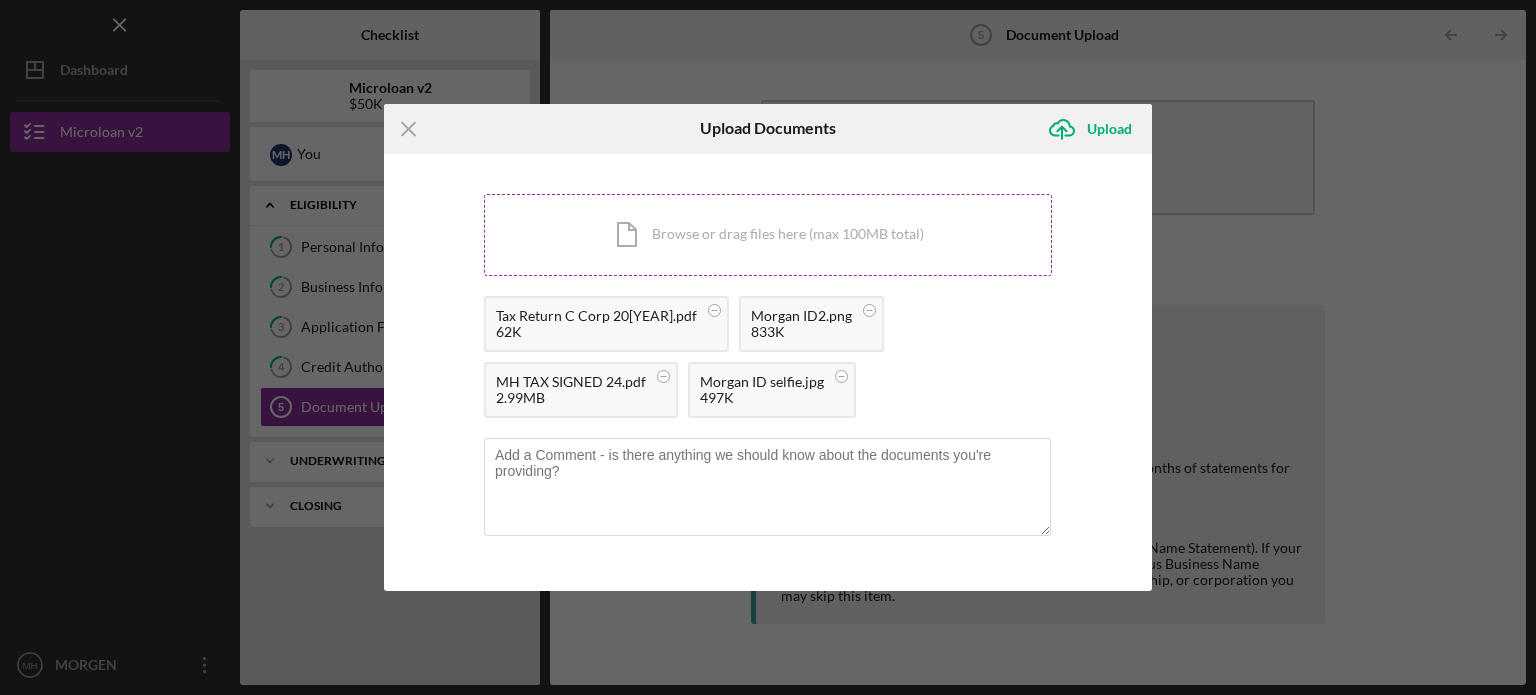 click on "Icon/Document Browse or drag files here (max 100MB total) Tap to choose files or take a photo" at bounding box center (768, 235) 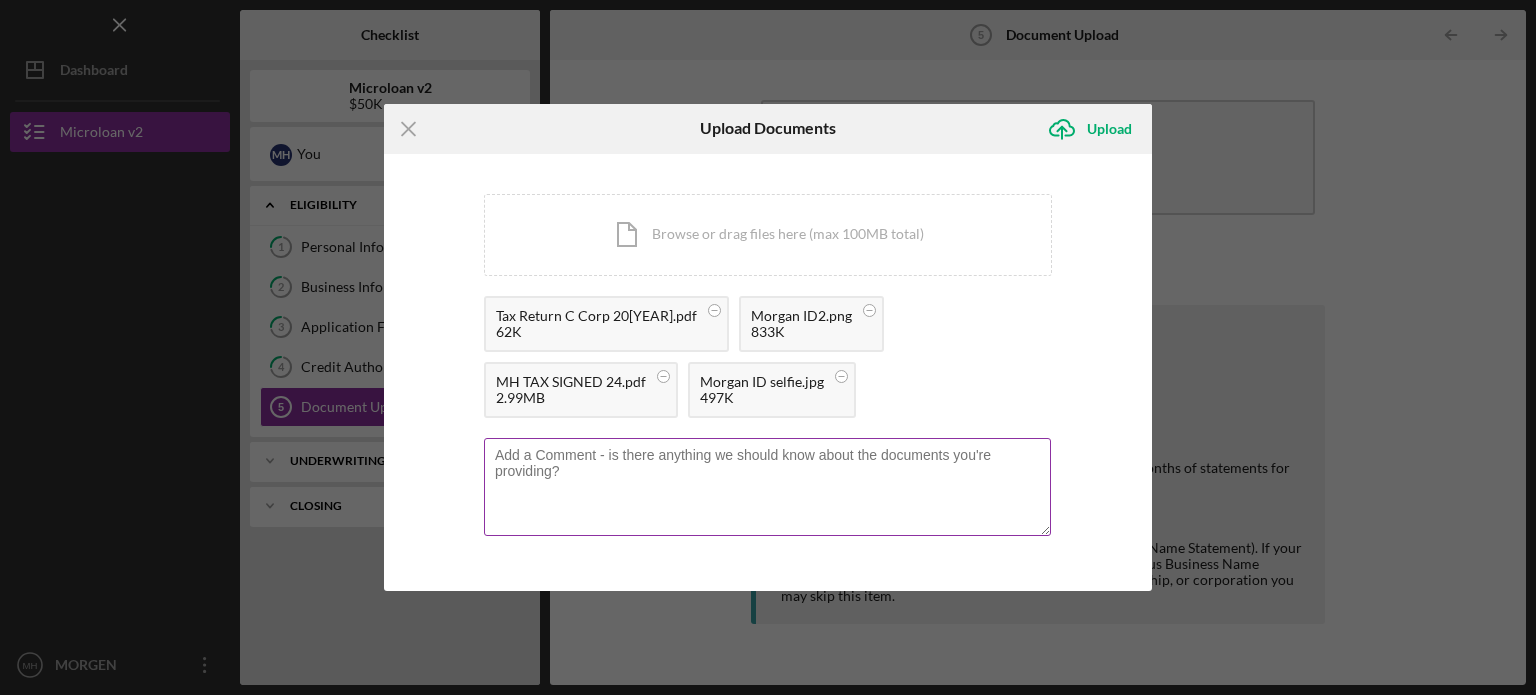 click at bounding box center [767, 487] 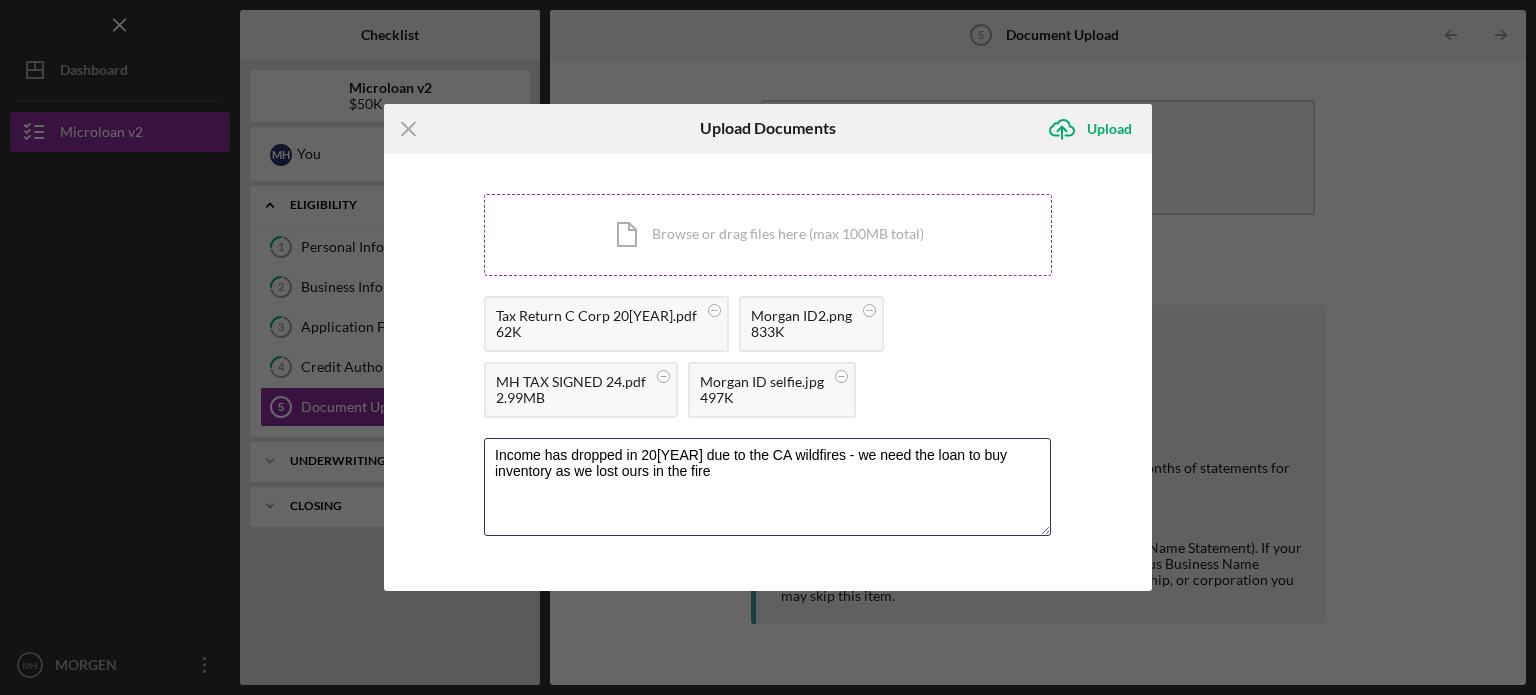 type on "Income has dropped in 20[YEAR] due to the CA wildfires - we need the loan to buy inventory as we lost ours in the fire" 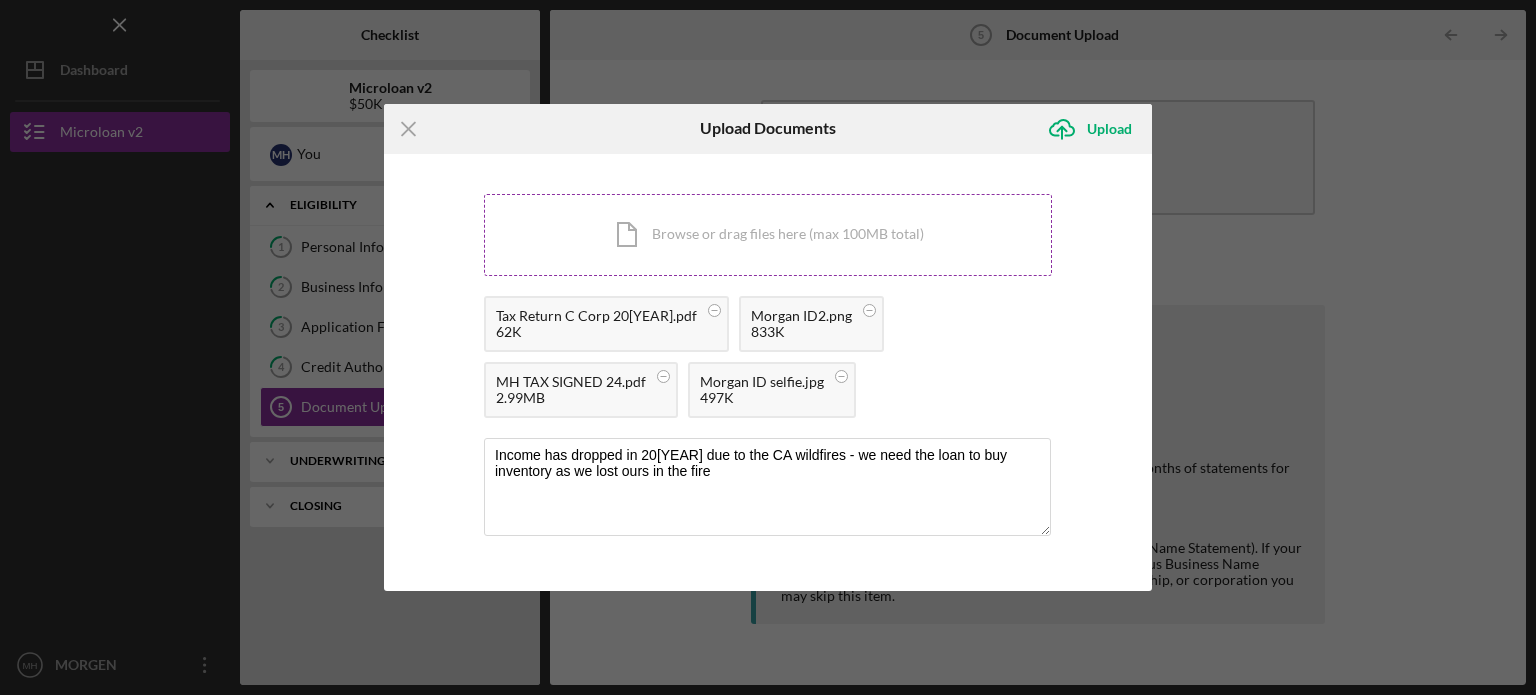 click on "Icon/Document Browse or drag files here (max 100MB total) Tap to choose files or take a photo" at bounding box center (768, 235) 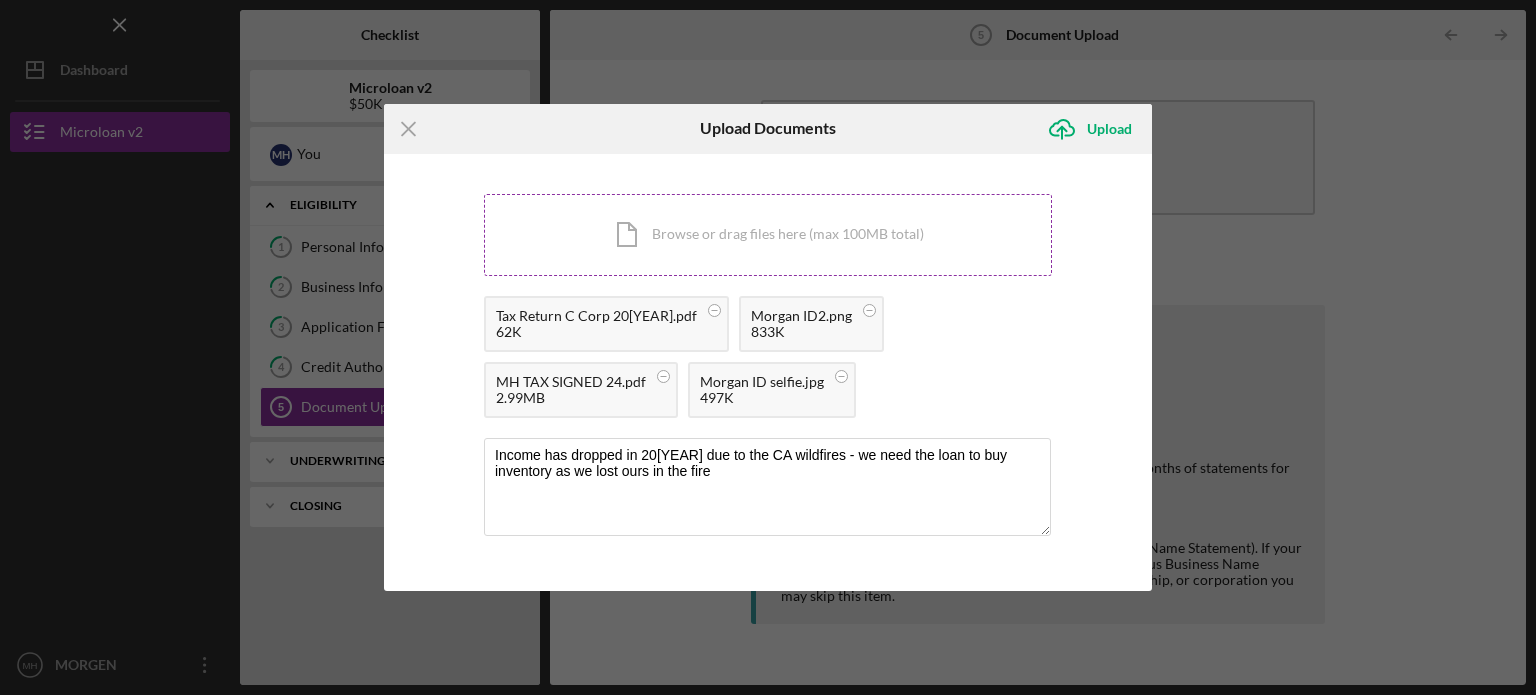 click on "Icon/Document Browse or drag files here (max 100MB total) Tap to choose files or take a photo" at bounding box center [768, 235] 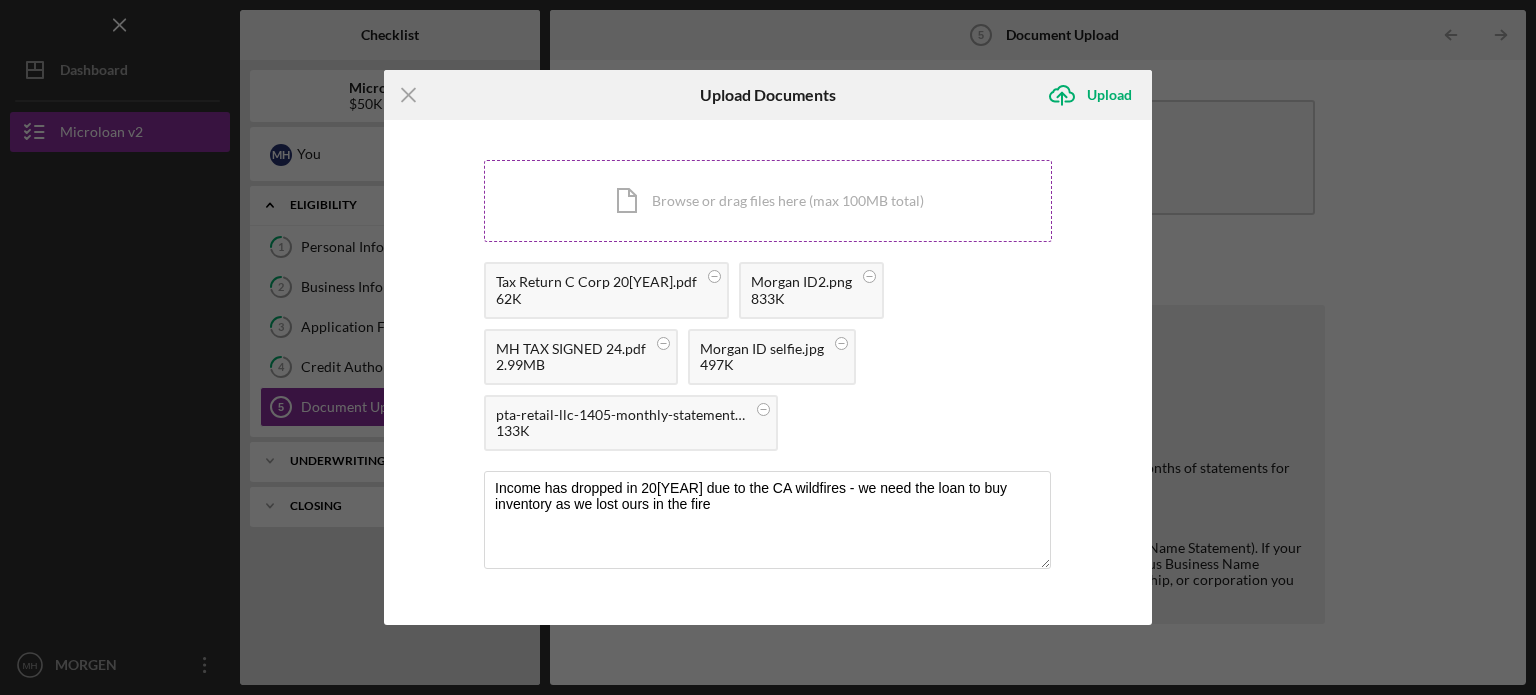 click on "Icon/Document Browse or drag files here (max 100MB total) Tap to choose files or take a photo" at bounding box center (768, 201) 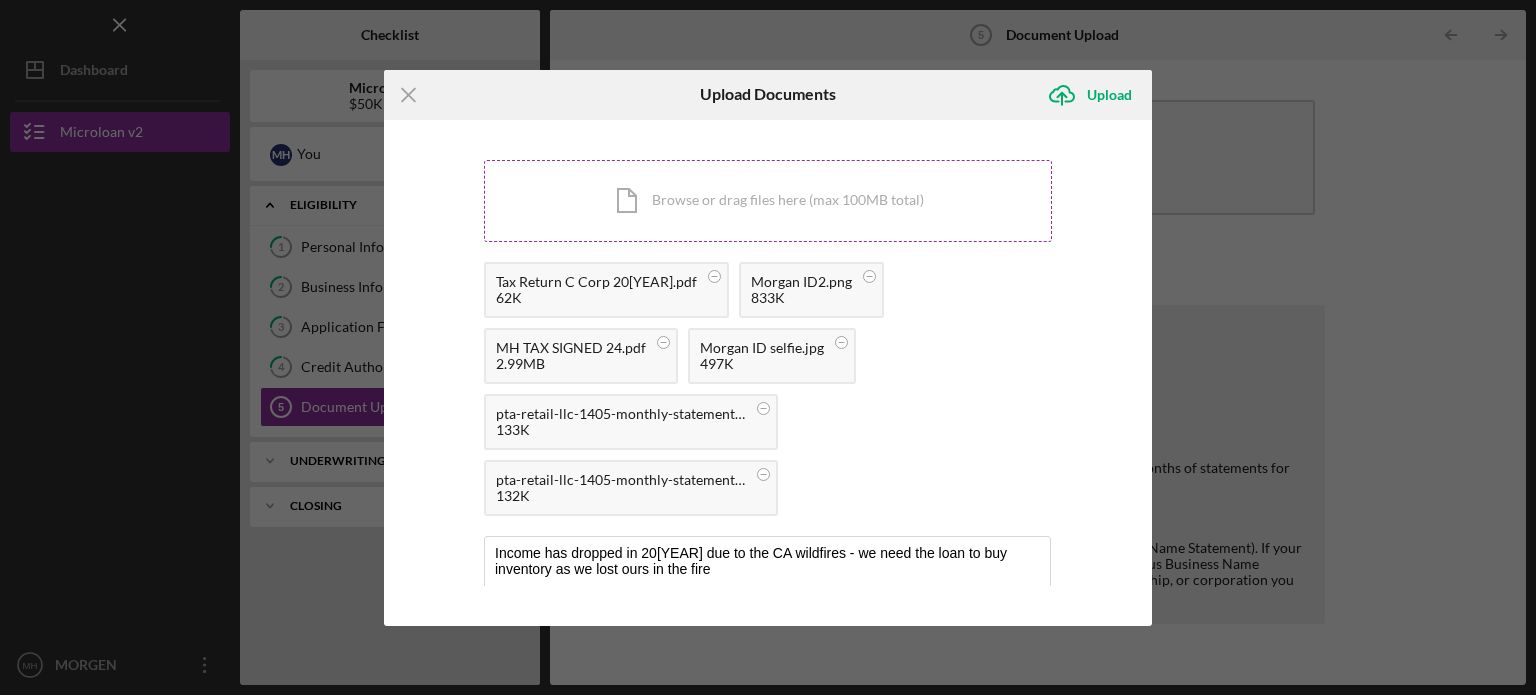 click on "Icon/Document Browse or drag files here (max 100MB total) Tap to choose files or take a photo" at bounding box center (768, 201) 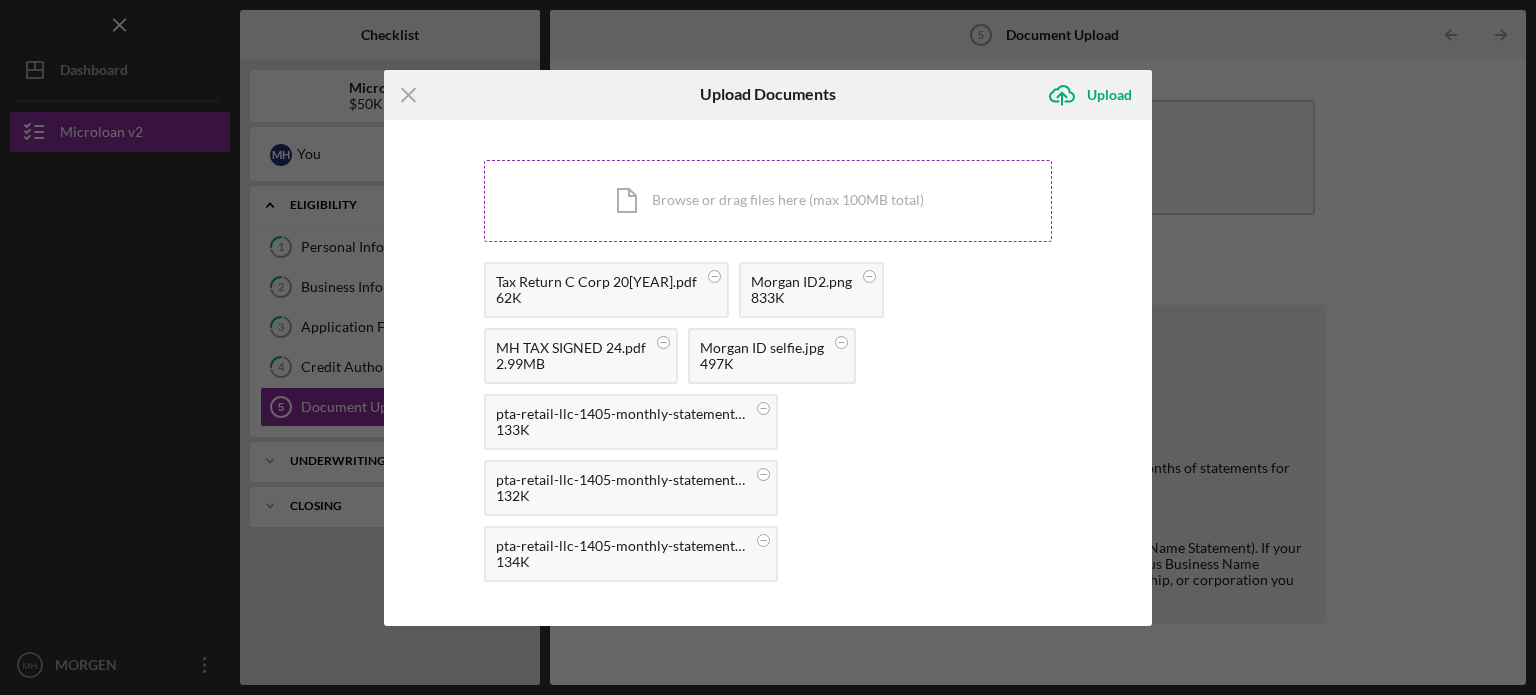 click on "Icon/Document Browse or drag files here (max 100MB total) Tap to choose files or take a photo" at bounding box center [768, 201] 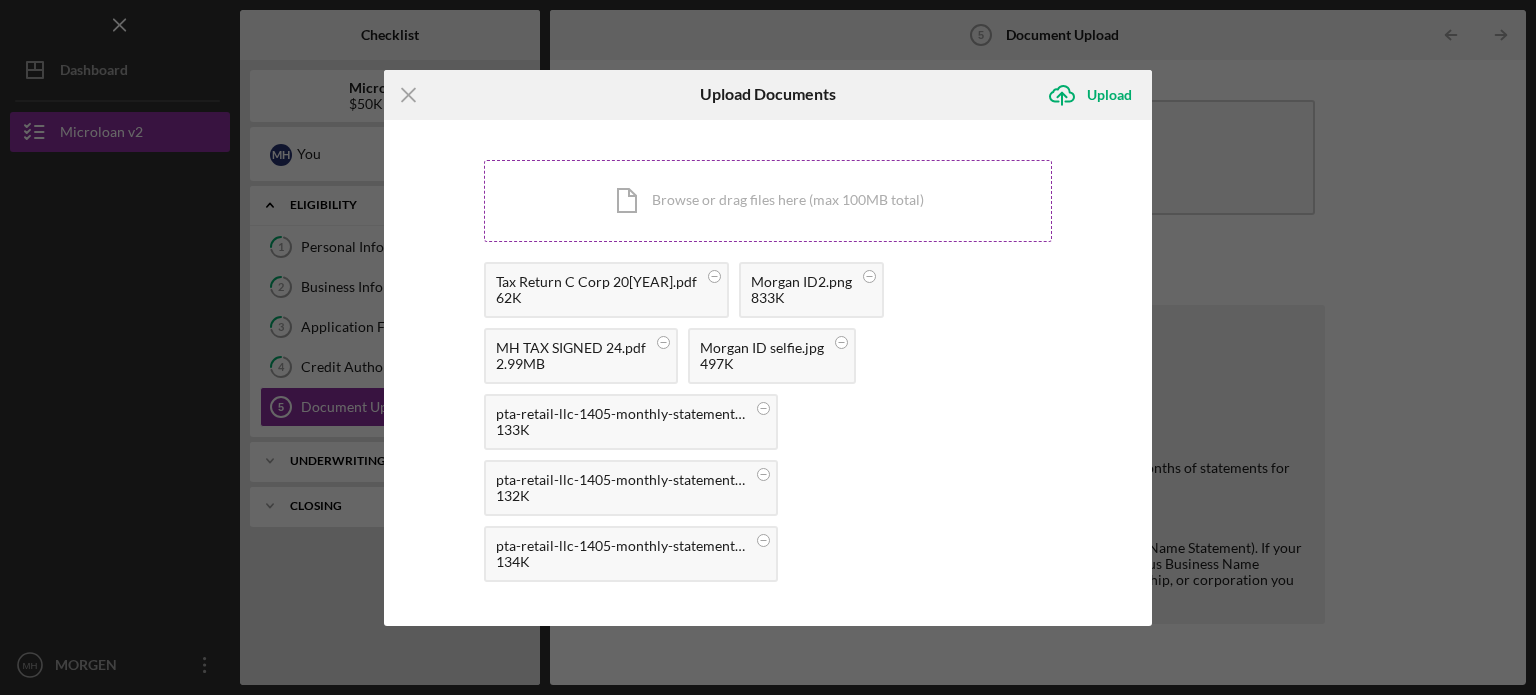 click on "Icon/Document Browse or drag files here (max 100MB total) Tap to choose files or take a photo" at bounding box center (768, 201) 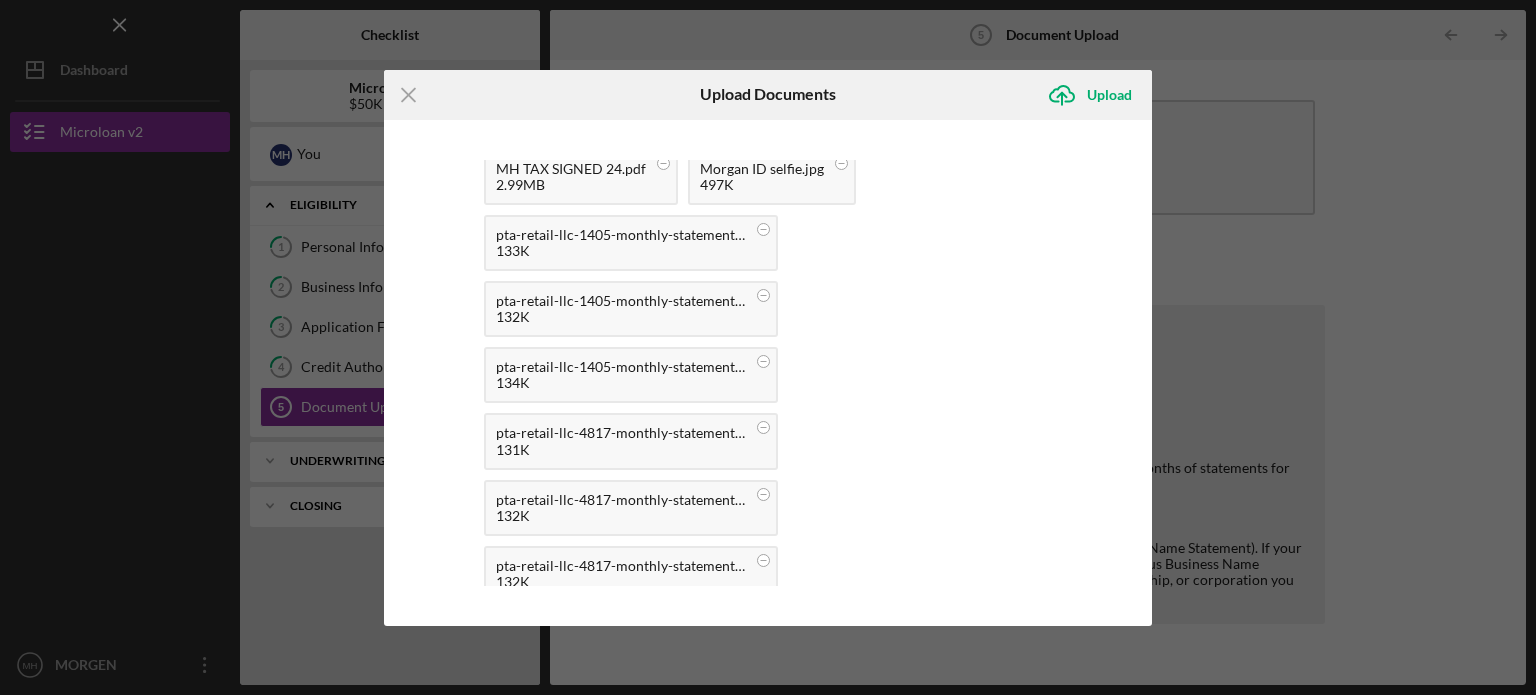 scroll, scrollTop: 0, scrollLeft: 0, axis: both 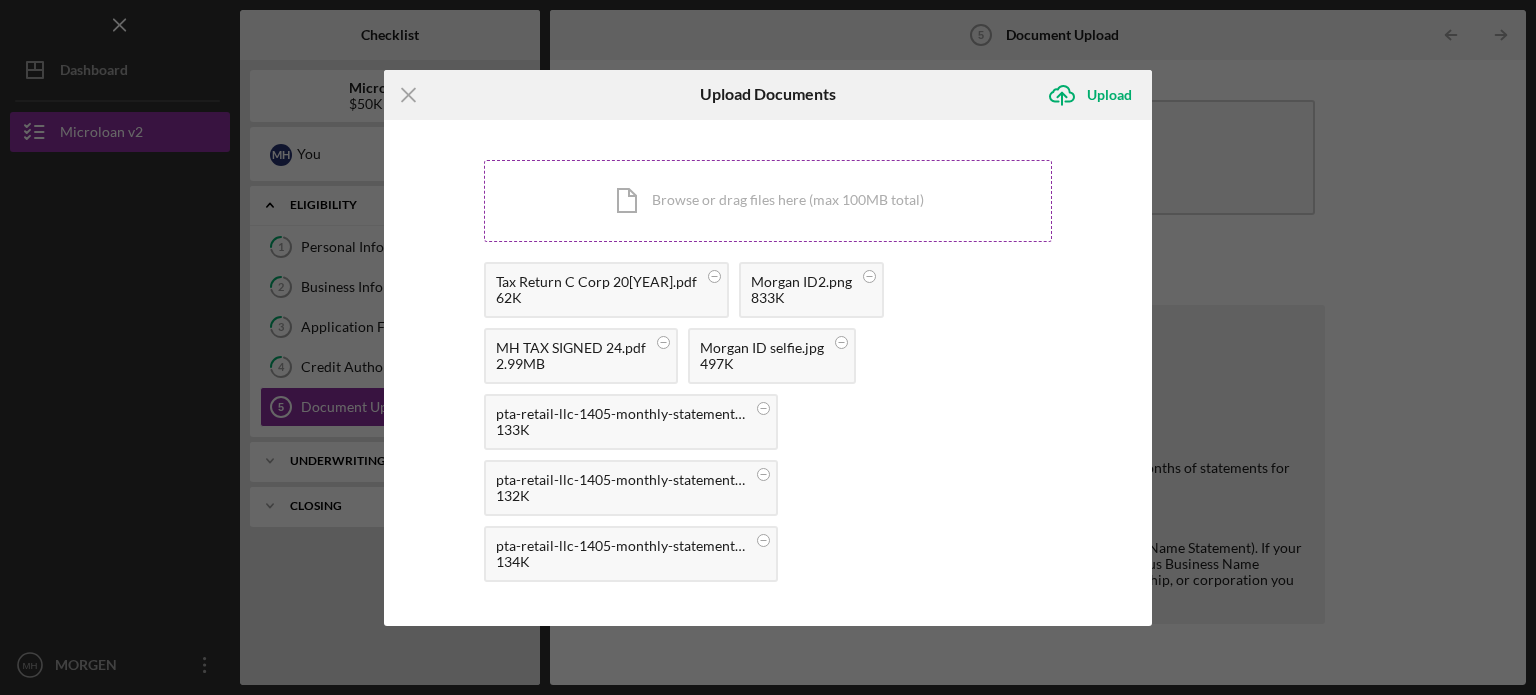 click on "Icon/Document Browse or drag files here (max 100MB total) Tap to choose files or take a photo" at bounding box center (768, 201) 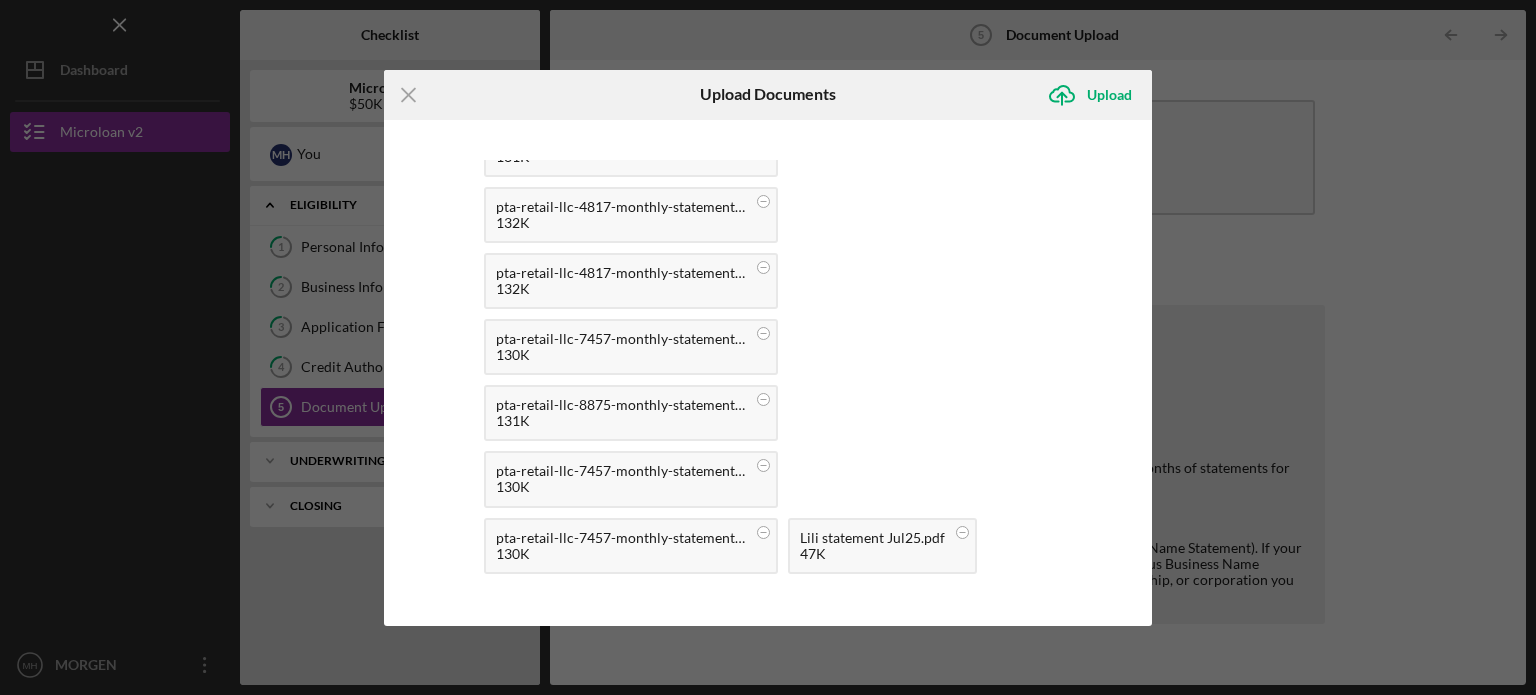 scroll, scrollTop: 0, scrollLeft: 0, axis: both 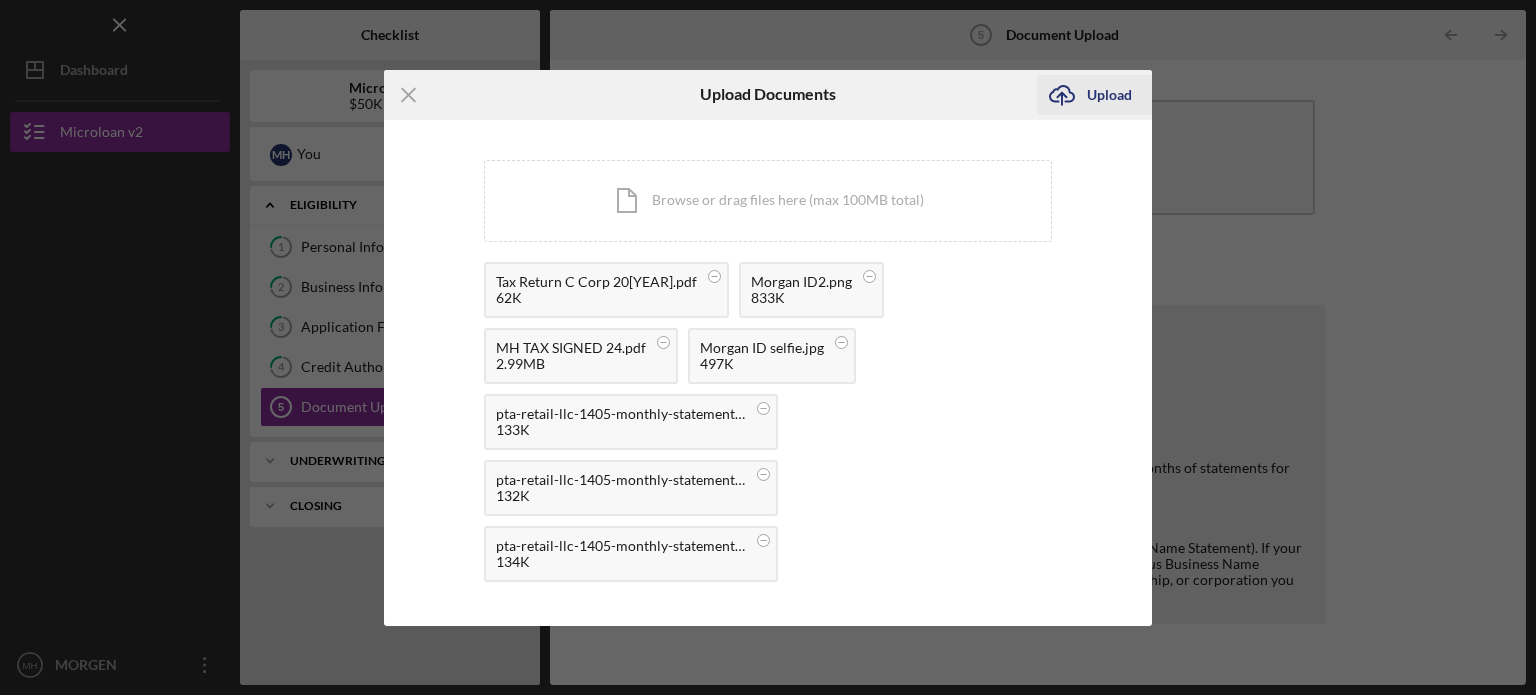 click on "Upload" at bounding box center (1109, 95) 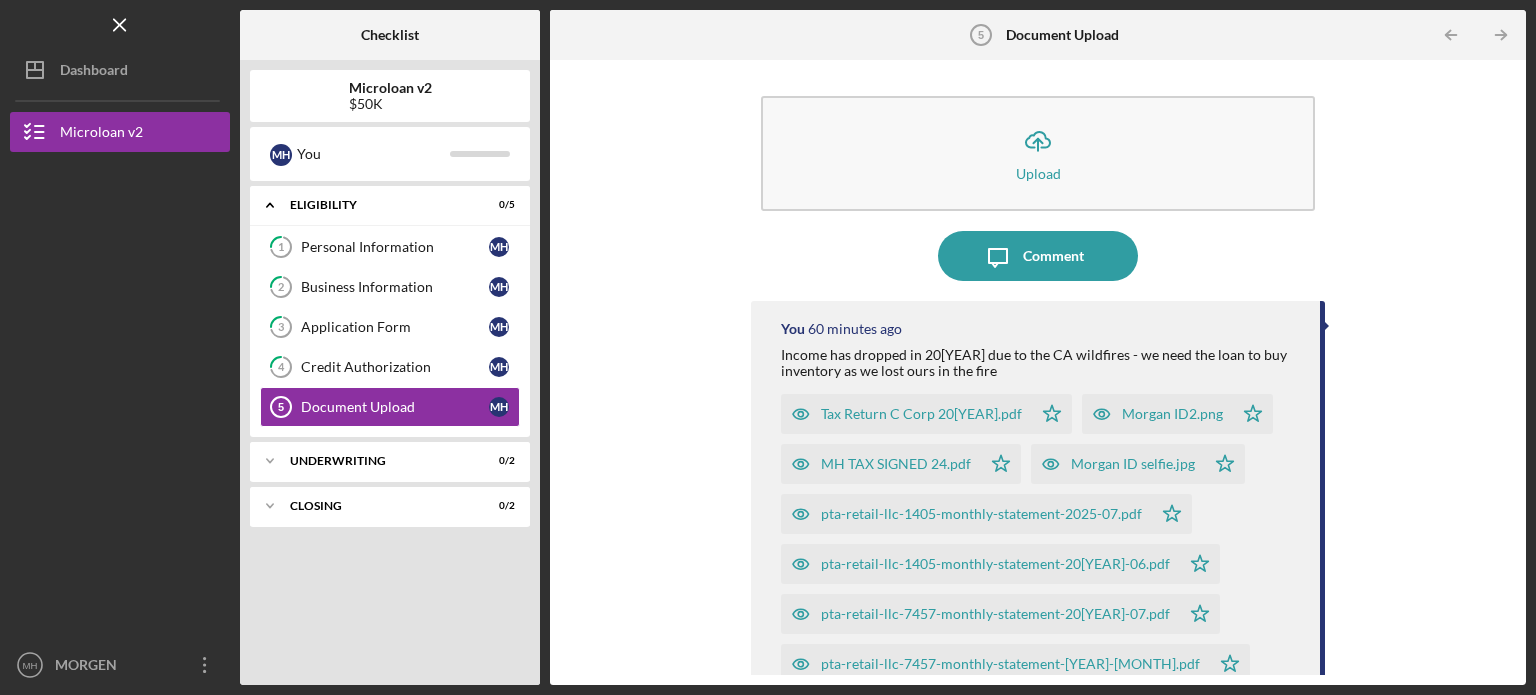 scroll, scrollTop: 0, scrollLeft: 0, axis: both 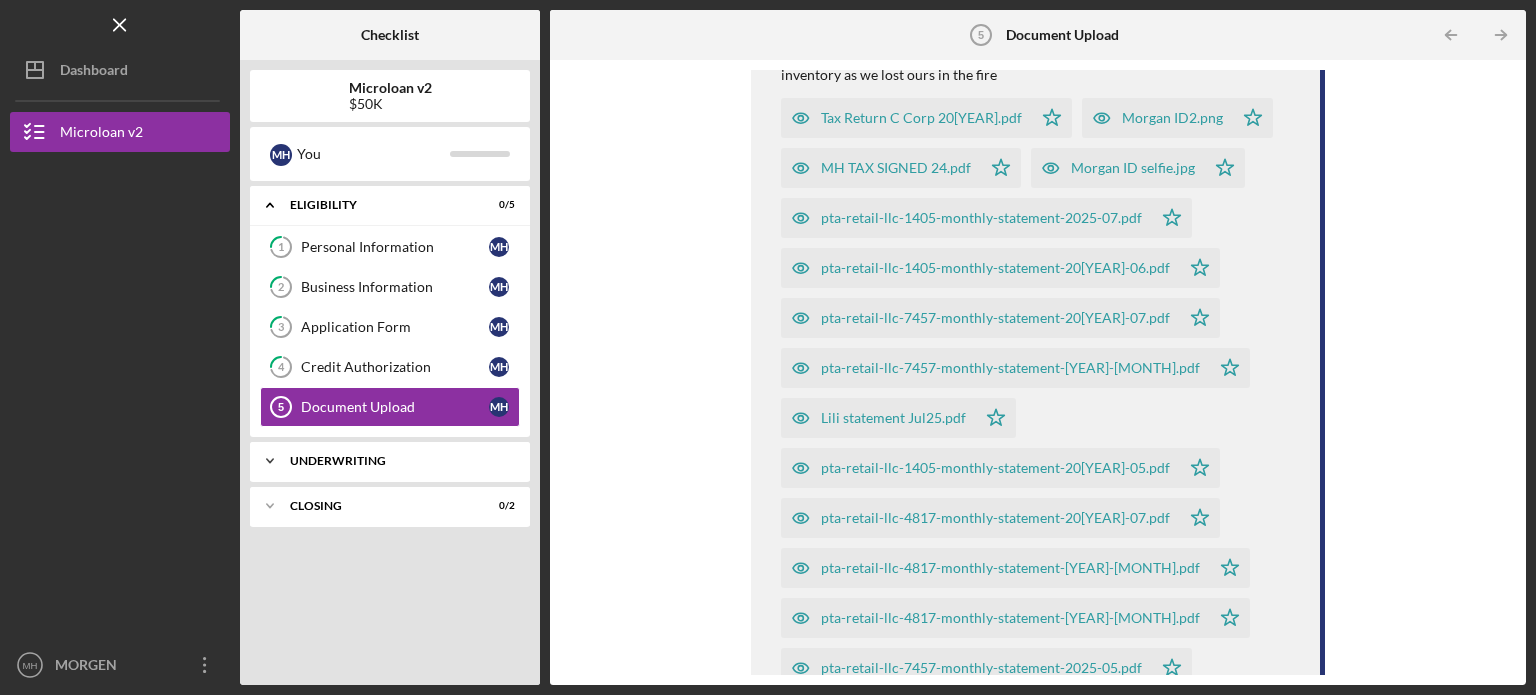 click on "Underwriting" at bounding box center [397, 461] 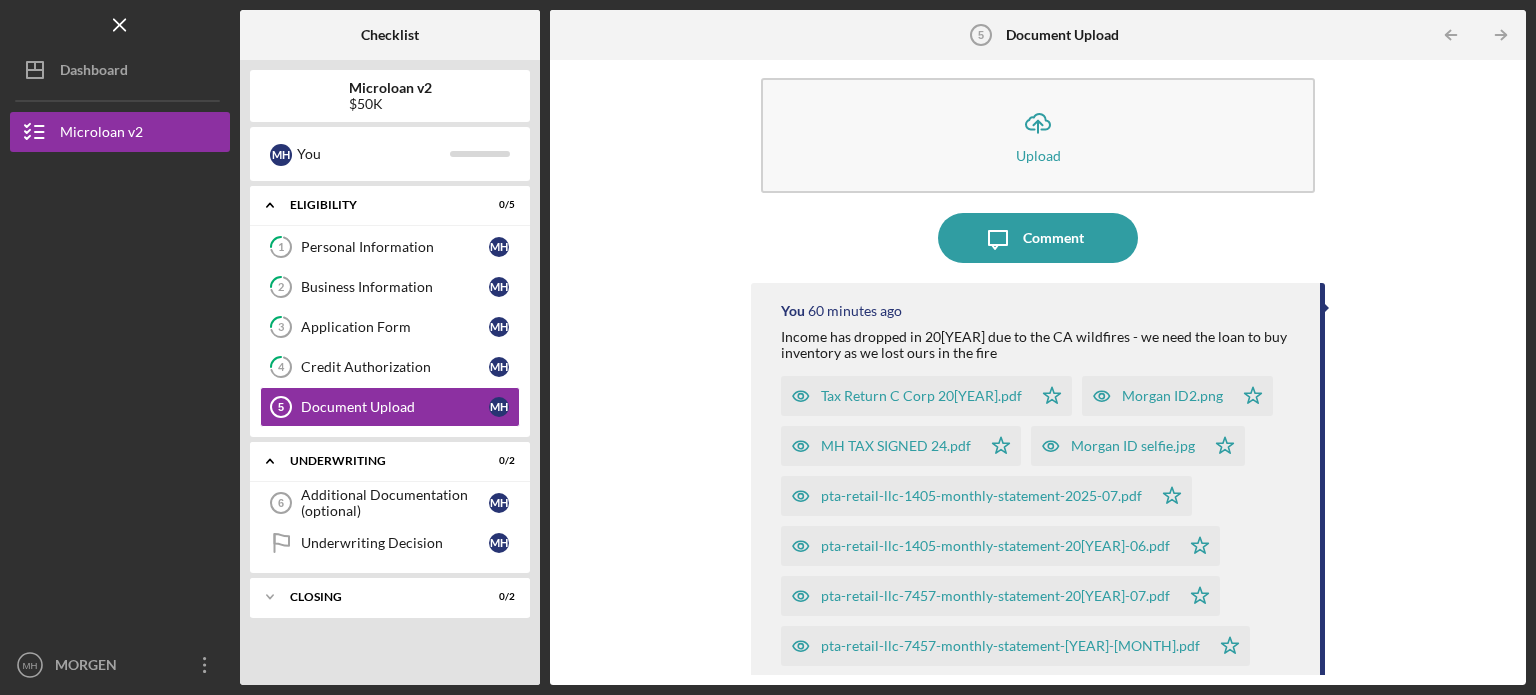 scroll, scrollTop: 0, scrollLeft: 0, axis: both 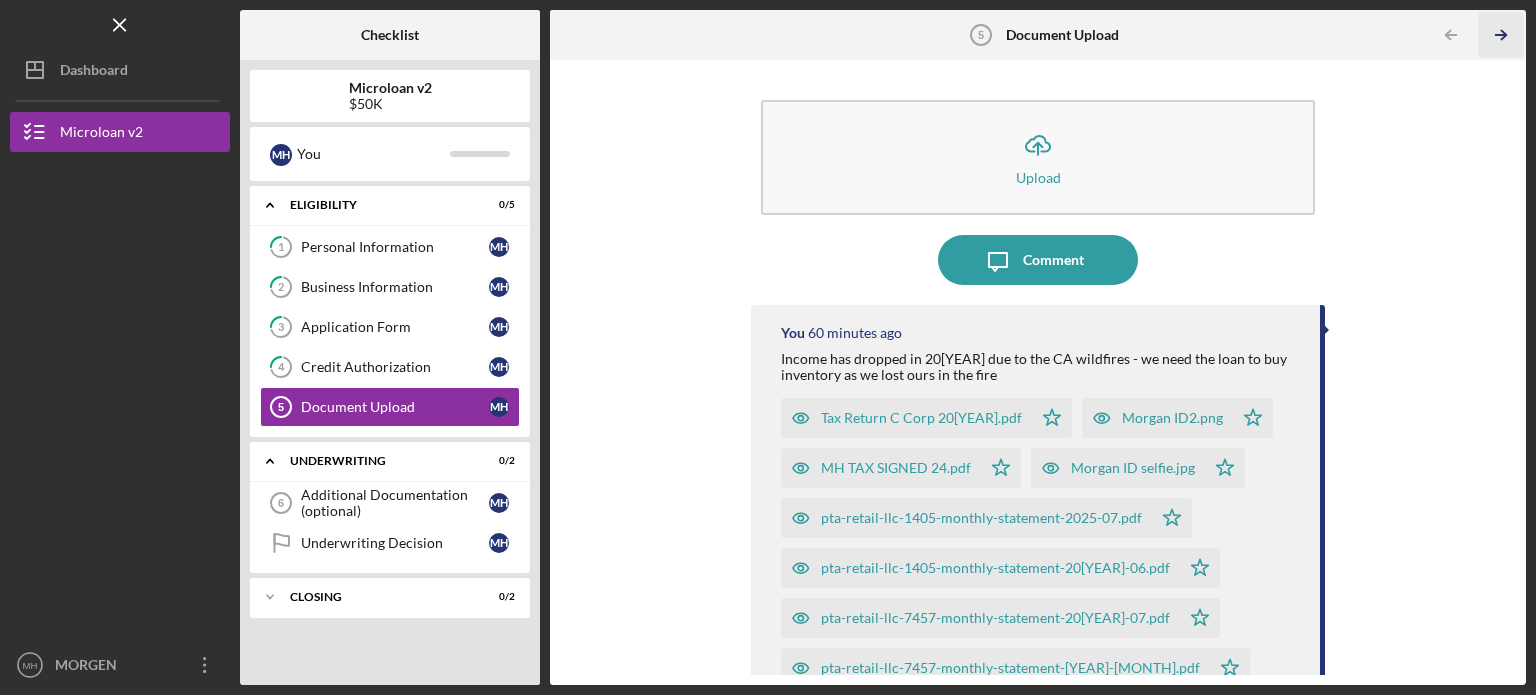 click on "Icon/Table Pagination Arrow" 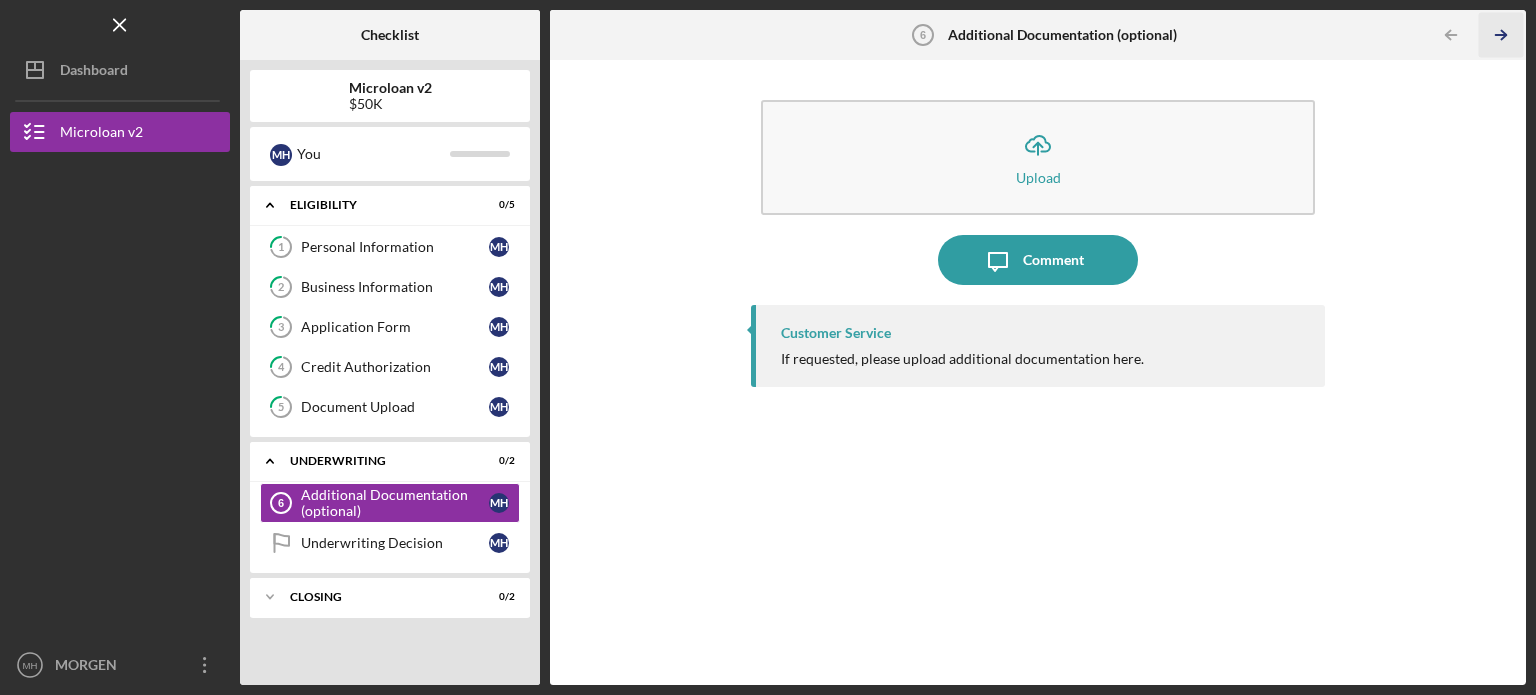 click 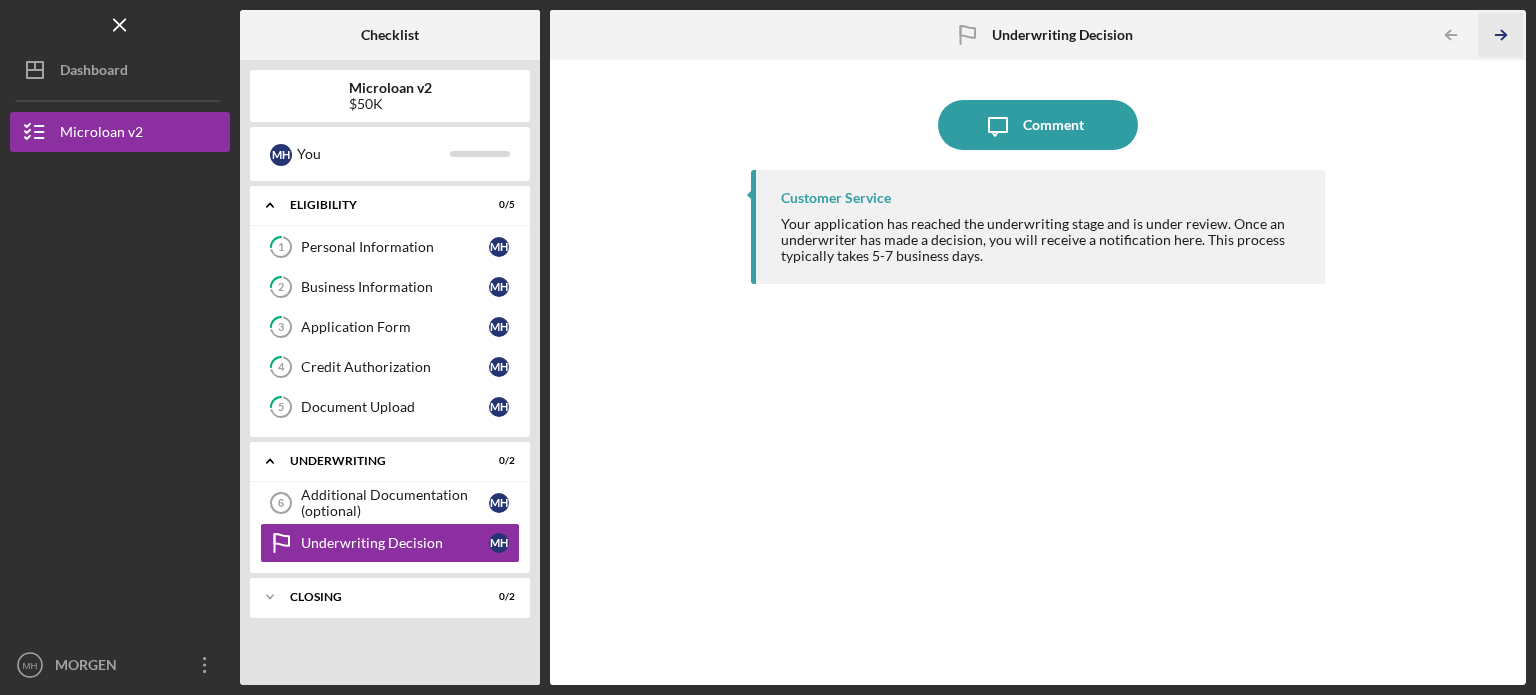 click 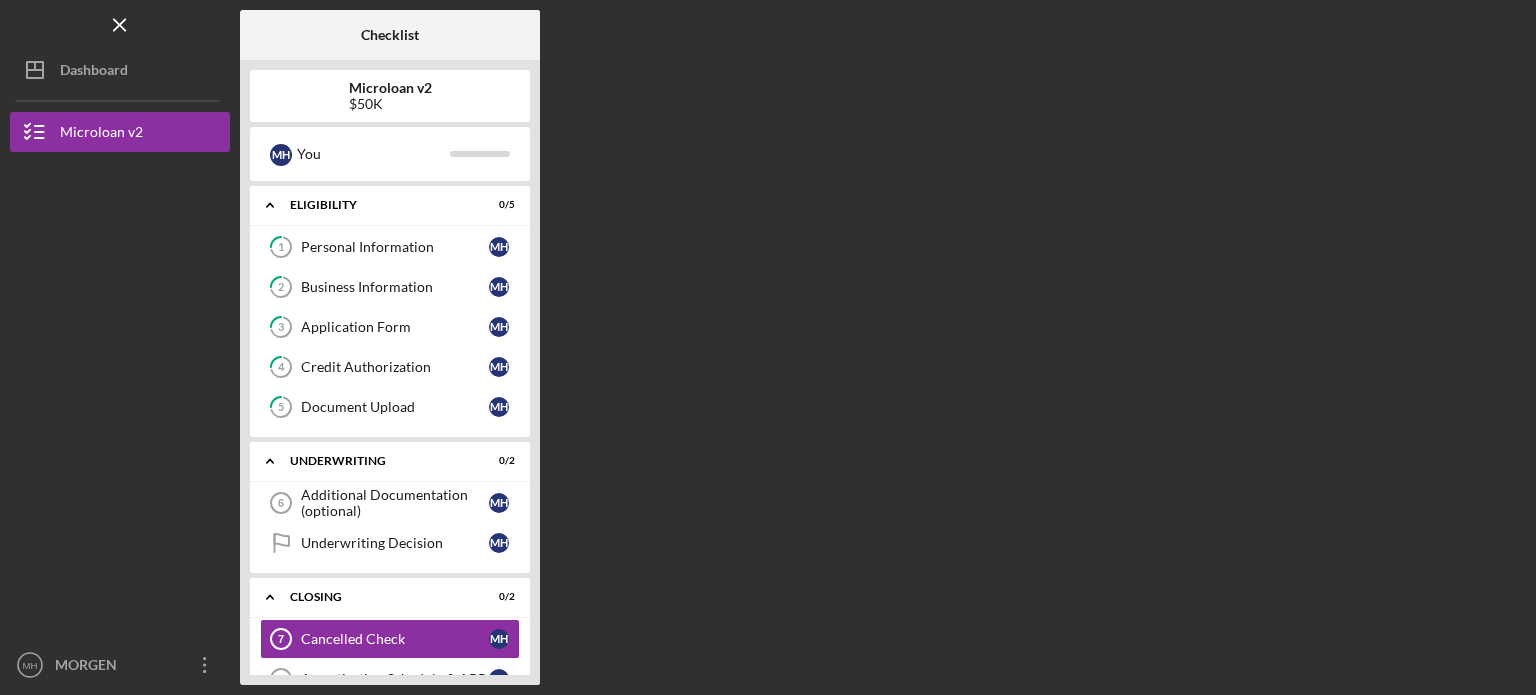 scroll, scrollTop: 40, scrollLeft: 0, axis: vertical 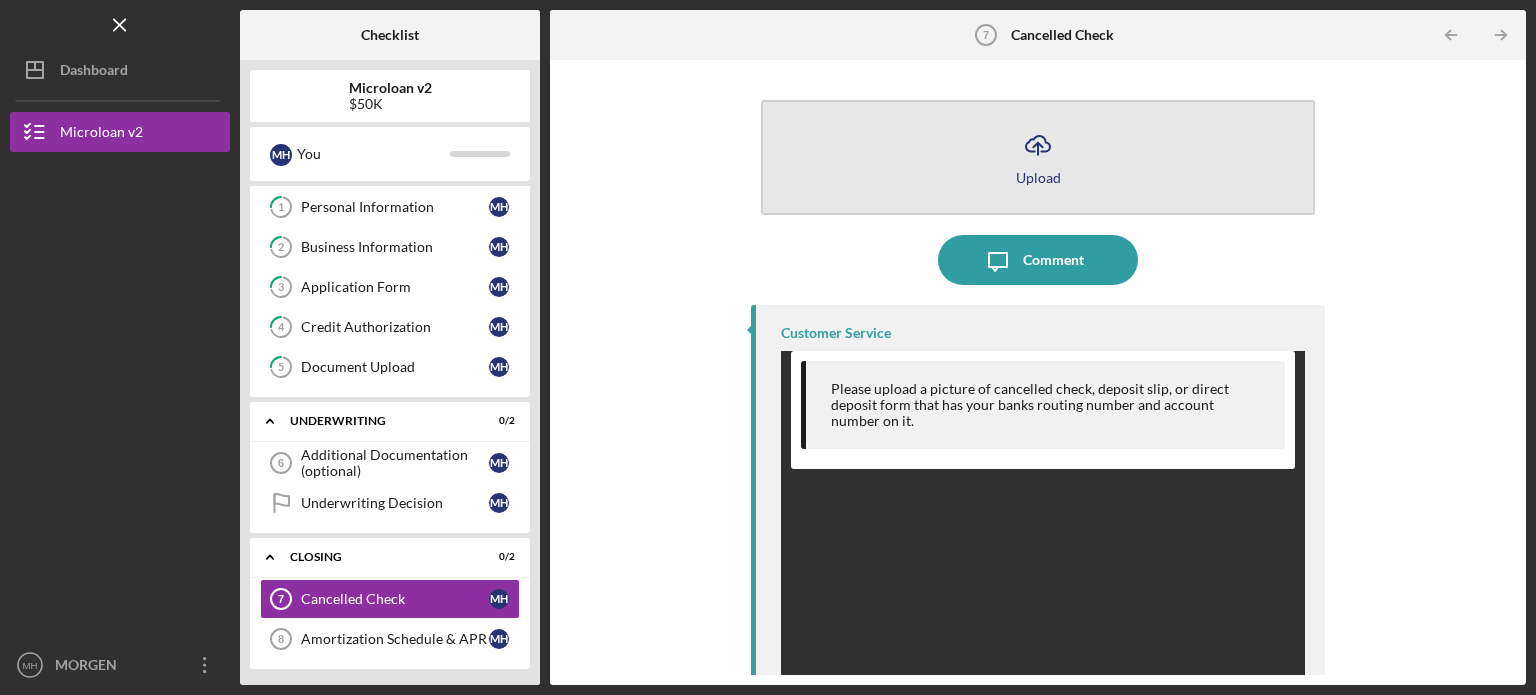 click on "Upload" at bounding box center (1038, 177) 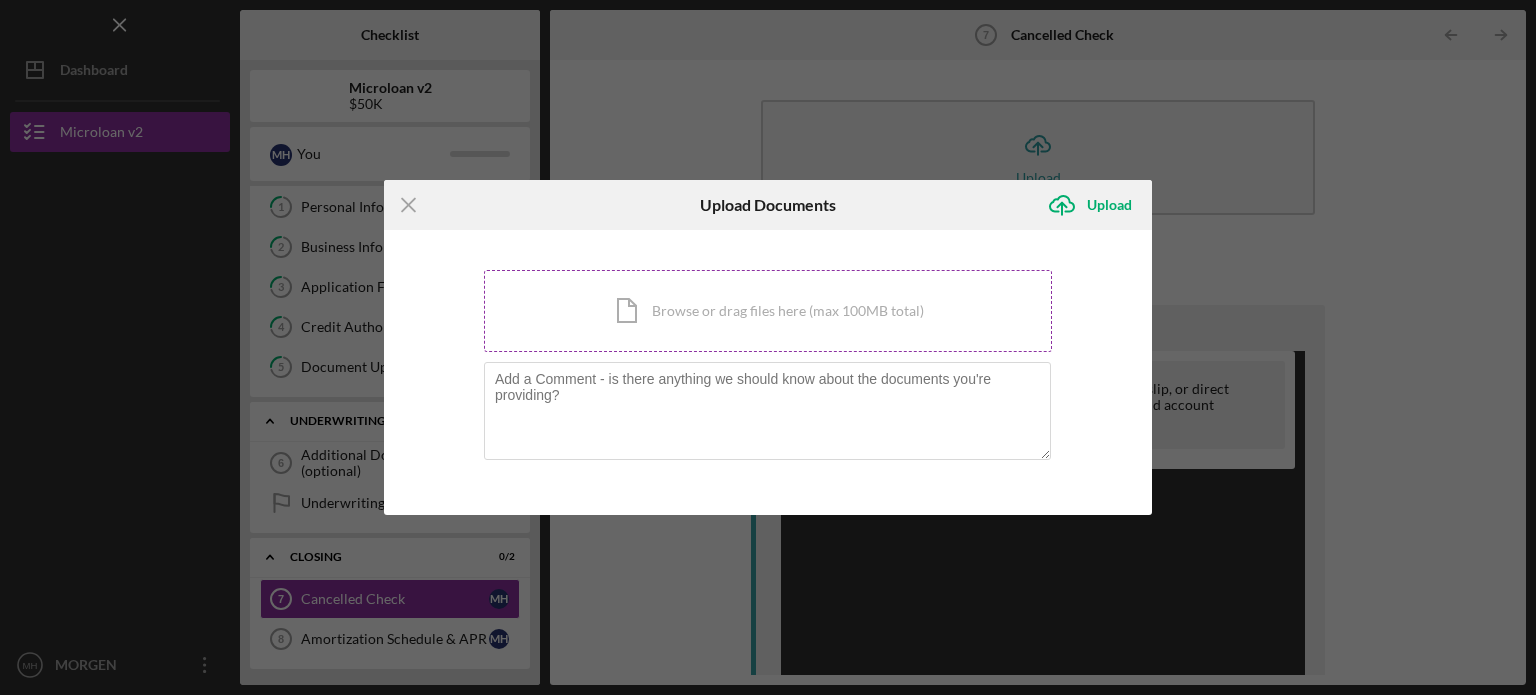 click on "Icon/Document Browse or drag files here (max 100MB total) Tap to choose files or take a photo" at bounding box center (768, 311) 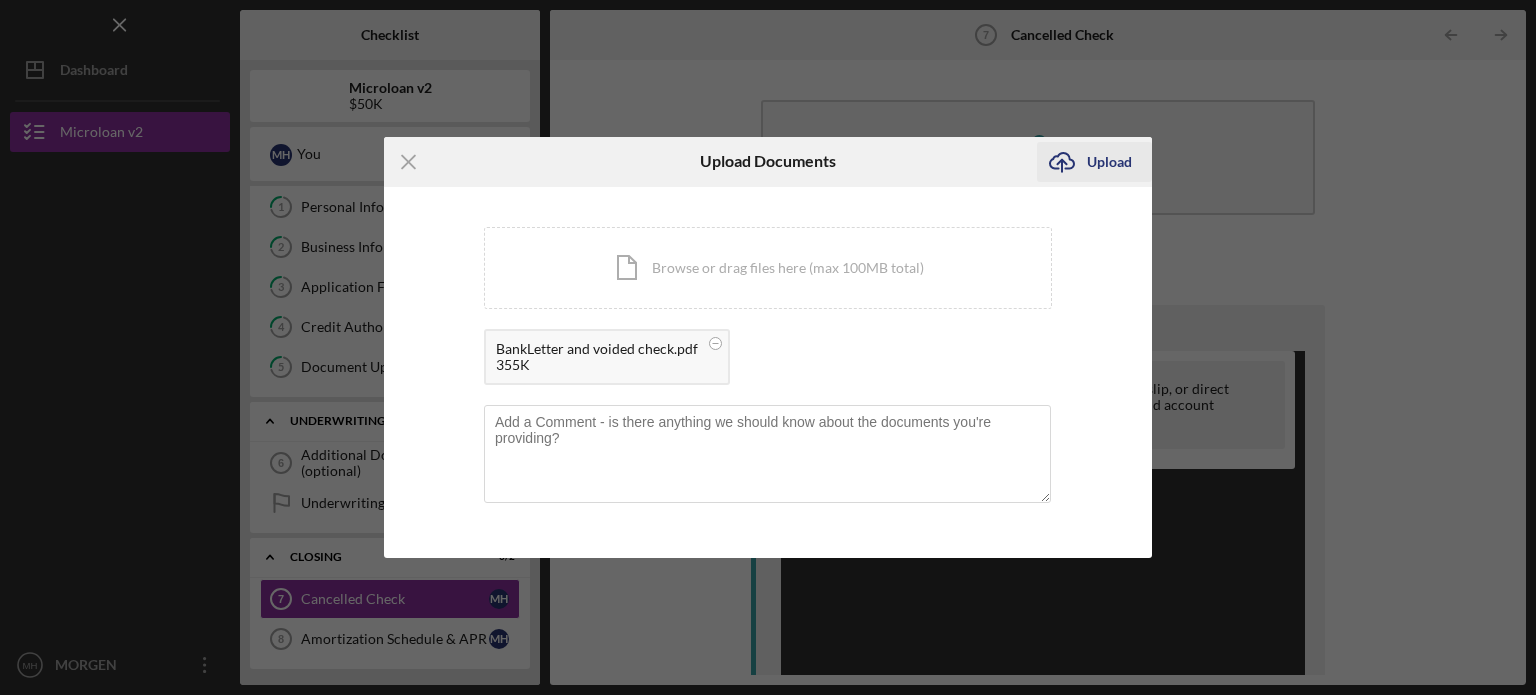 click on "Upload" at bounding box center (1109, 162) 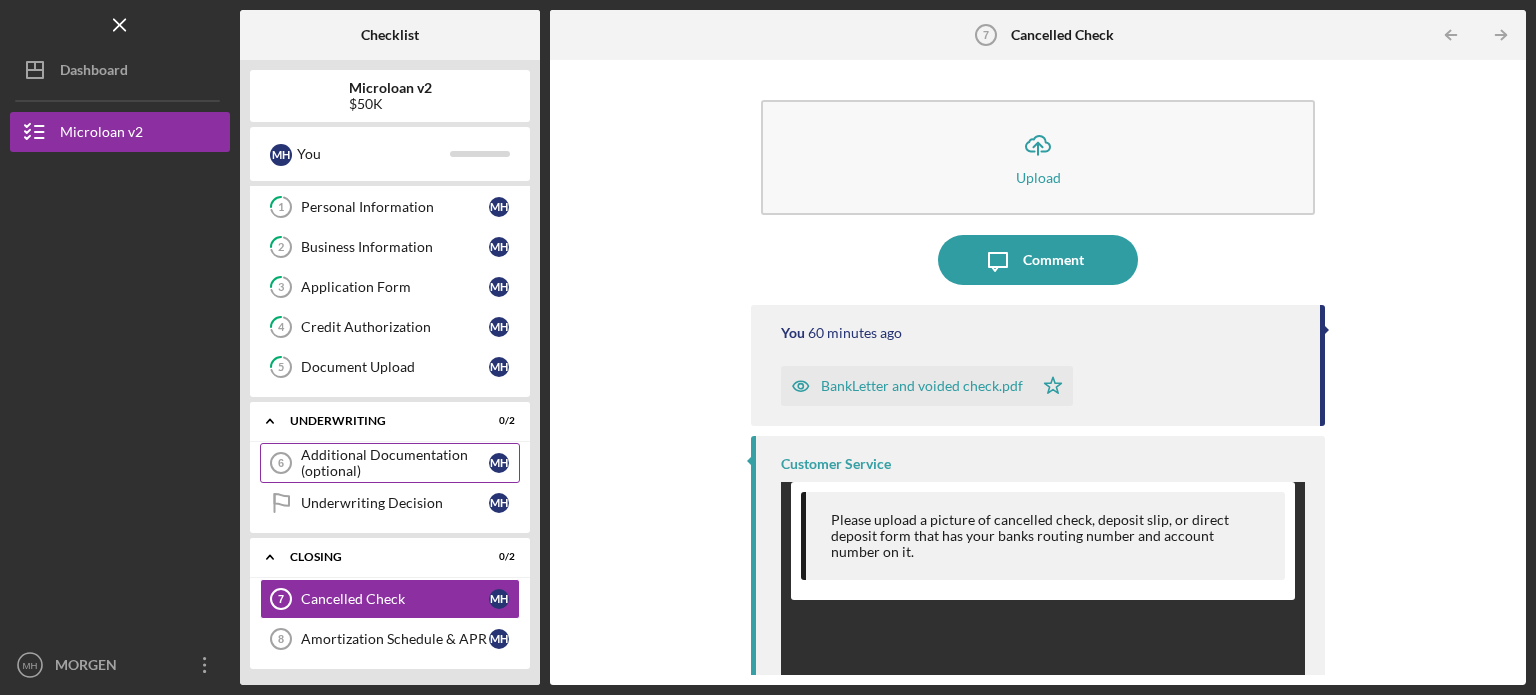 click on "Additional Documentation (optional)" at bounding box center (395, 463) 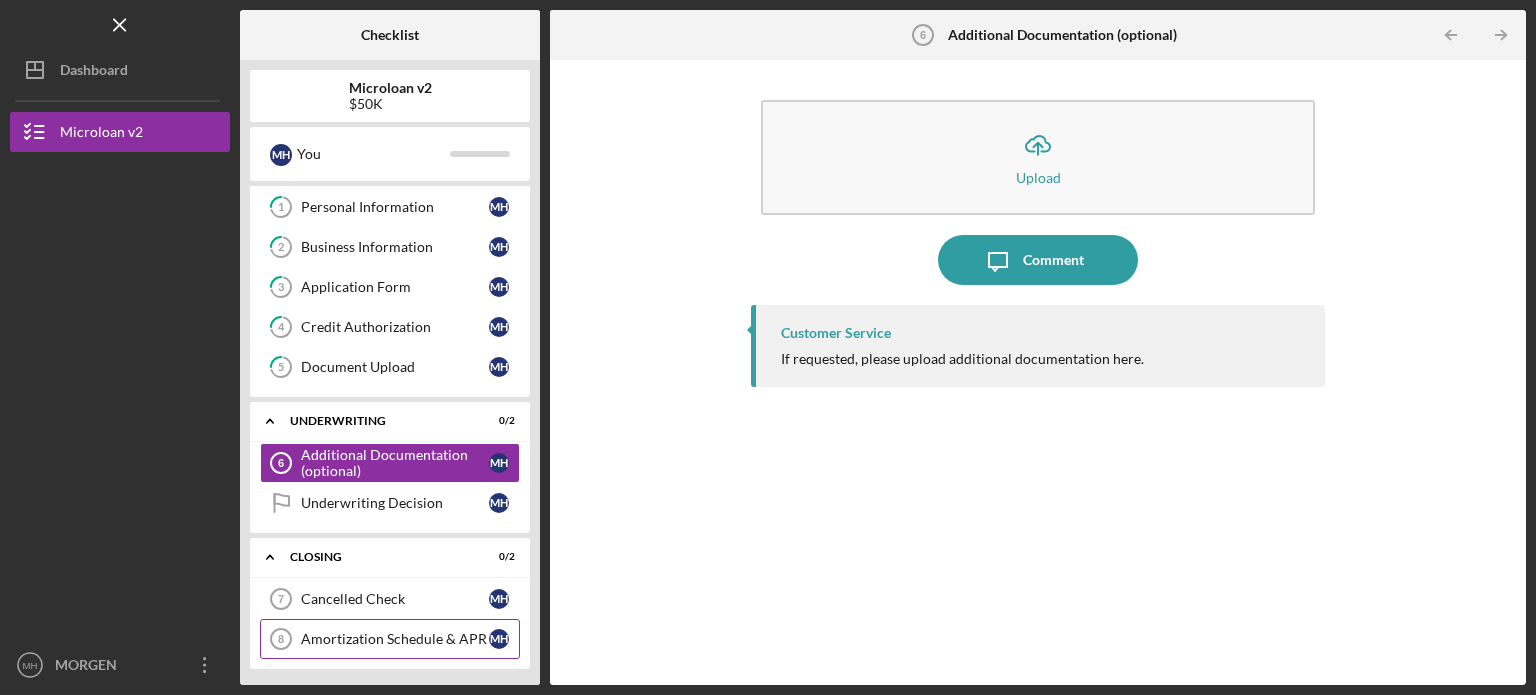 click on "Amortization Schedule & APR" at bounding box center [395, 639] 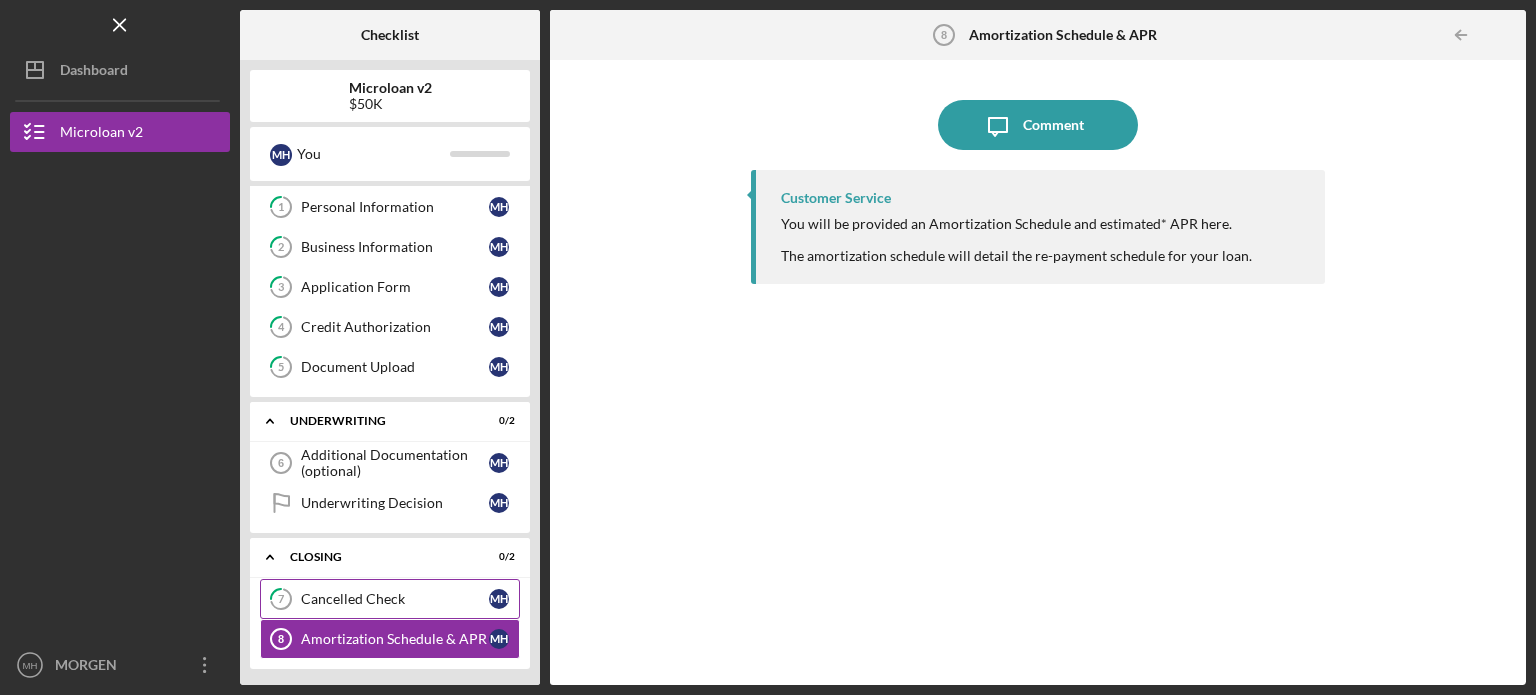 click on "Cancelled Check" at bounding box center (395, 599) 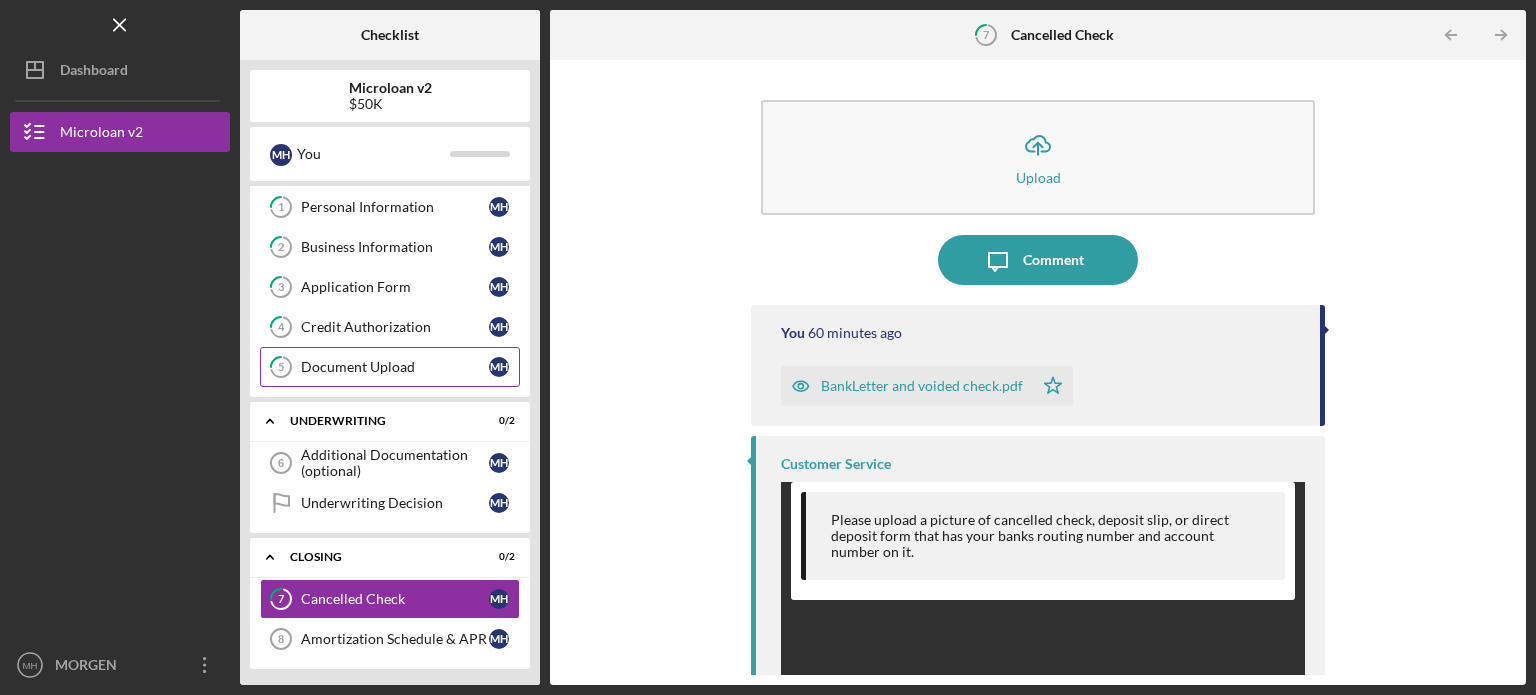 scroll, scrollTop: 0, scrollLeft: 0, axis: both 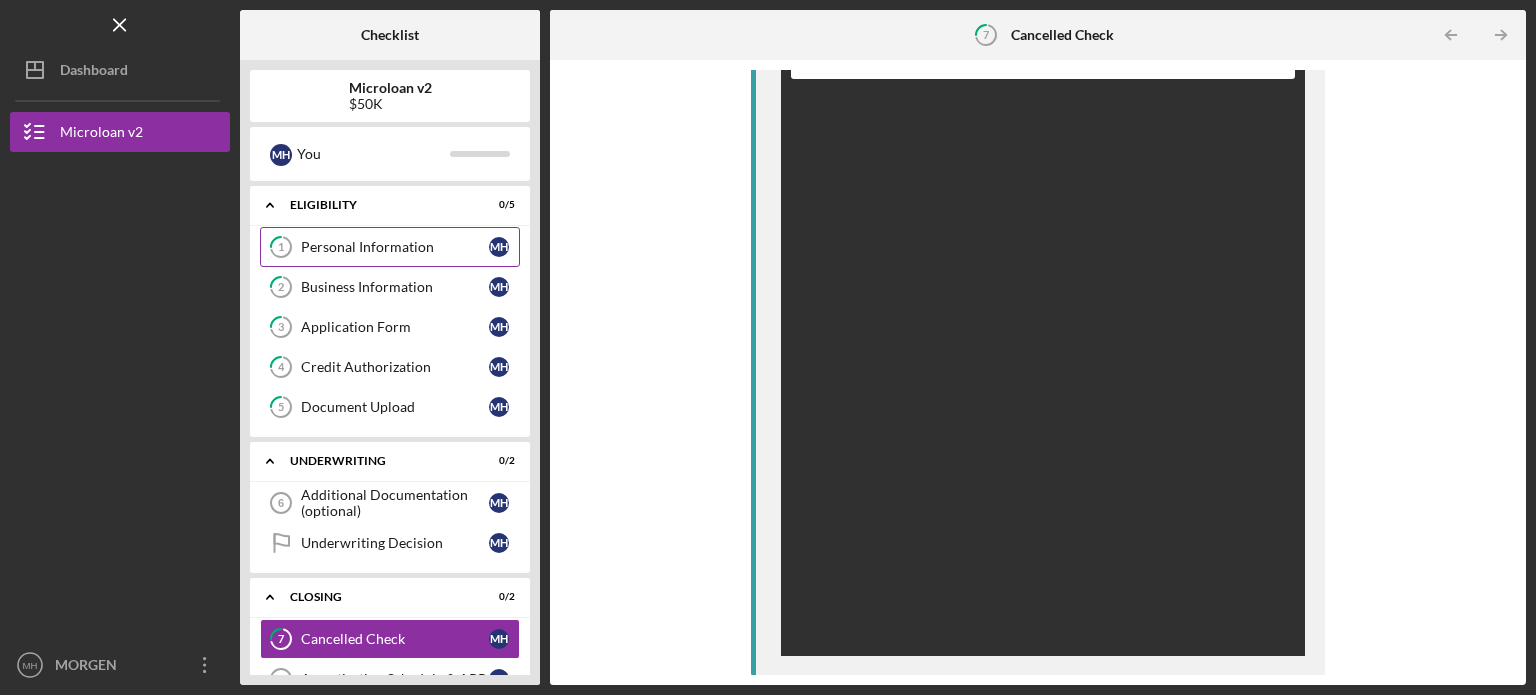 click on "Personal Information" at bounding box center (395, 247) 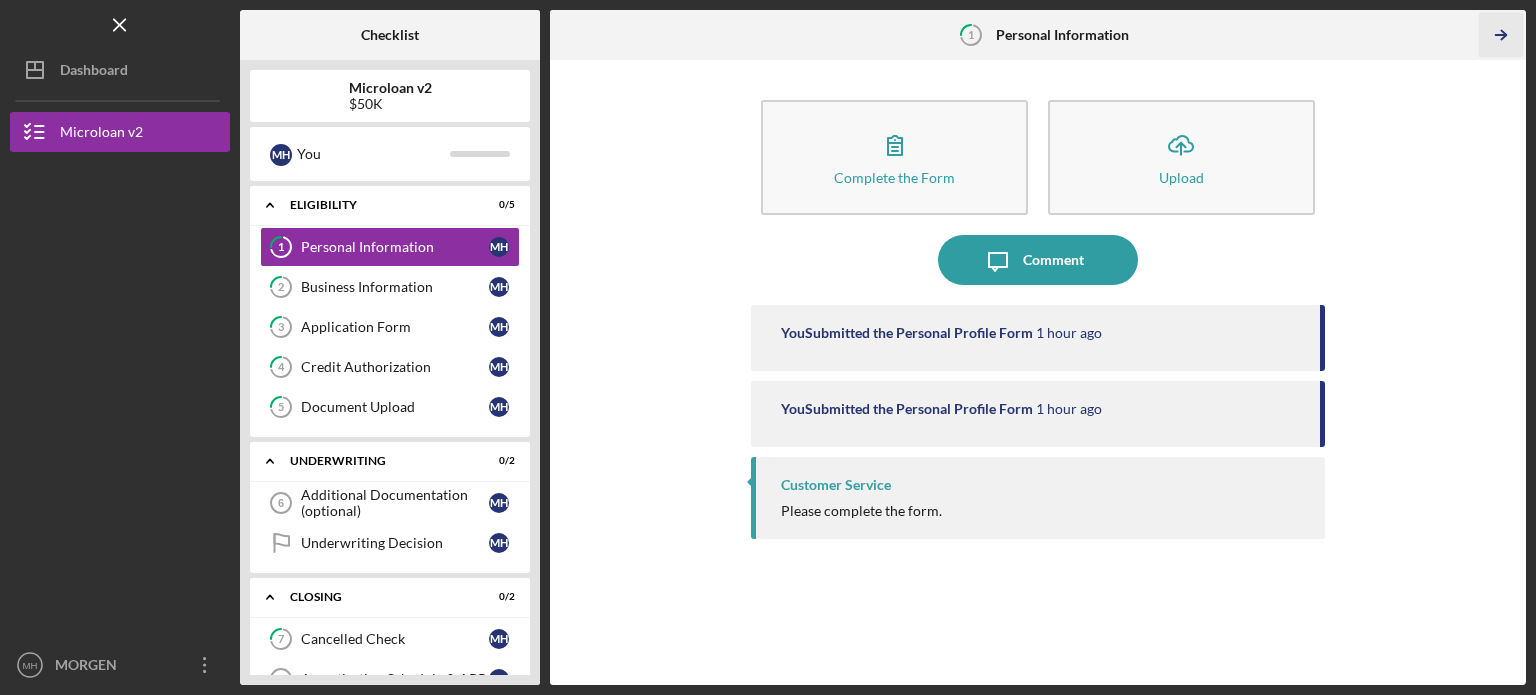 click on "Icon/Table Pagination Arrow" 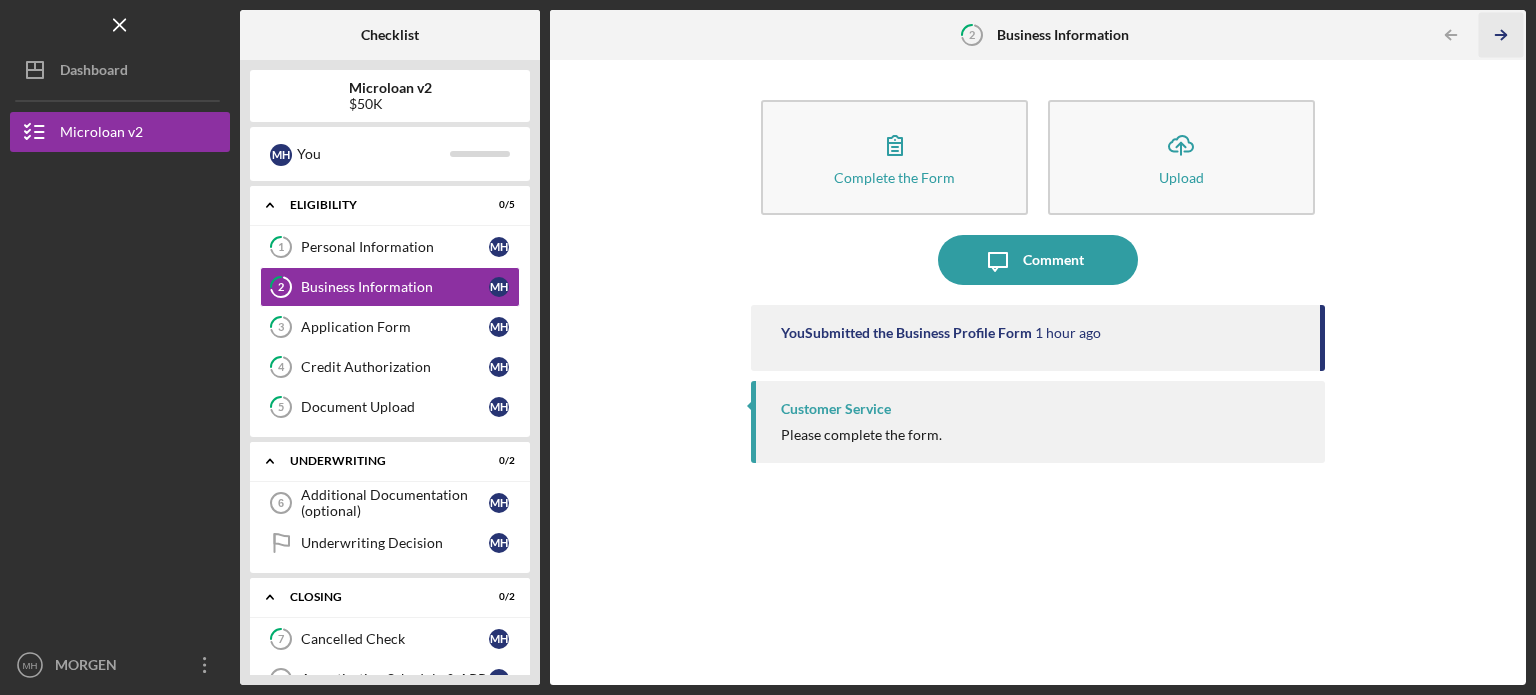 click on "Icon/Table Pagination Arrow" 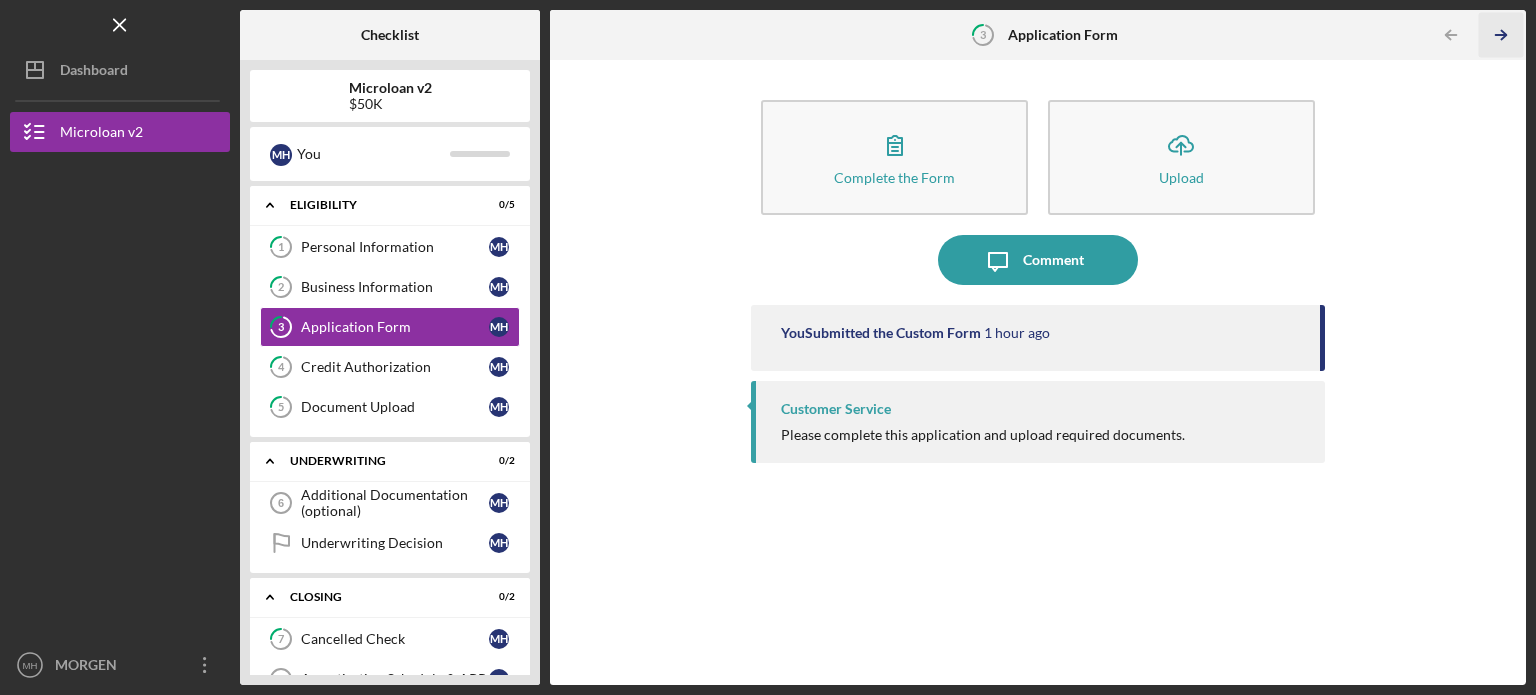 click on "Icon/Table Pagination Arrow" 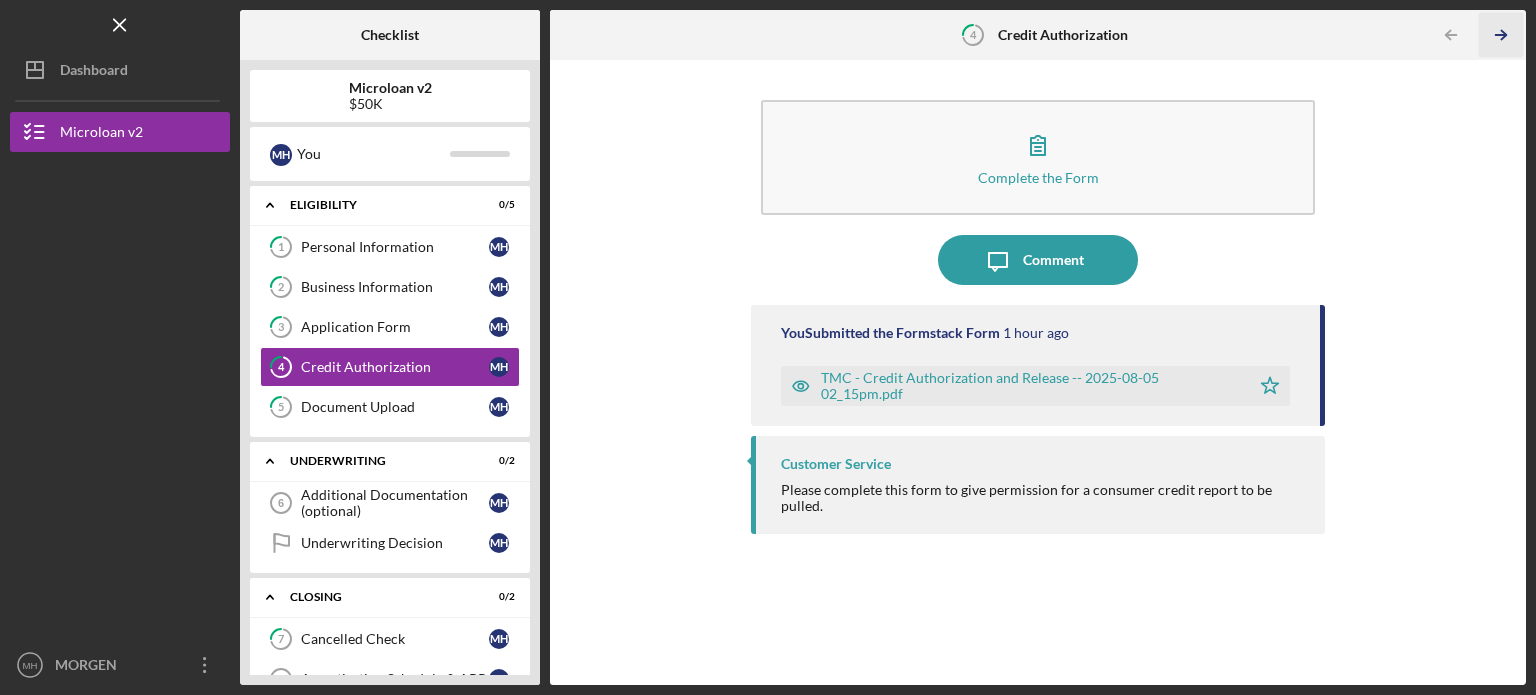 click on "Icon/Table Pagination Arrow" 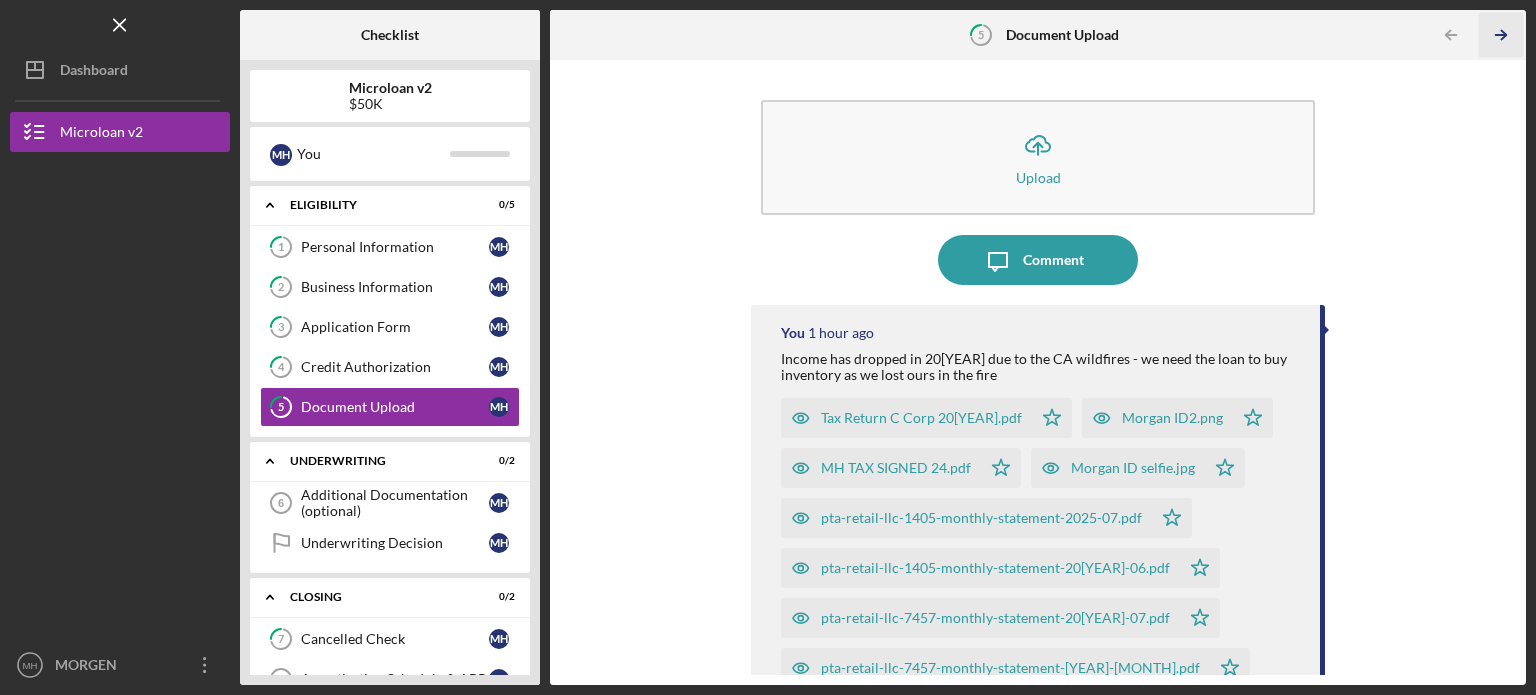 click on "Icon/Table Pagination Arrow" 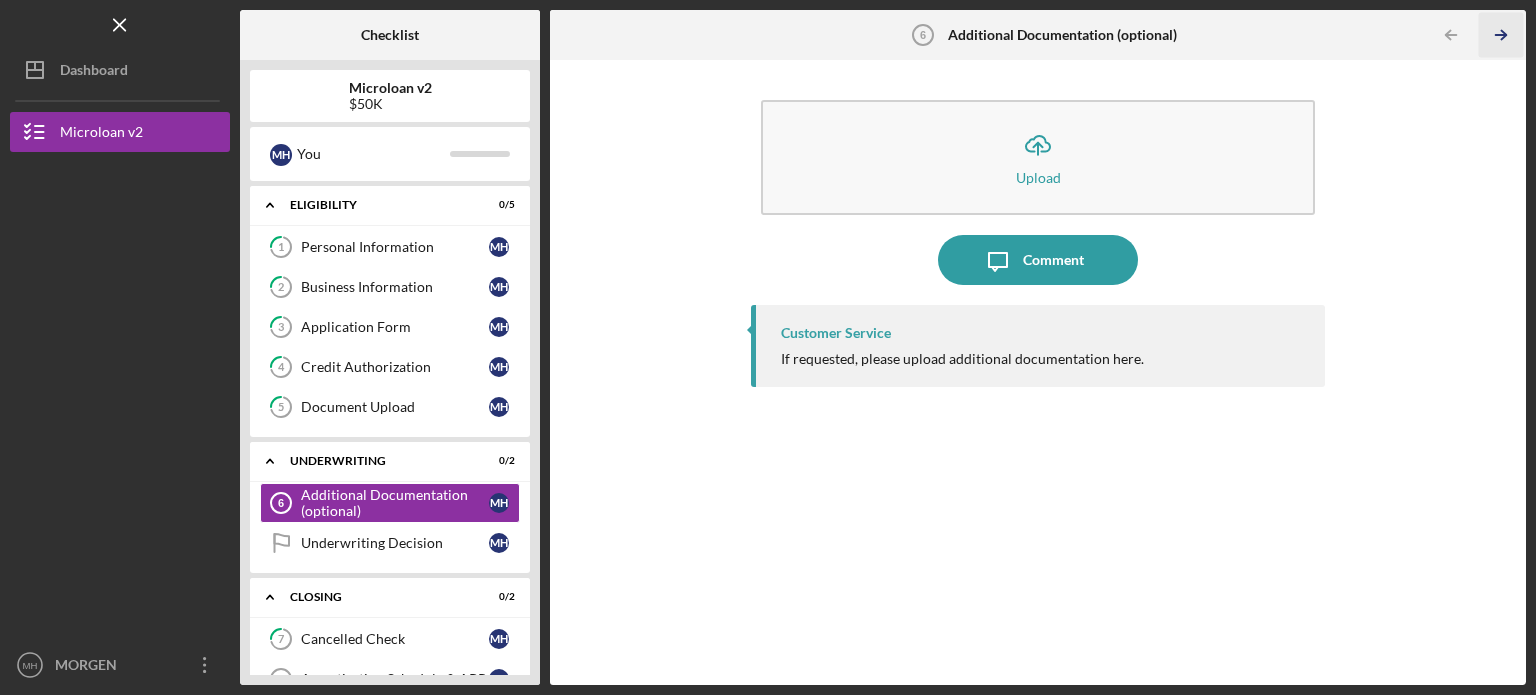 click on "Icon/Table Pagination Arrow" 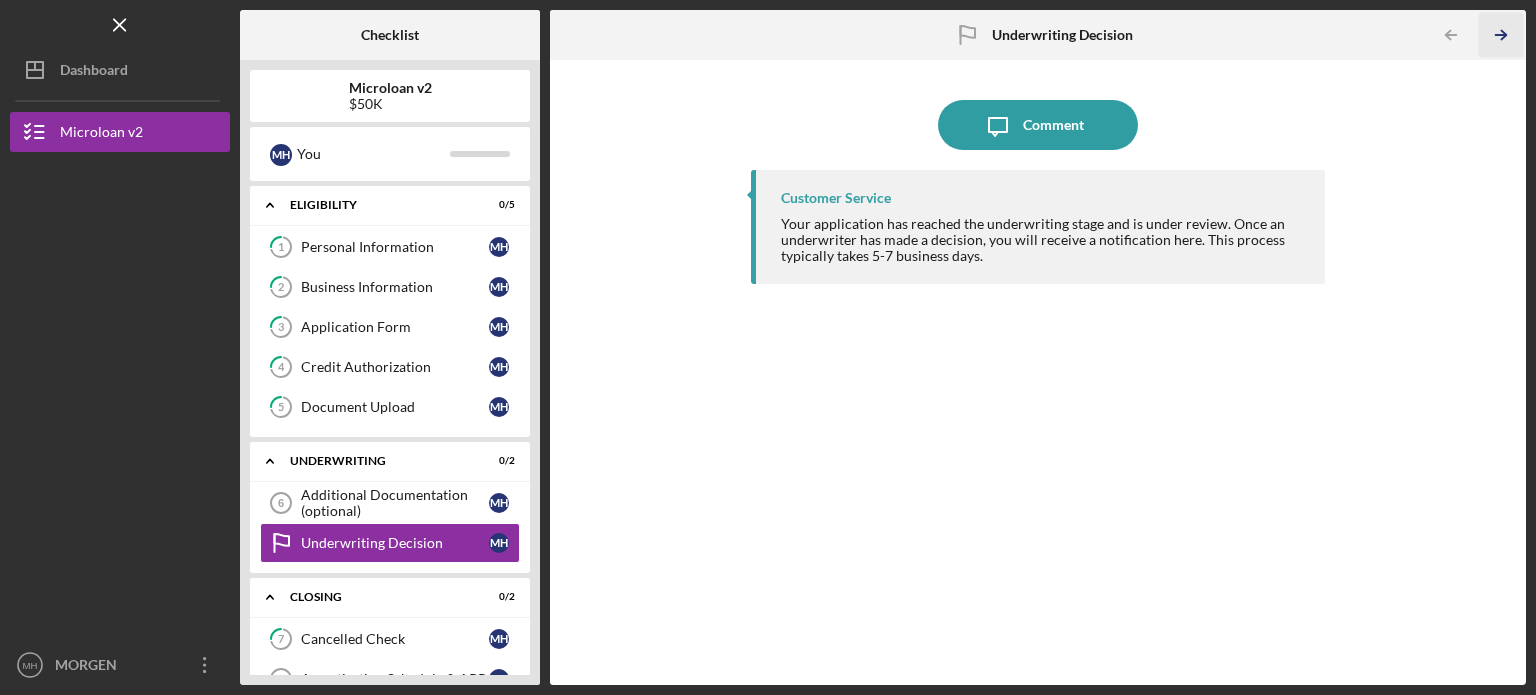 click on "Icon/Table Pagination Arrow" 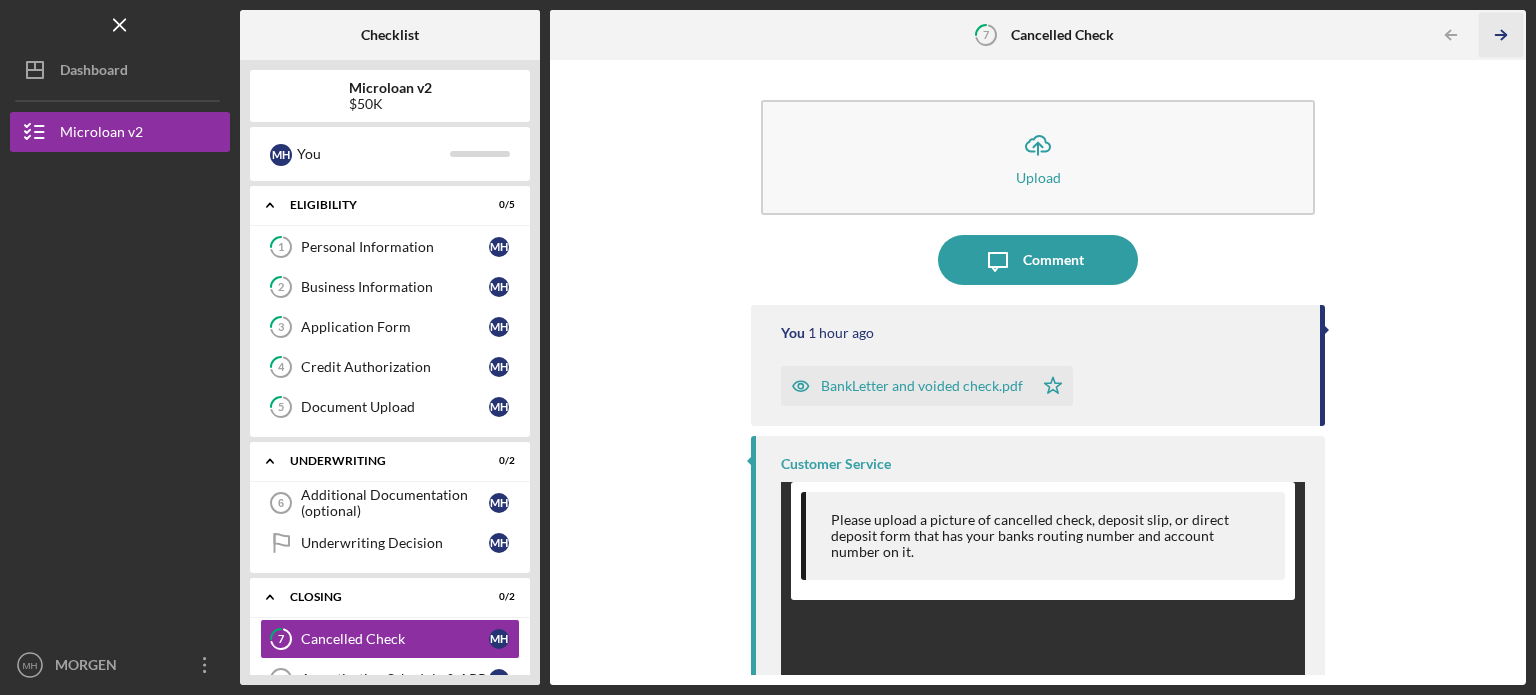 click on "Icon/Table Pagination Arrow" 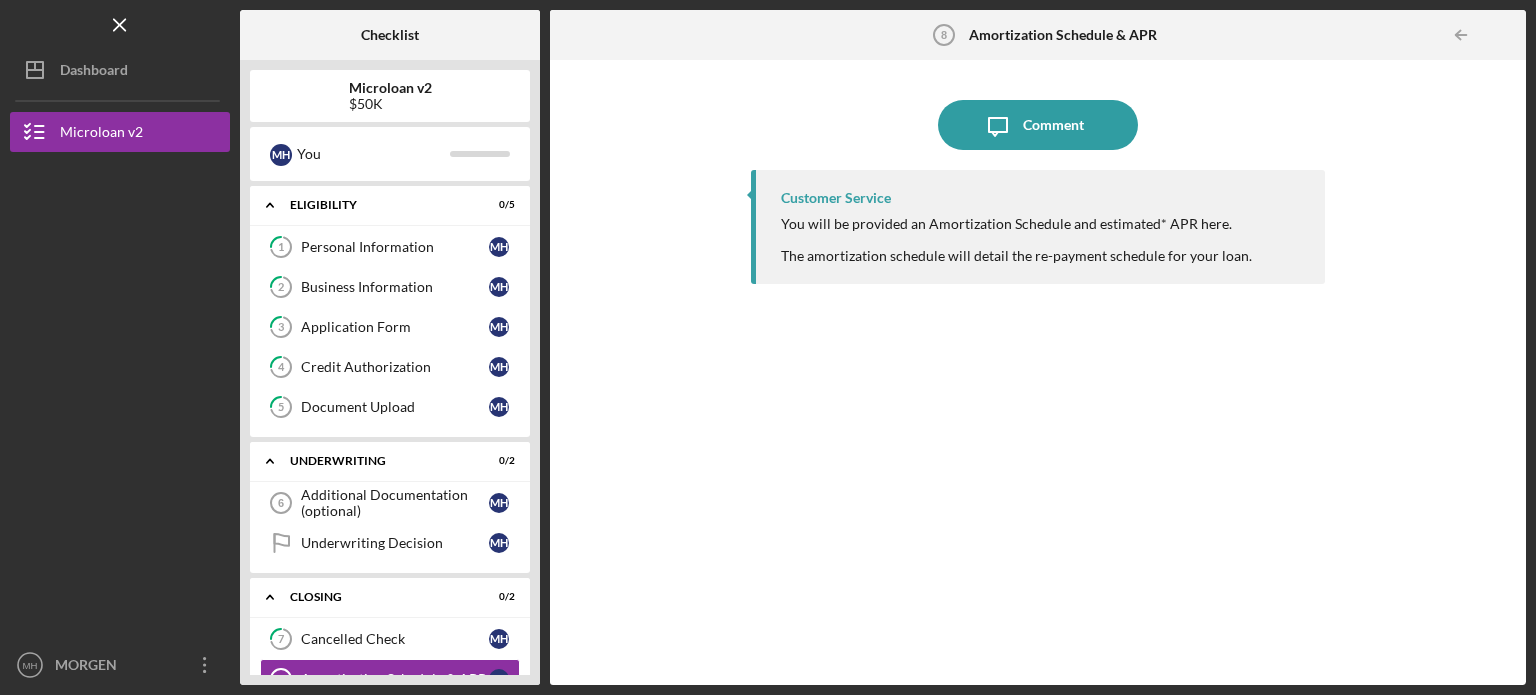 click at bounding box center (1506, 35) 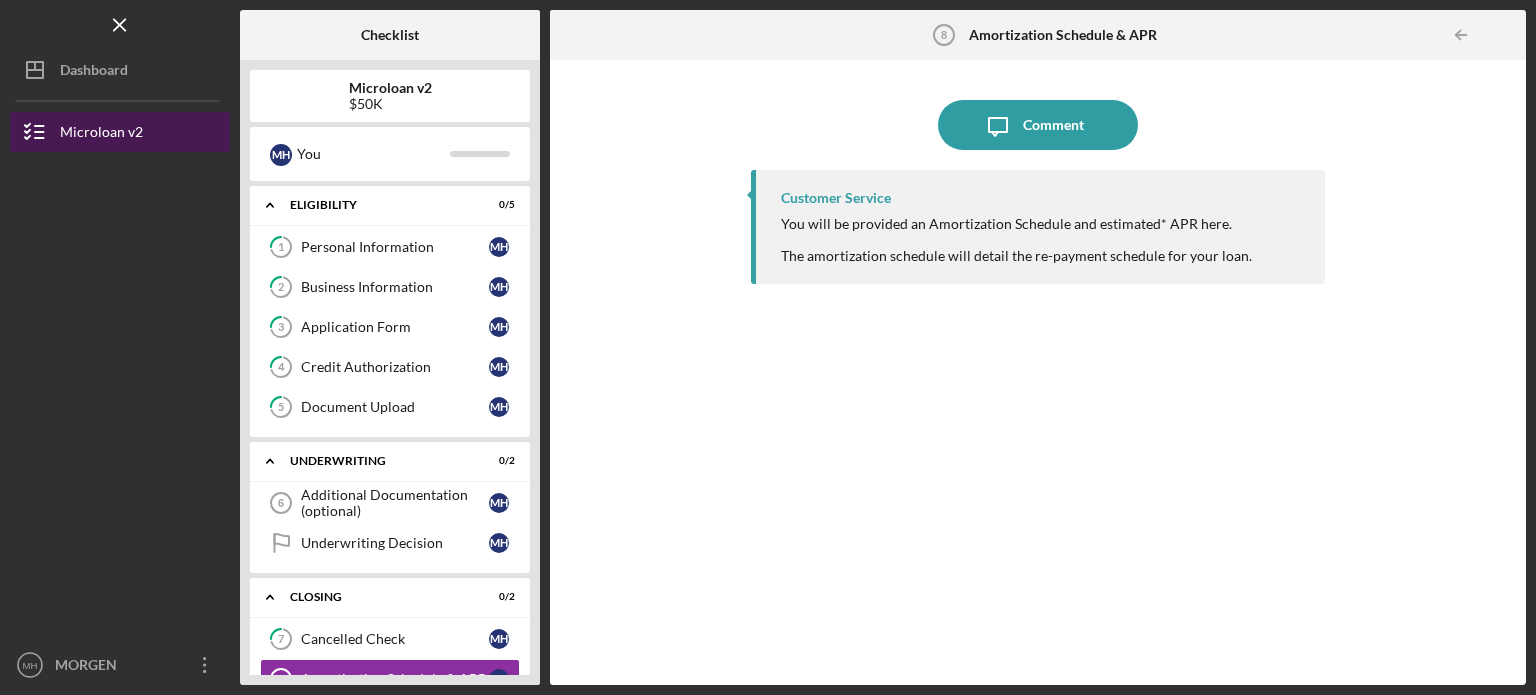 click on "Microloan v2" at bounding box center (101, 134) 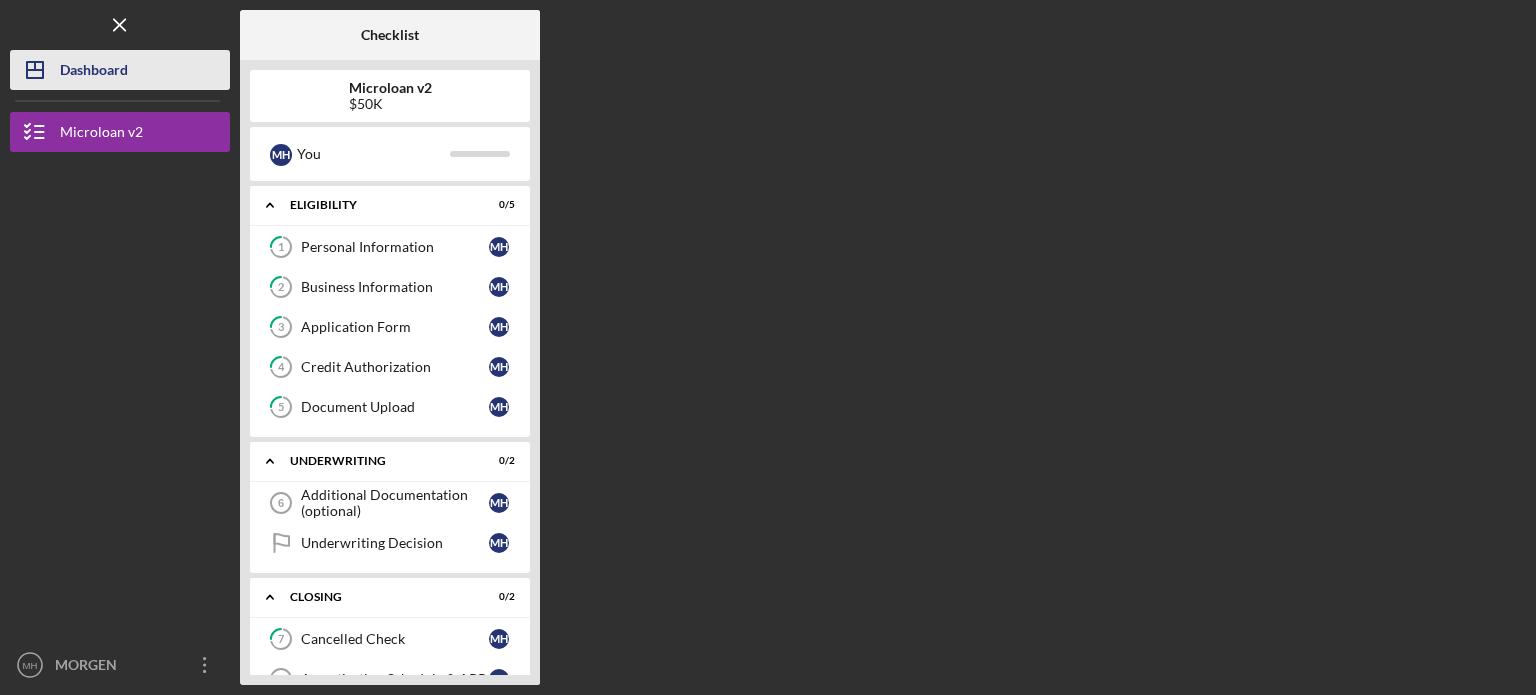 click on "Dashboard" at bounding box center [94, 72] 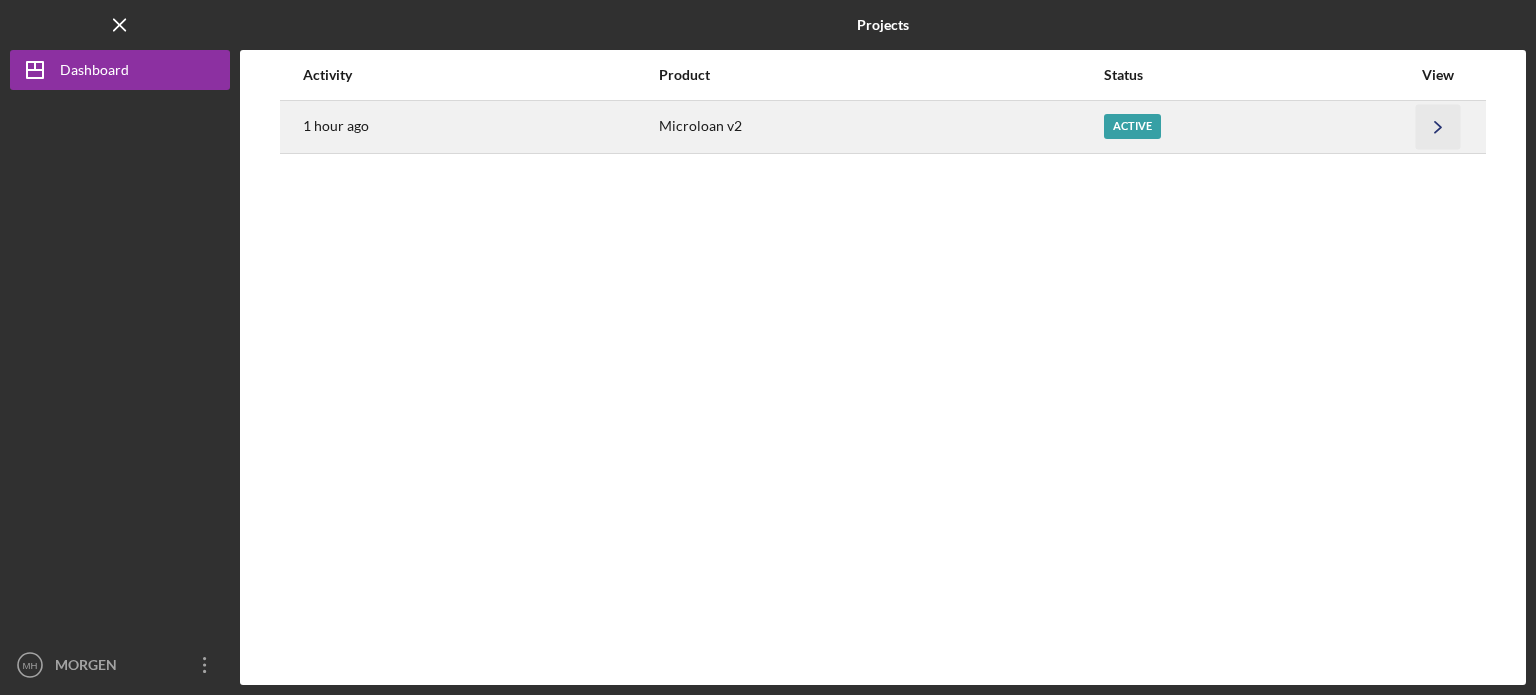 click on "Icon/Navigate" 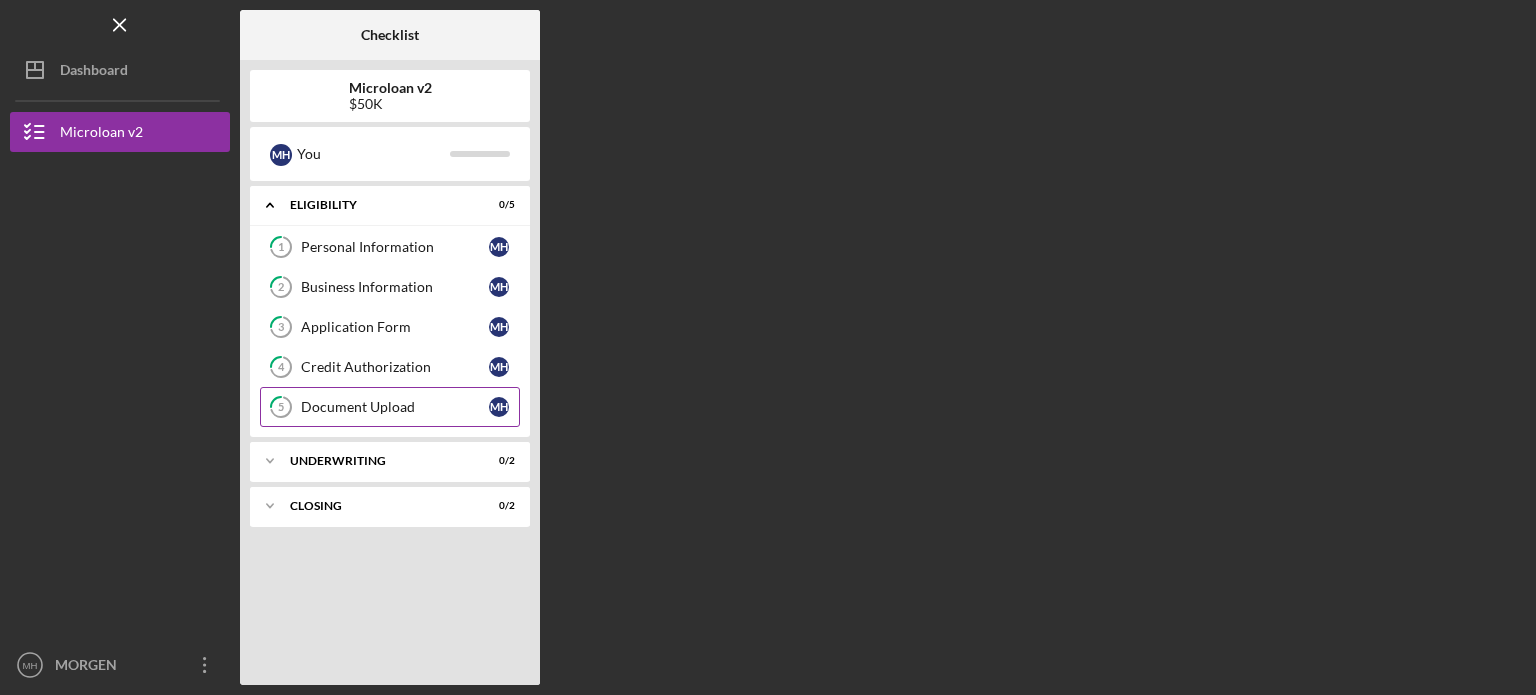 click on "Document Upload" at bounding box center (395, 407) 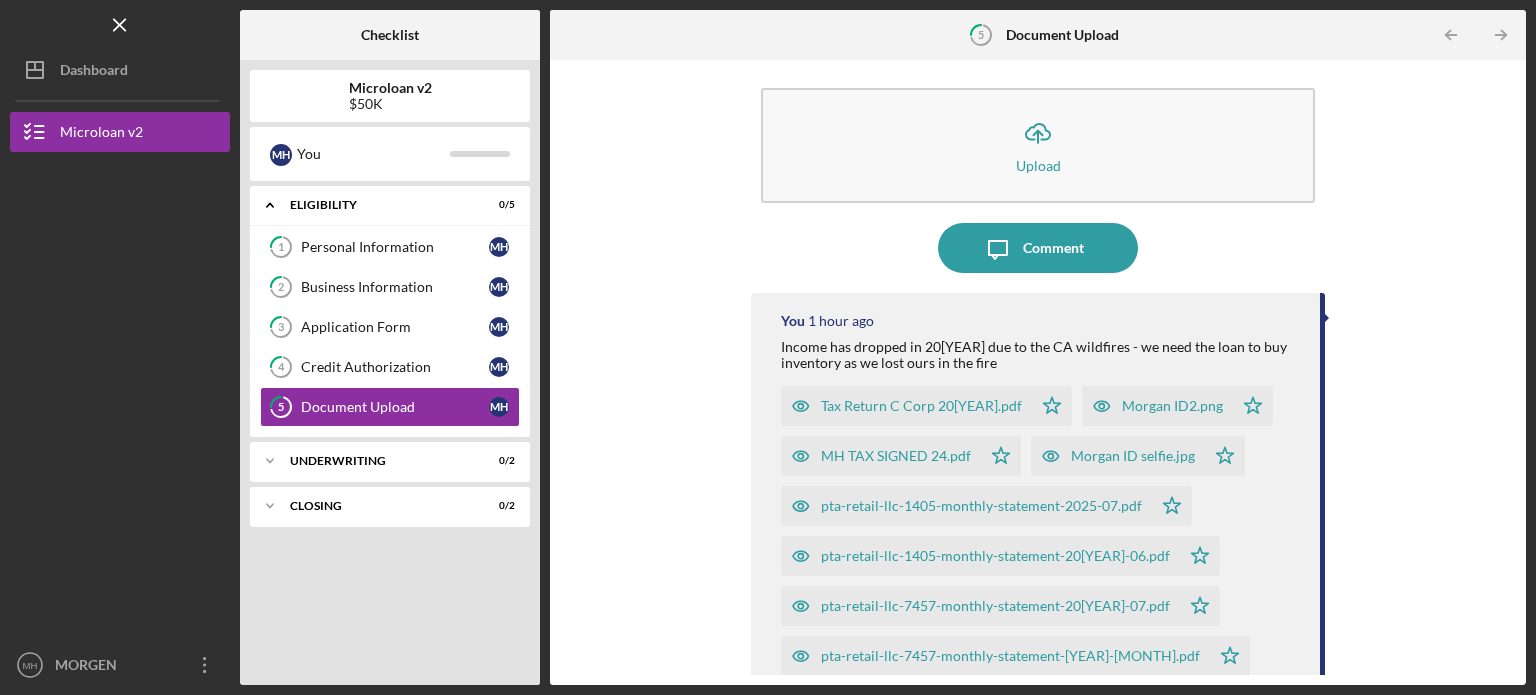 scroll, scrollTop: 0, scrollLeft: 0, axis: both 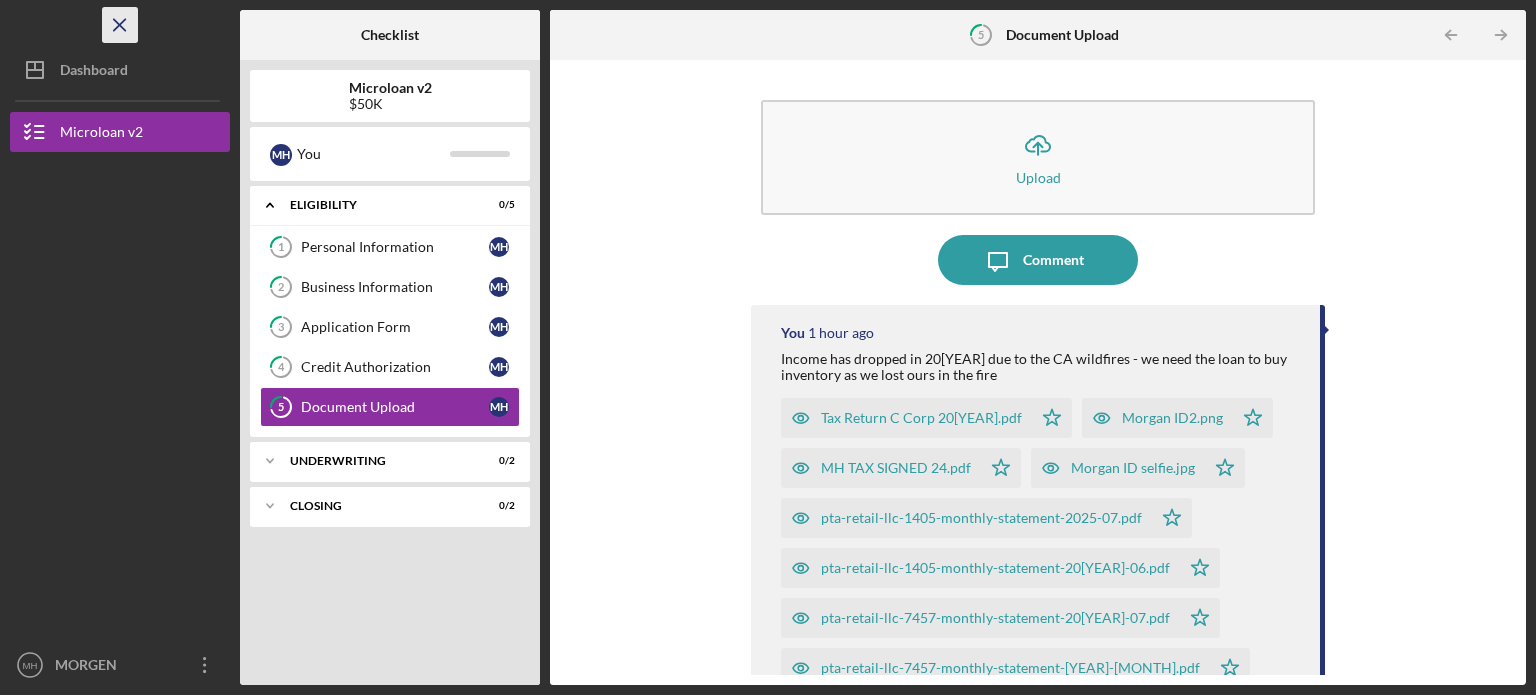 click on "Icon/Menu Close" 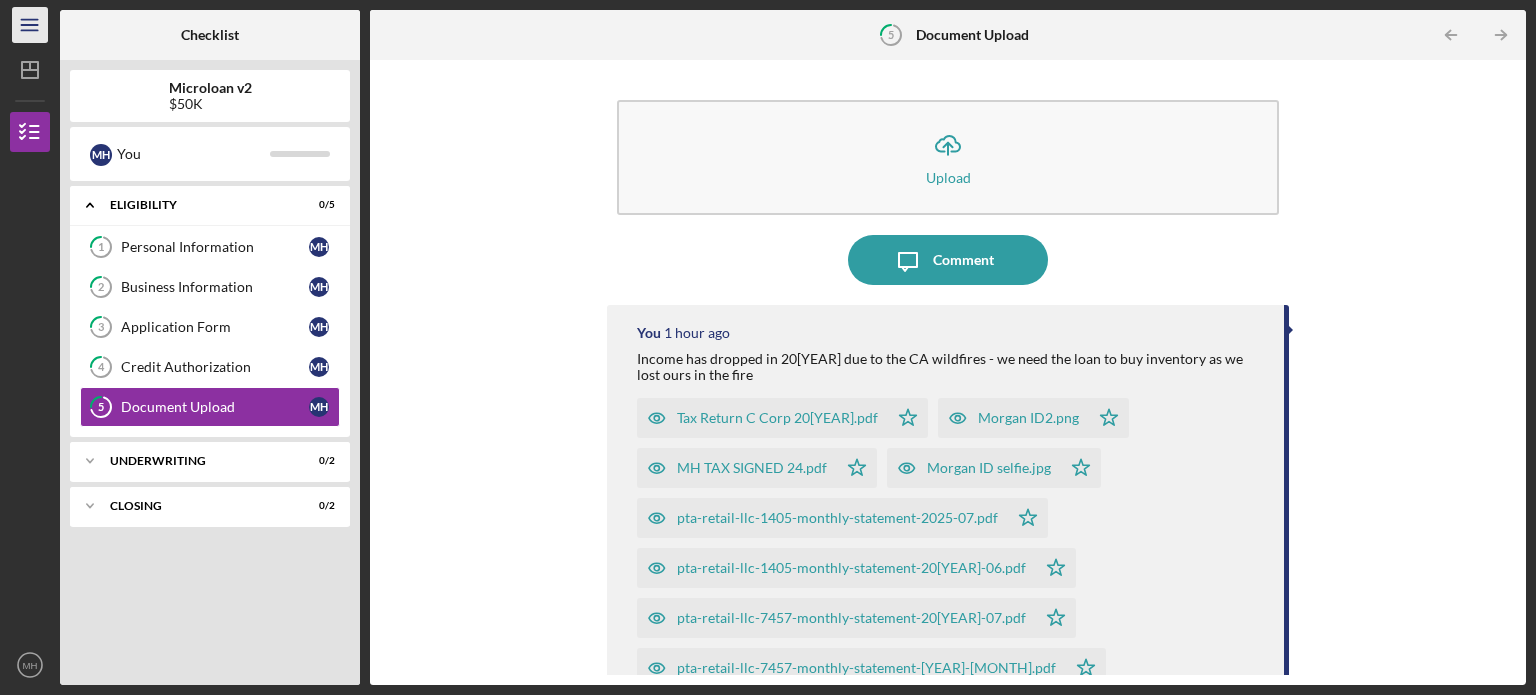 click on "Icon/Menu" 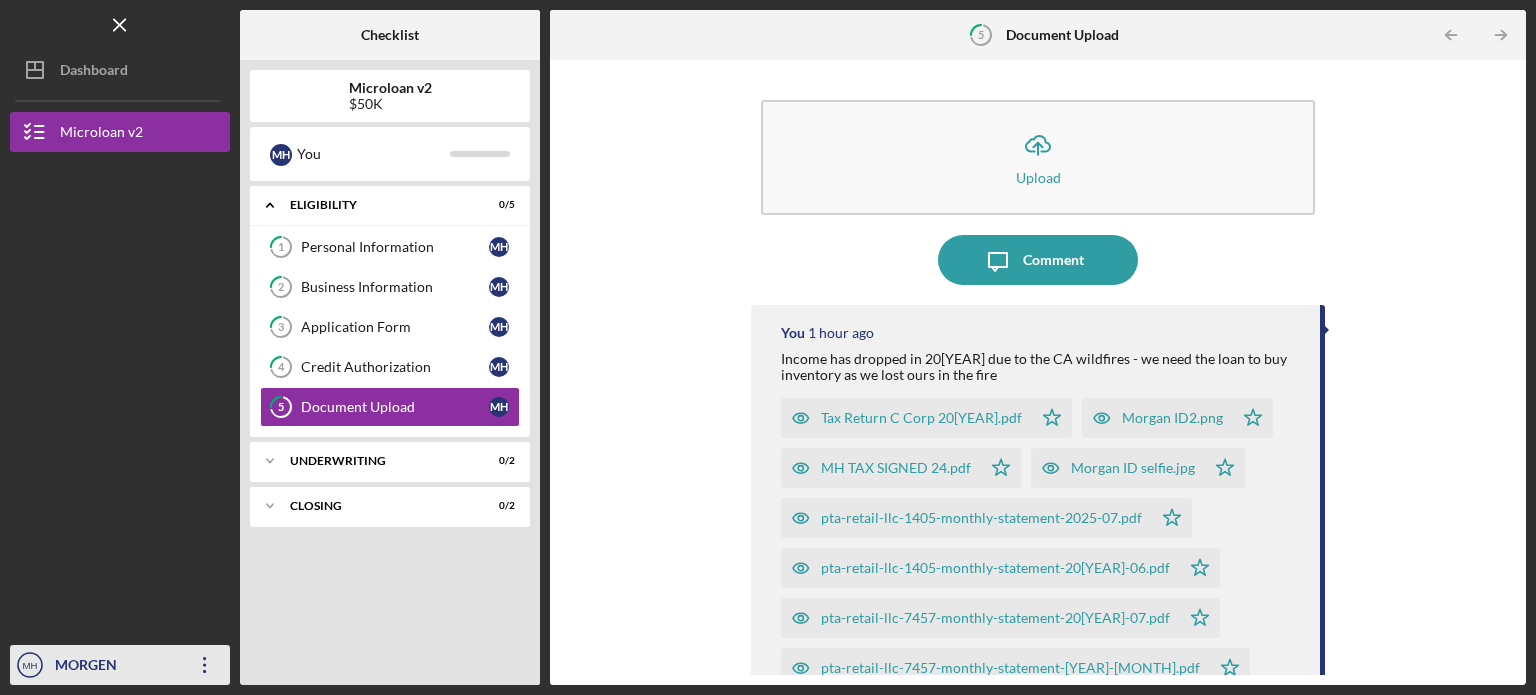 click on "MORGEN HARTNETT" at bounding box center [115, 685] 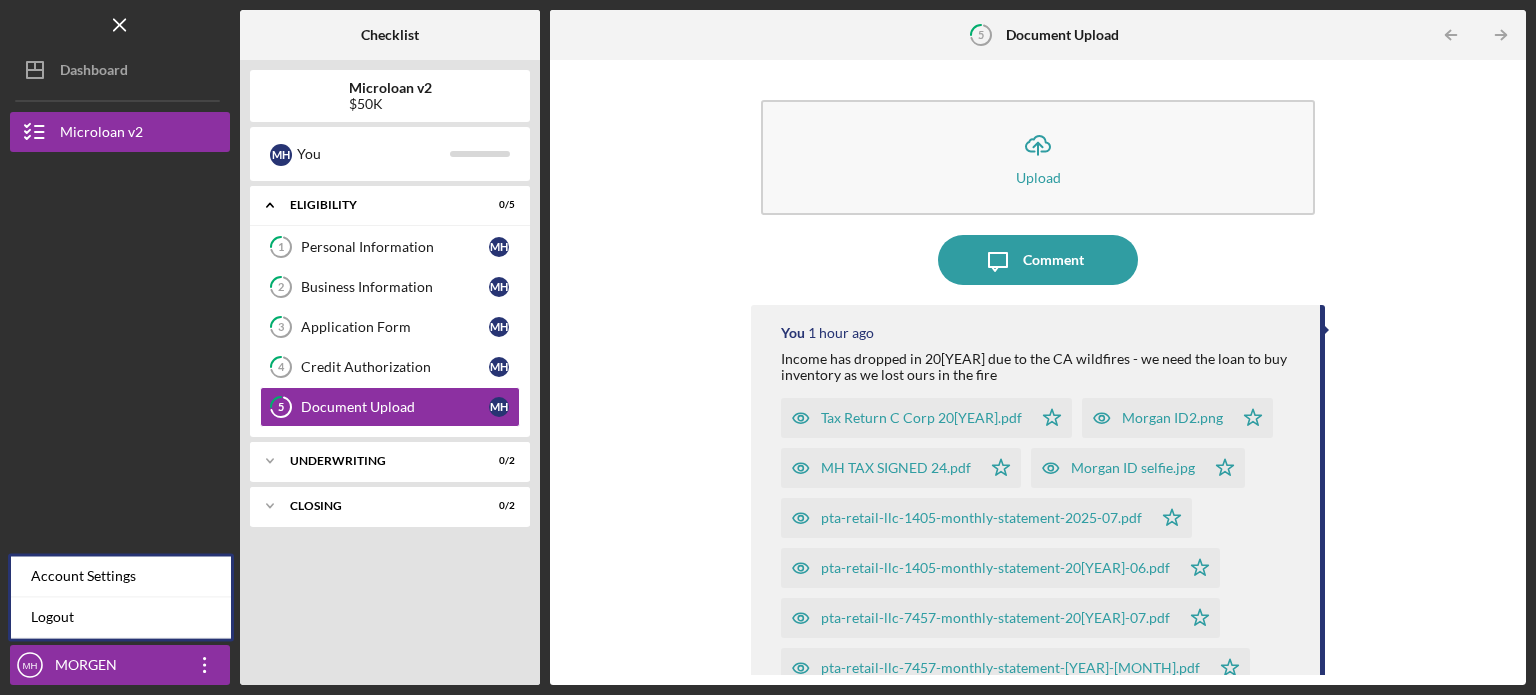 click at bounding box center [120, 275] 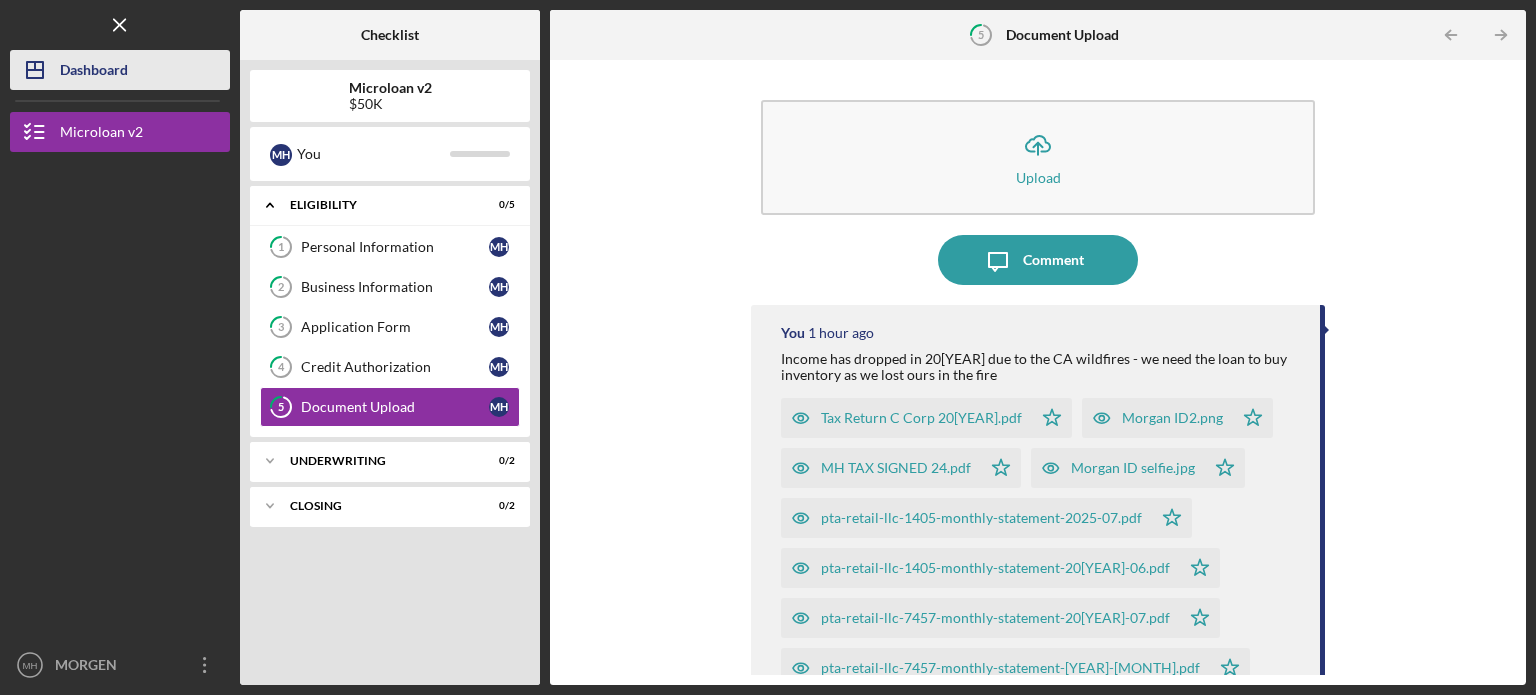click on "Dashboard" at bounding box center (94, 72) 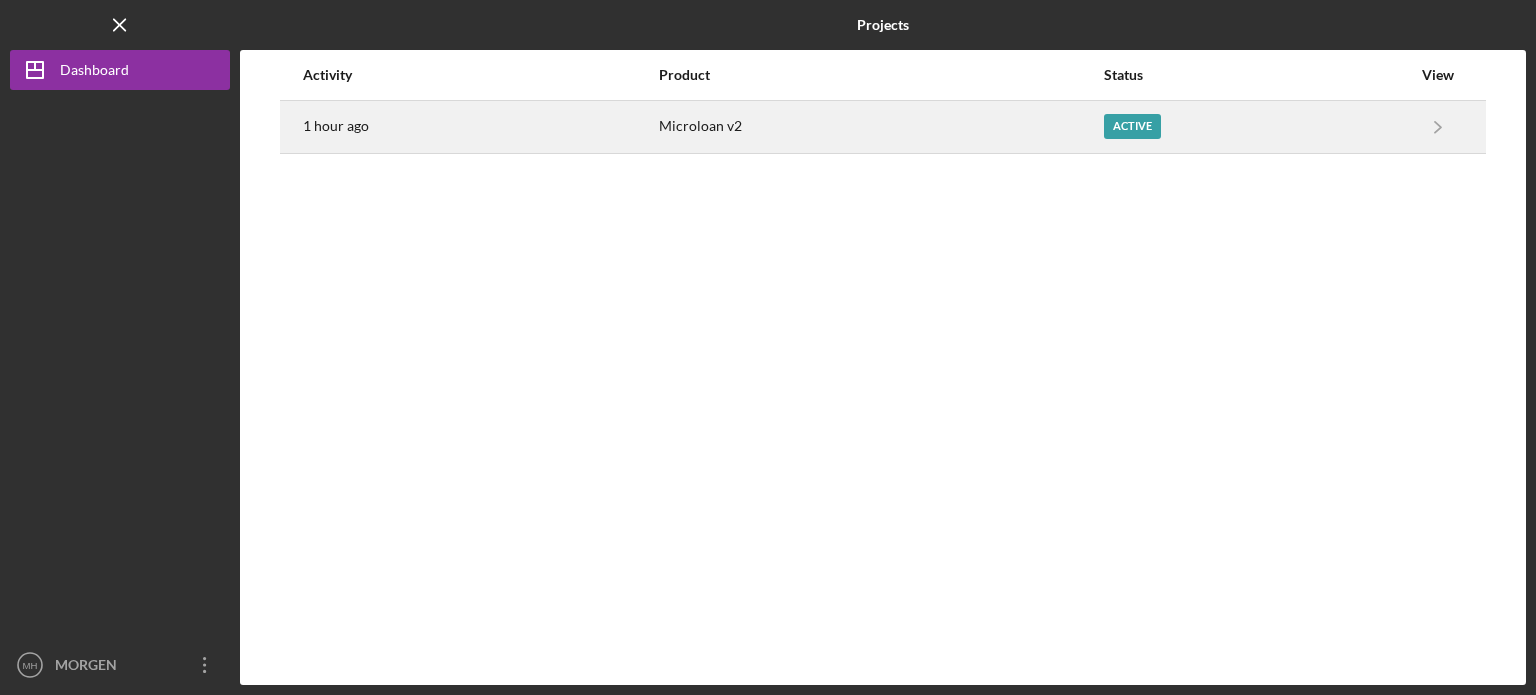 click on "Active" at bounding box center [1257, 127] 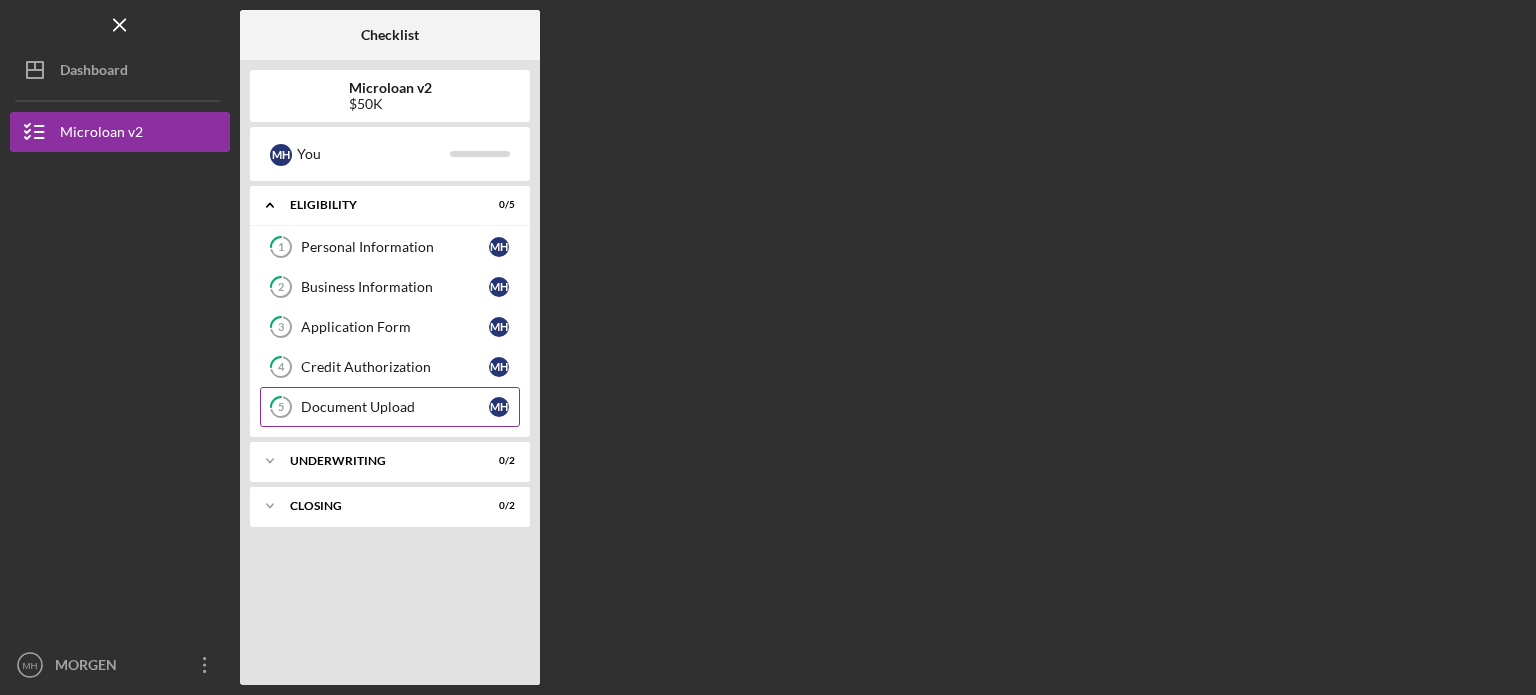 click on "Document Upload" at bounding box center (395, 407) 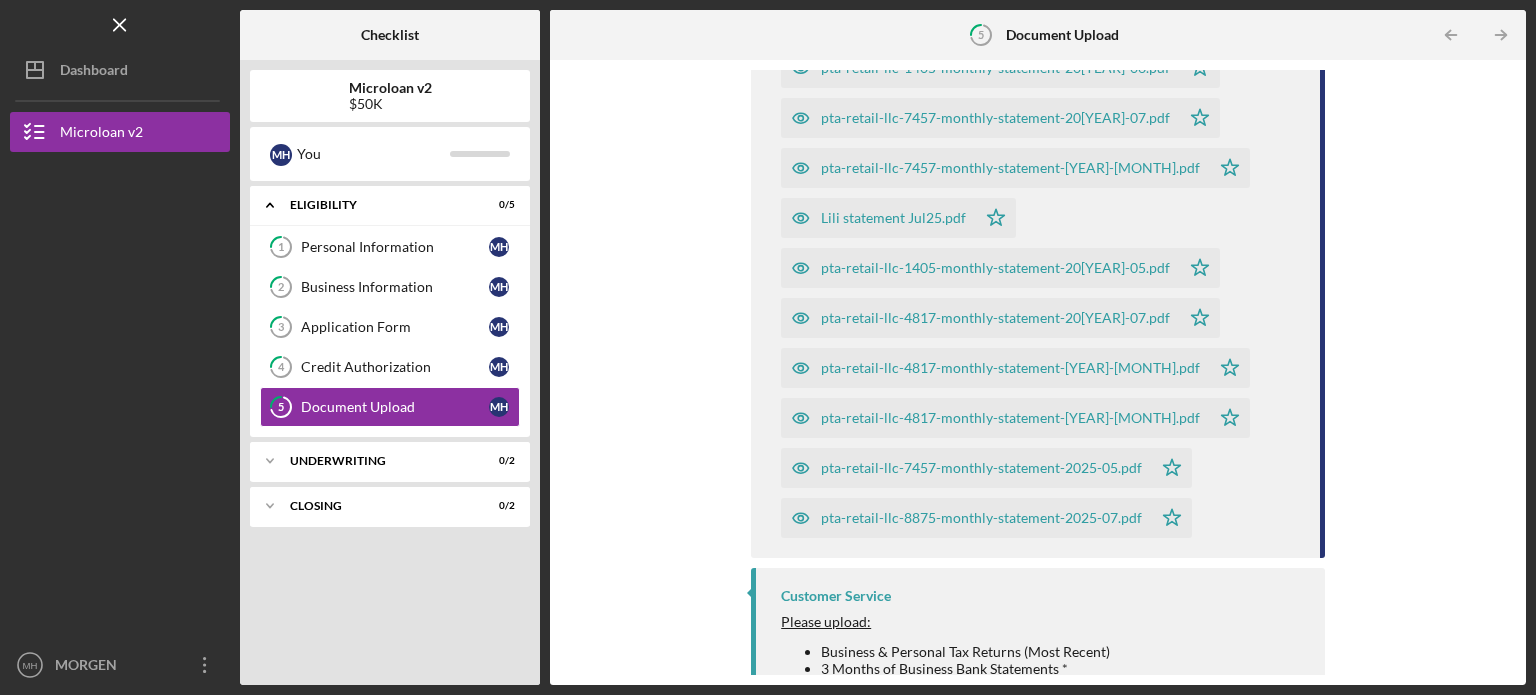 scroll, scrollTop: 712, scrollLeft: 0, axis: vertical 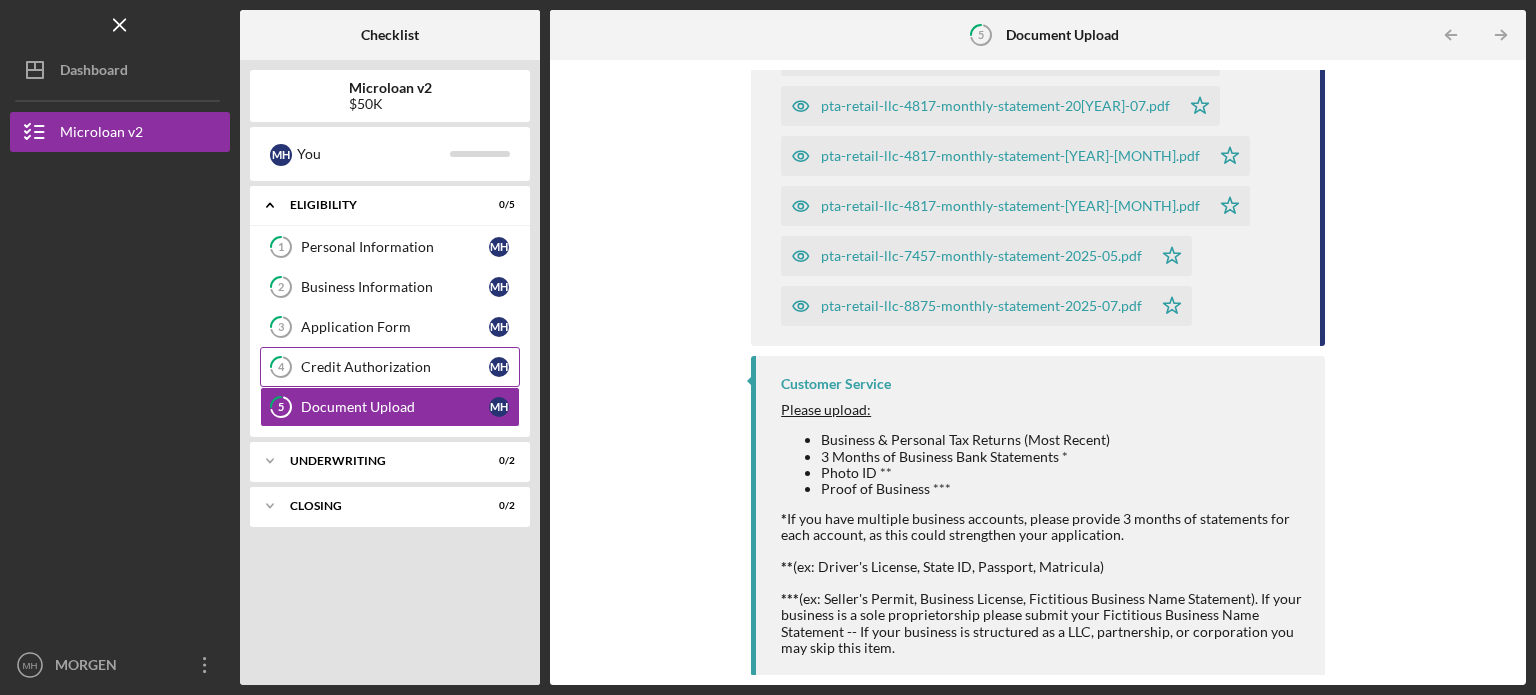 click on "Credit Authorization" at bounding box center [395, 367] 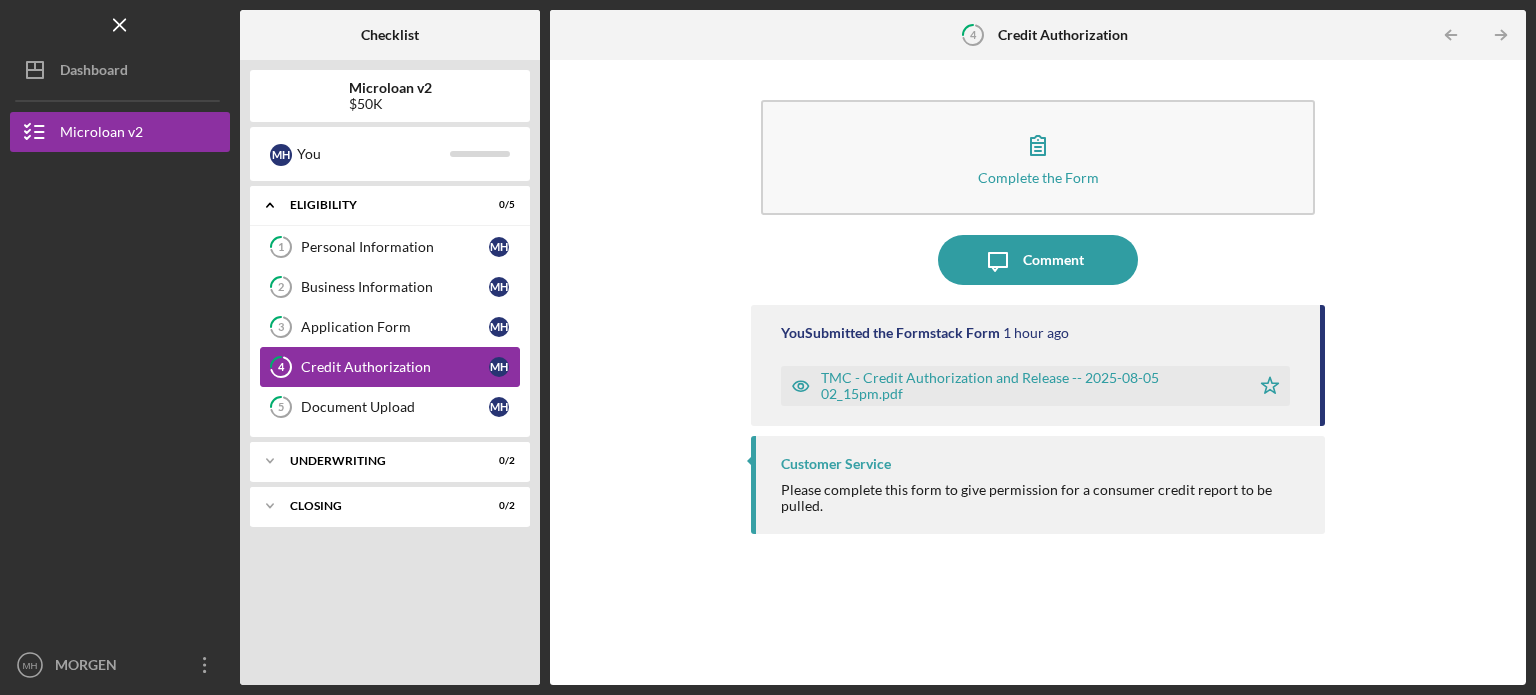 scroll, scrollTop: 0, scrollLeft: 0, axis: both 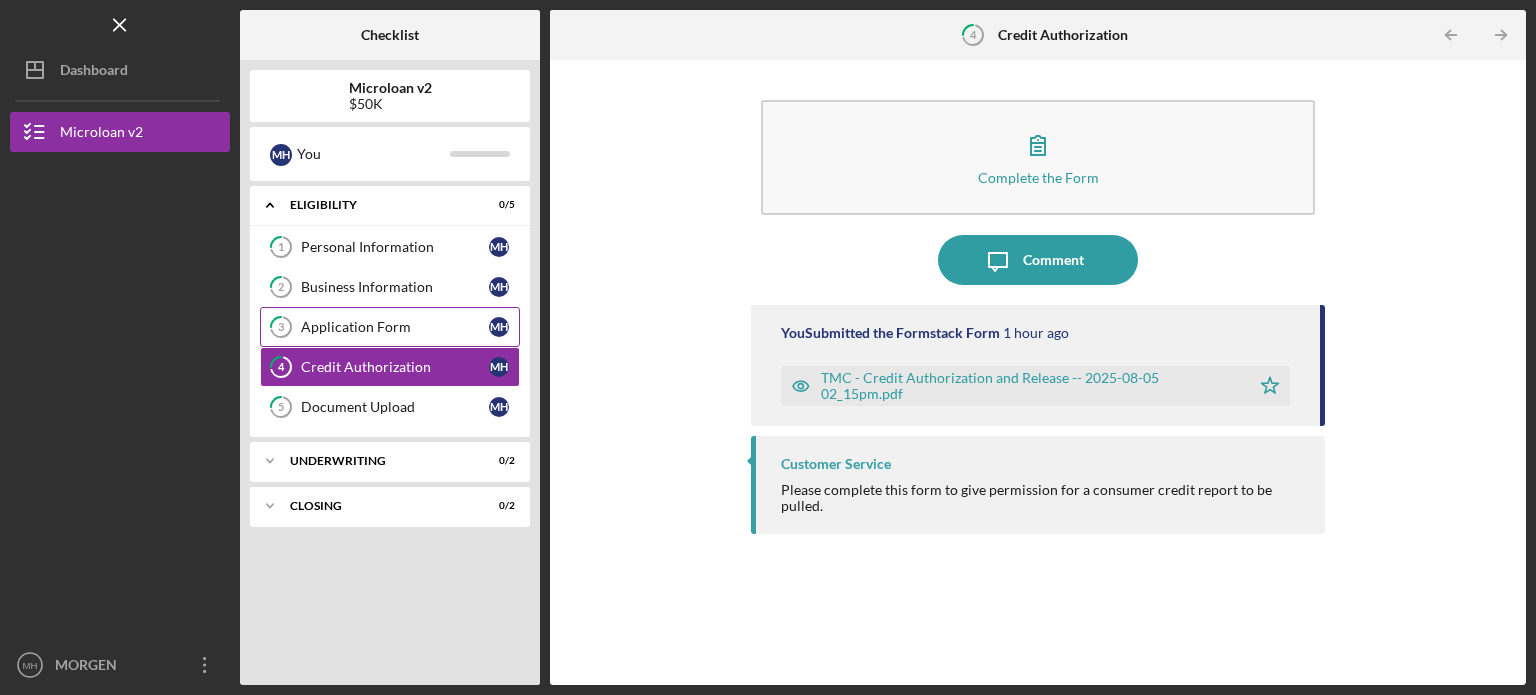 click on "Application Form" at bounding box center (395, 327) 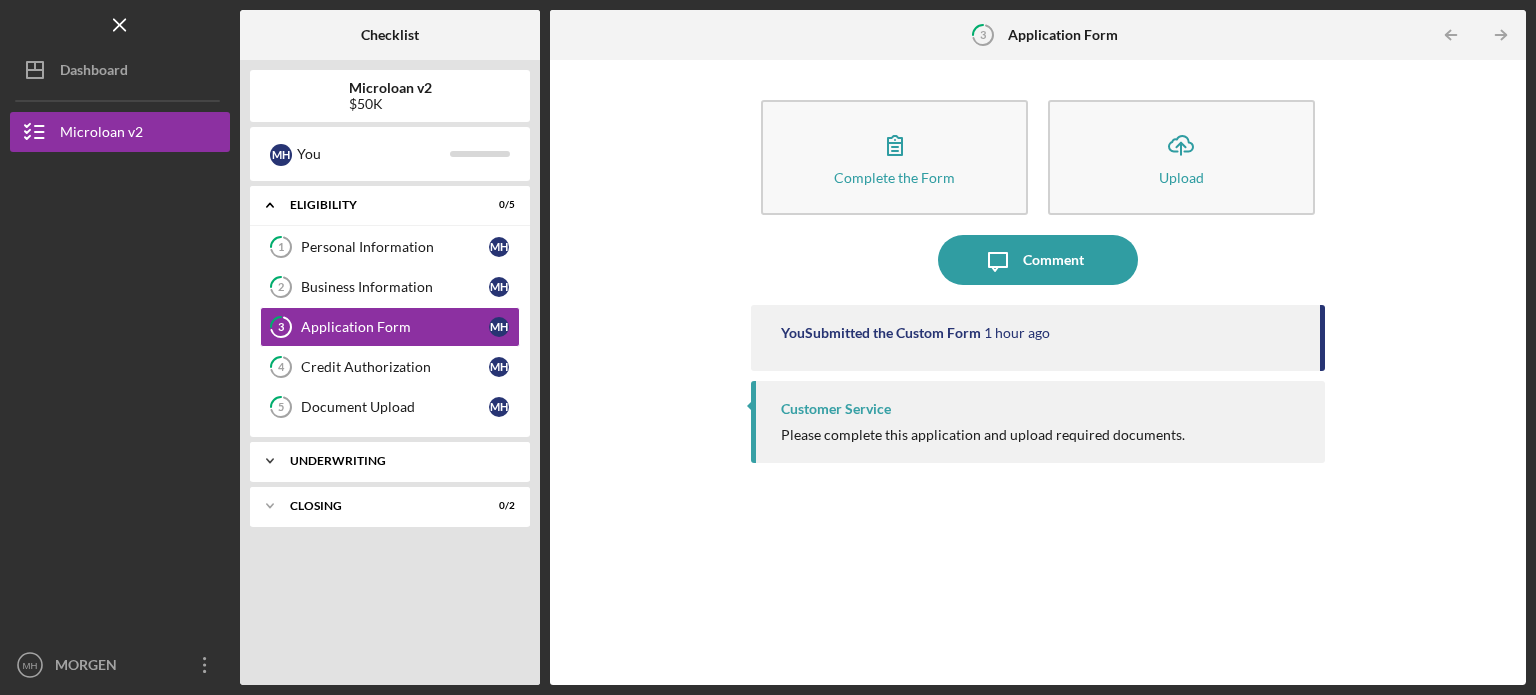 click on "Underwriting" at bounding box center (397, 461) 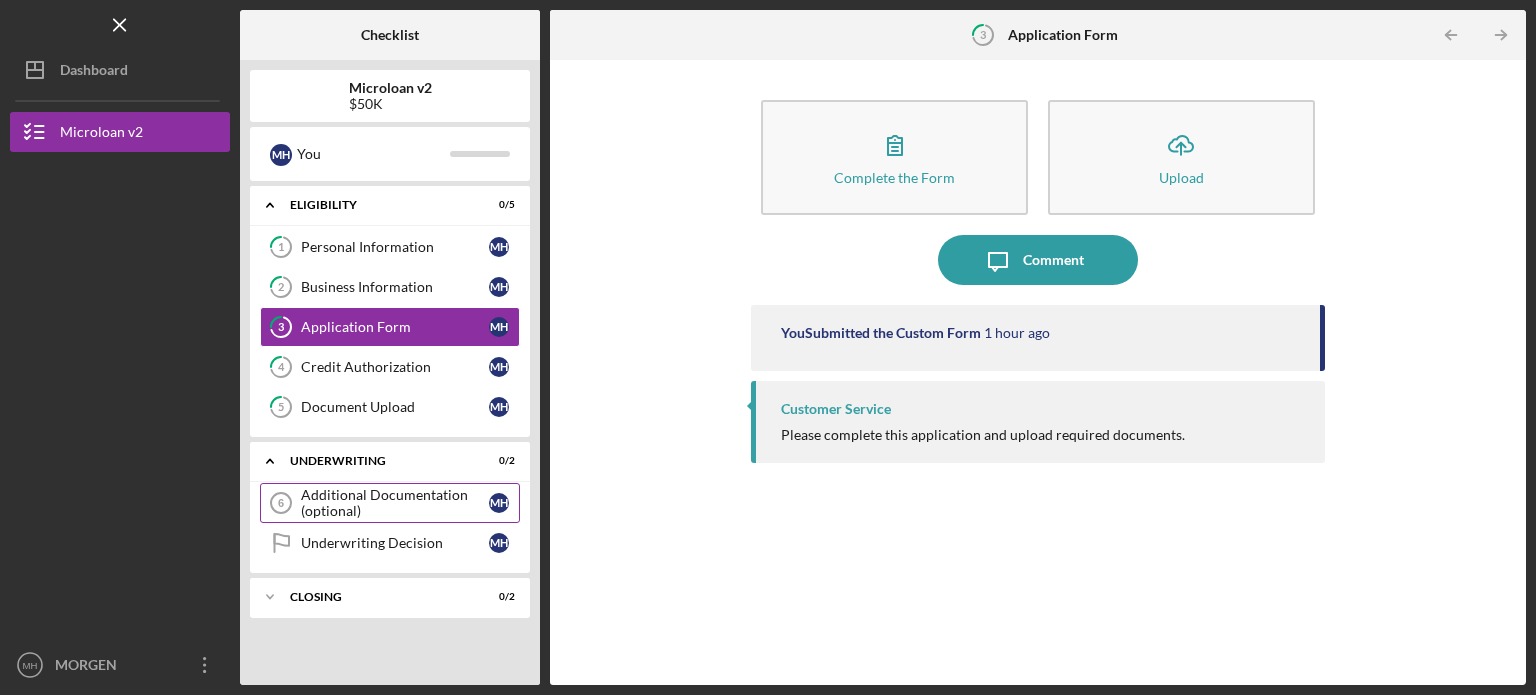 click on "Additional Documentation (optional)" at bounding box center (395, 503) 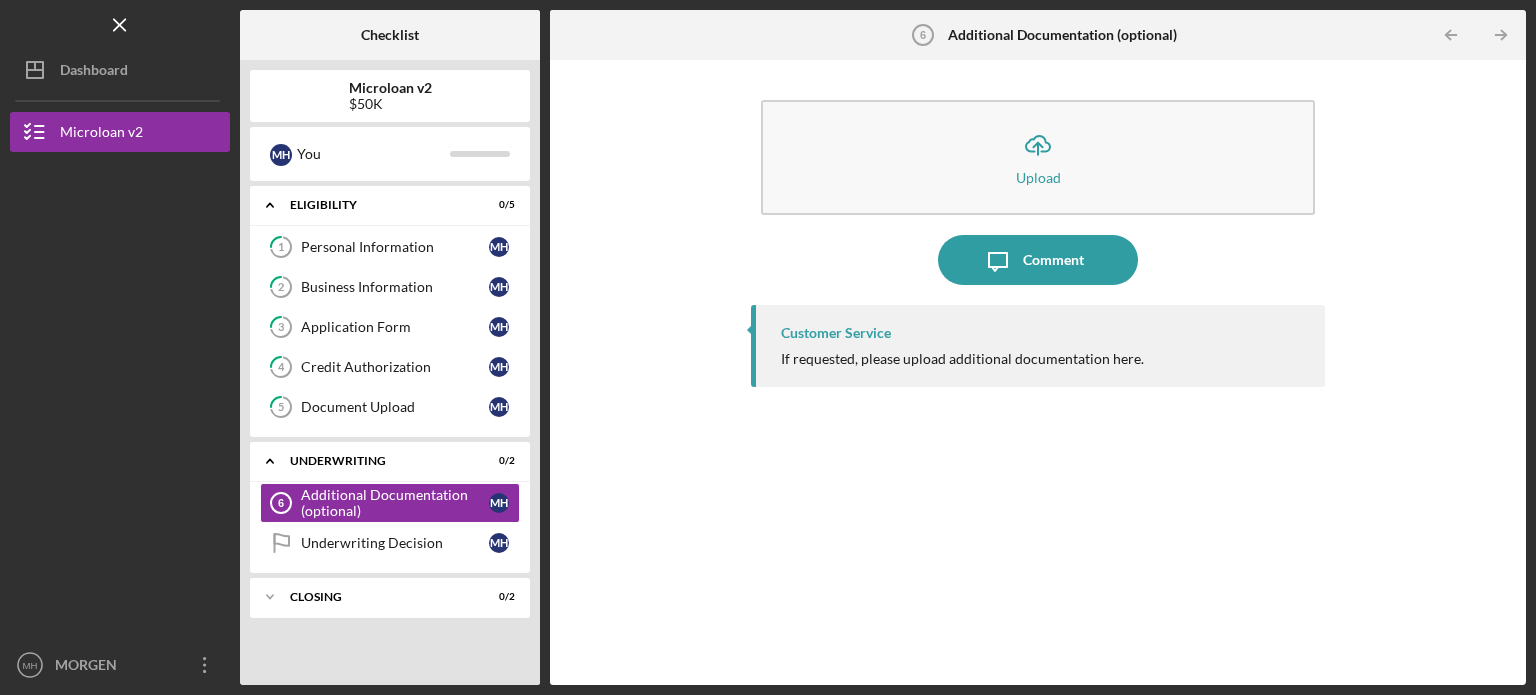 drag, startPoint x: 383, startPoint y: 545, endPoint x: 836, endPoint y: 523, distance: 453.5339 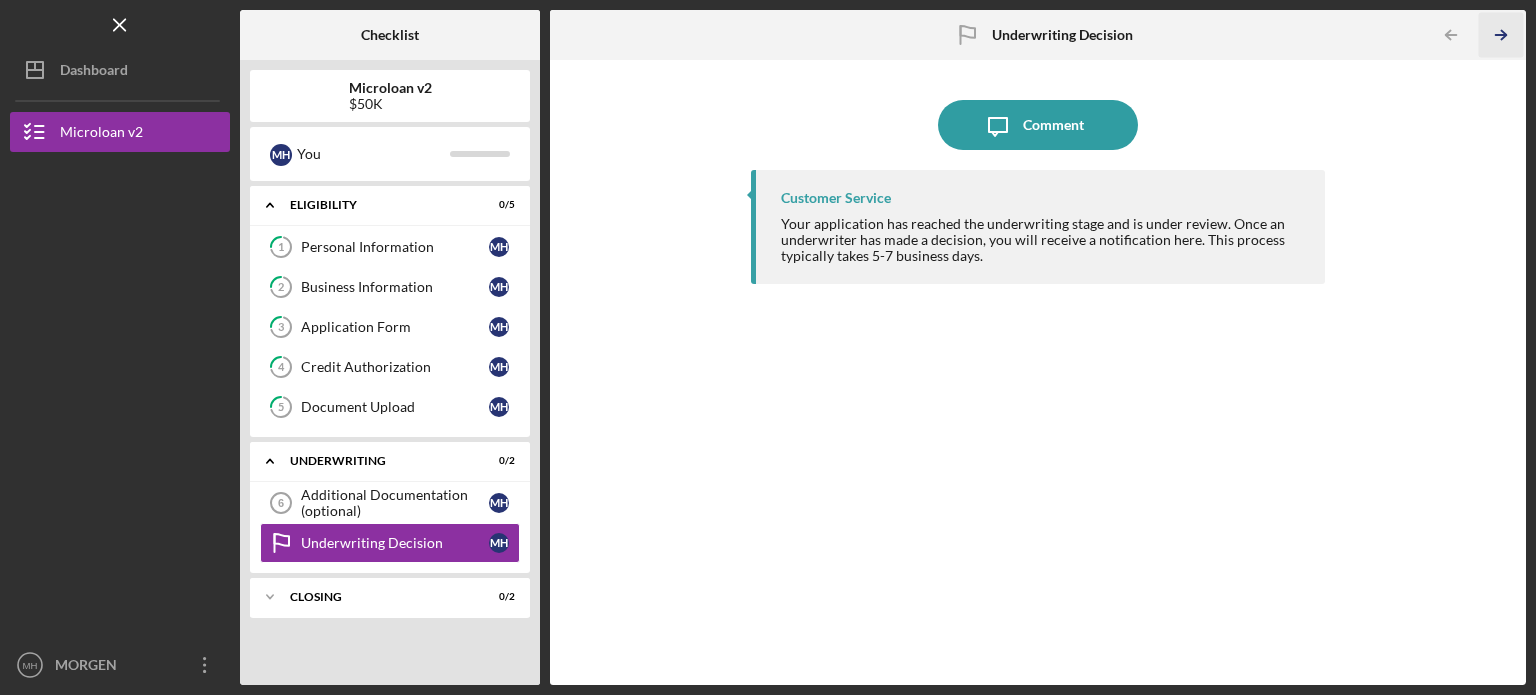 click on "Icon/Table Pagination Arrow" 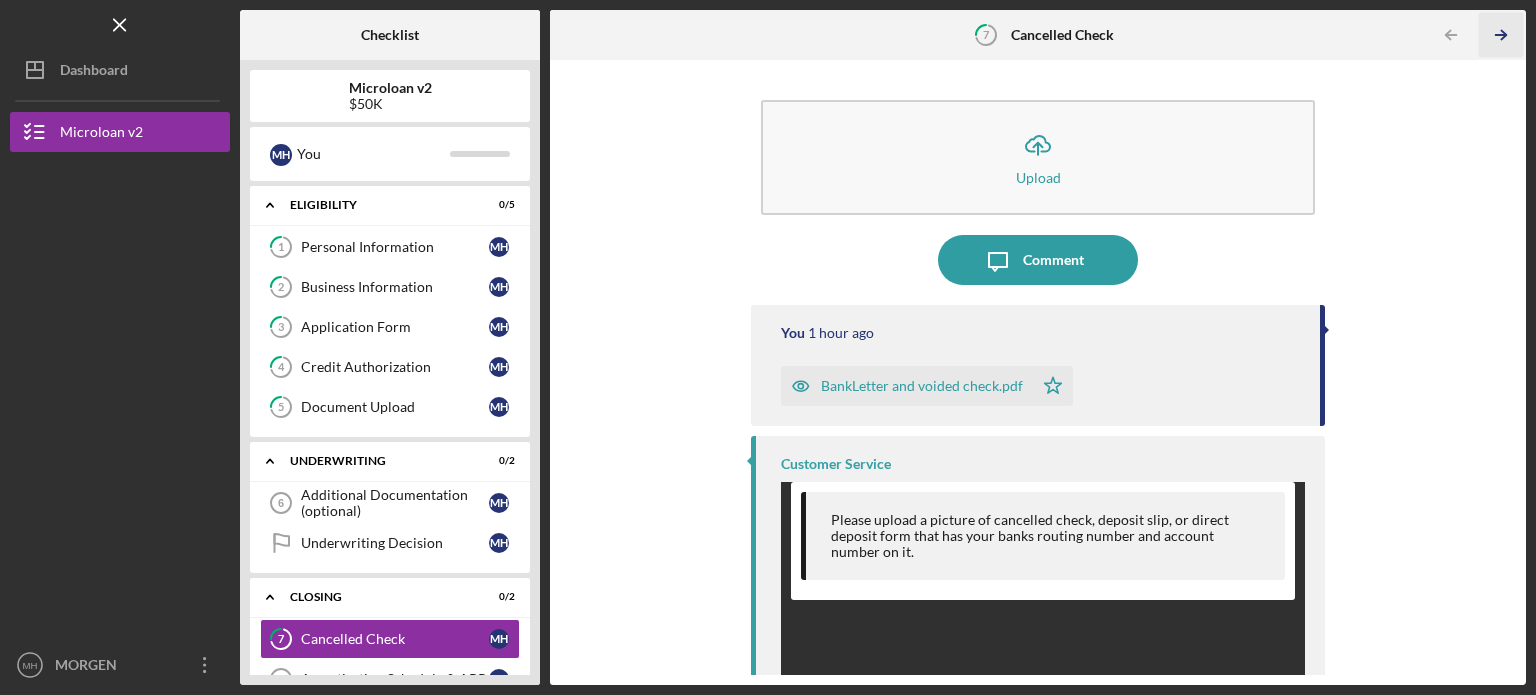 scroll, scrollTop: 40, scrollLeft: 0, axis: vertical 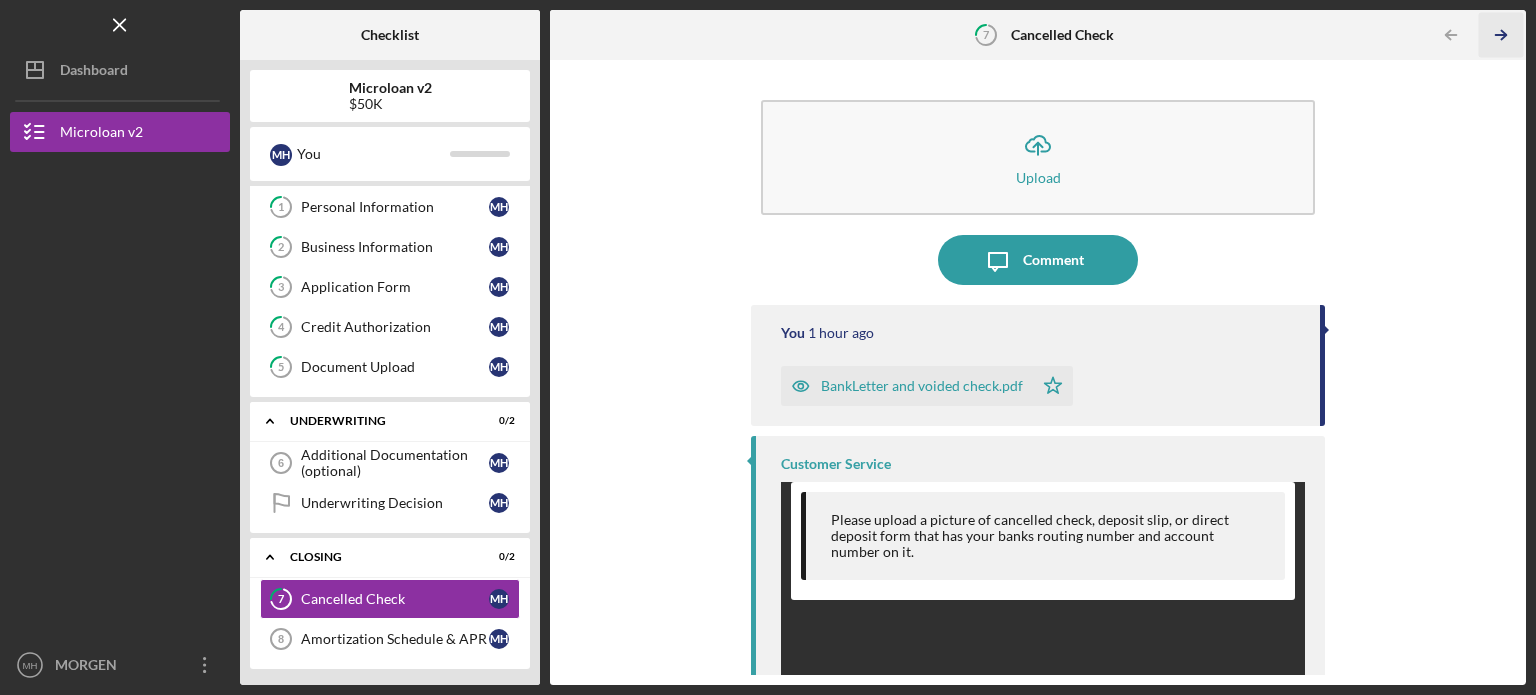 click on "Icon/Table Pagination Arrow" 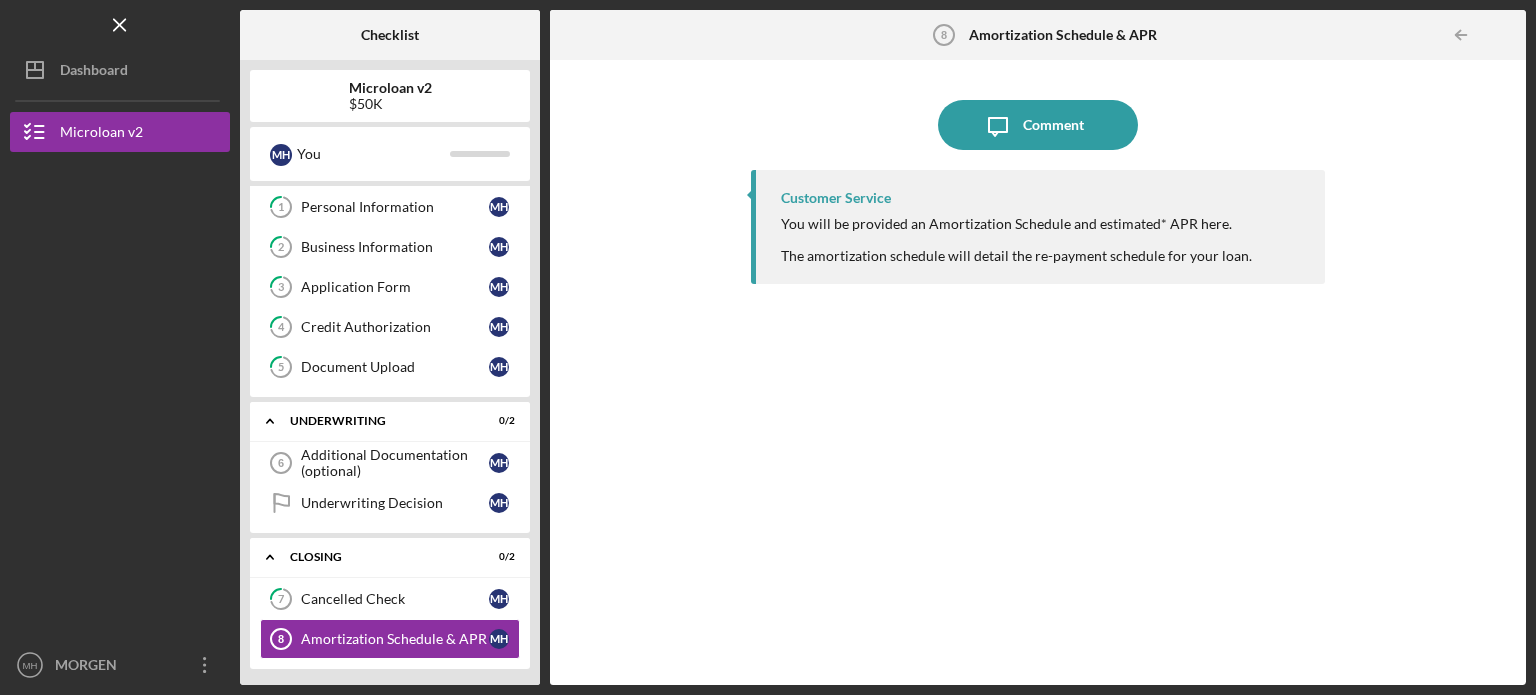 click at bounding box center [1506, 35] 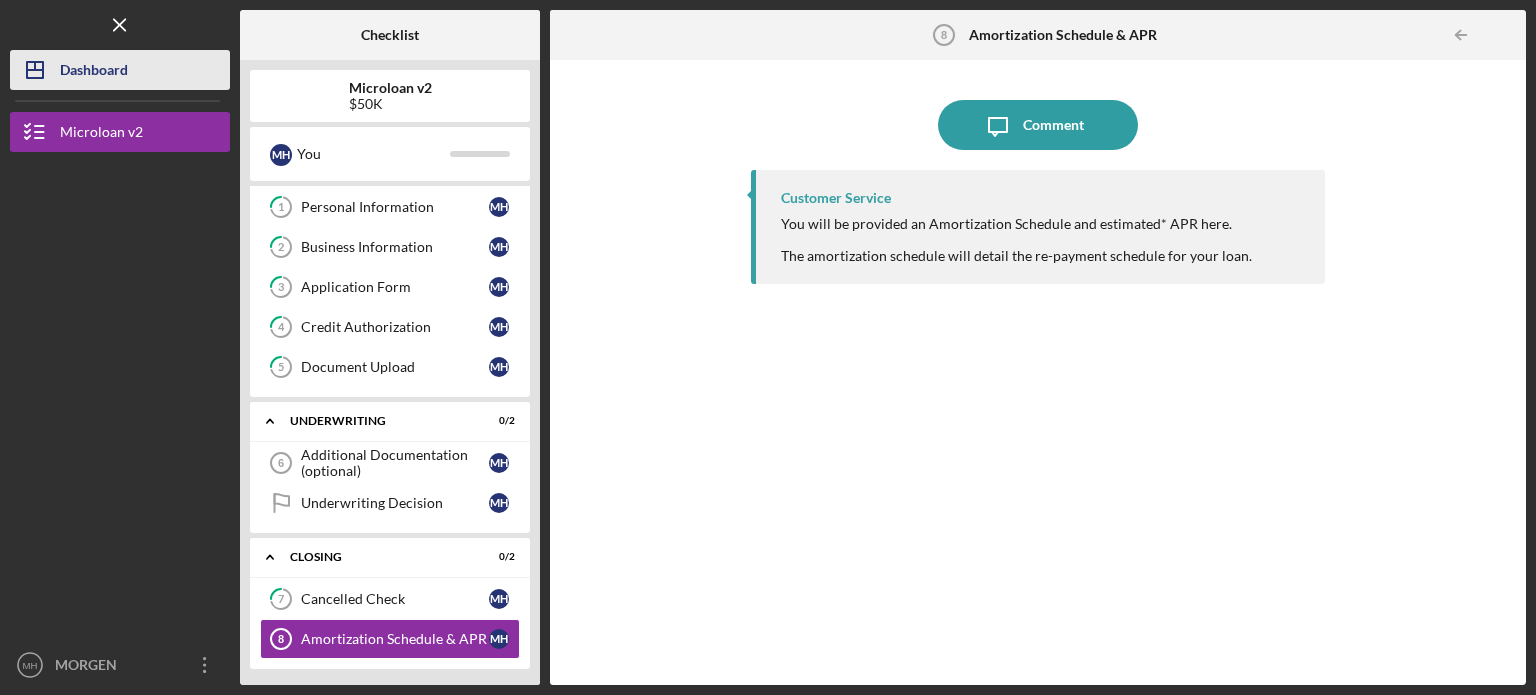 click on "Dashboard" at bounding box center (94, 72) 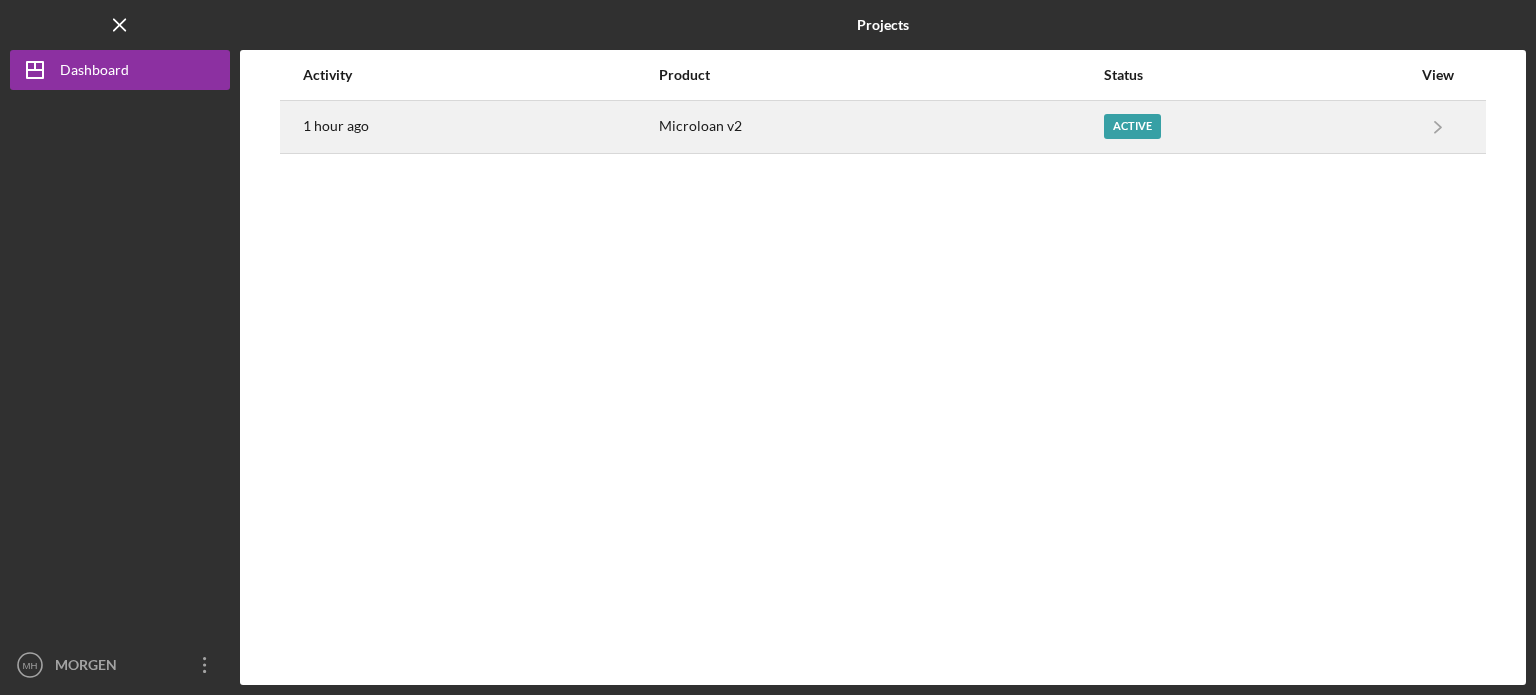 click on "Active" at bounding box center [1257, 127] 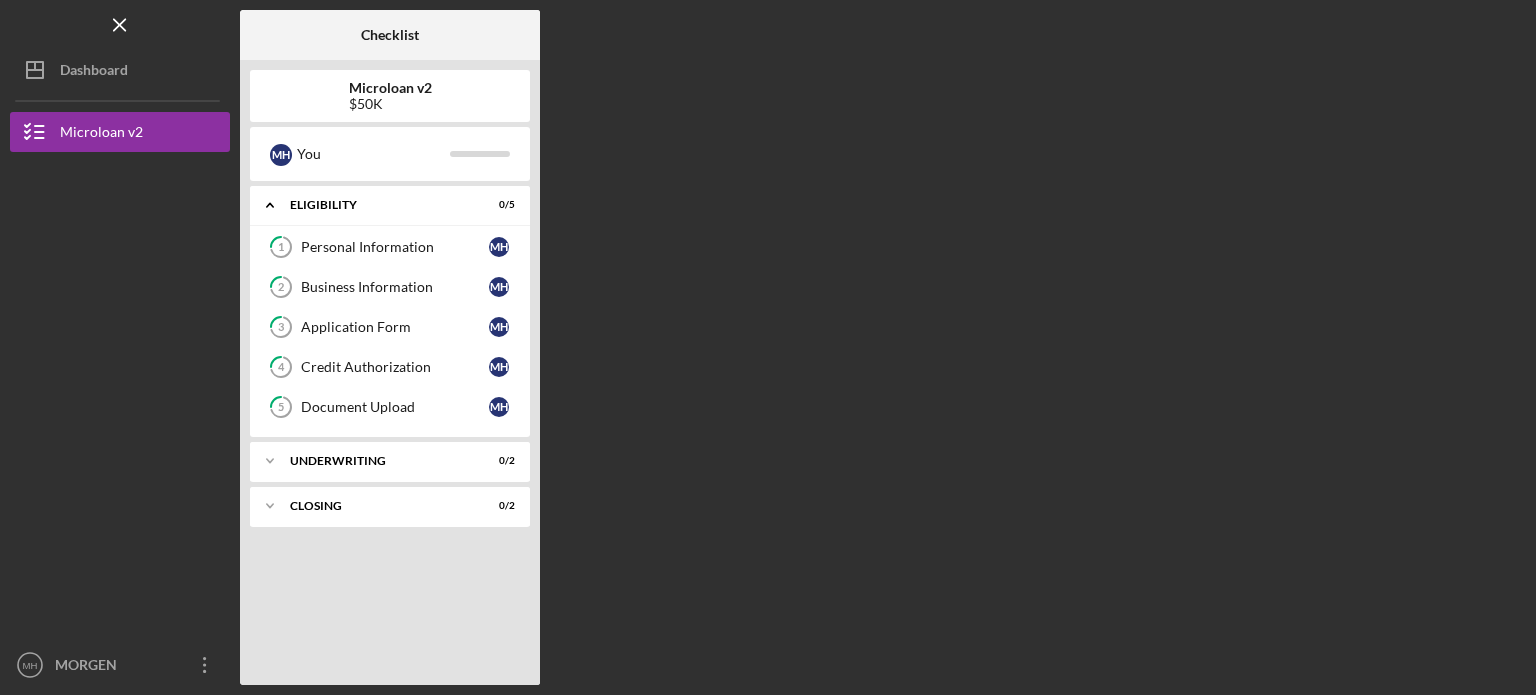 drag, startPoint x: 399, startPoint y: 393, endPoint x: 547, endPoint y: 424, distance: 151.21178 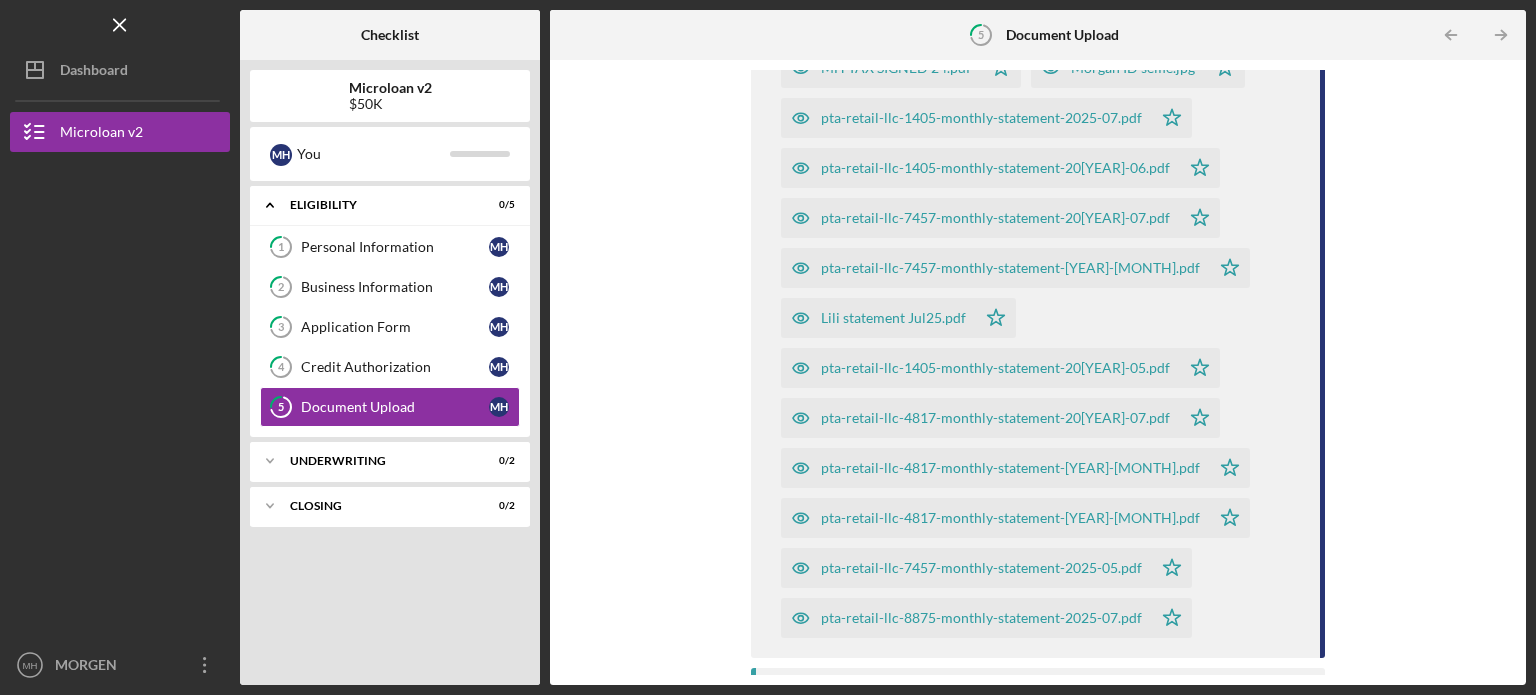 scroll, scrollTop: 700, scrollLeft: 0, axis: vertical 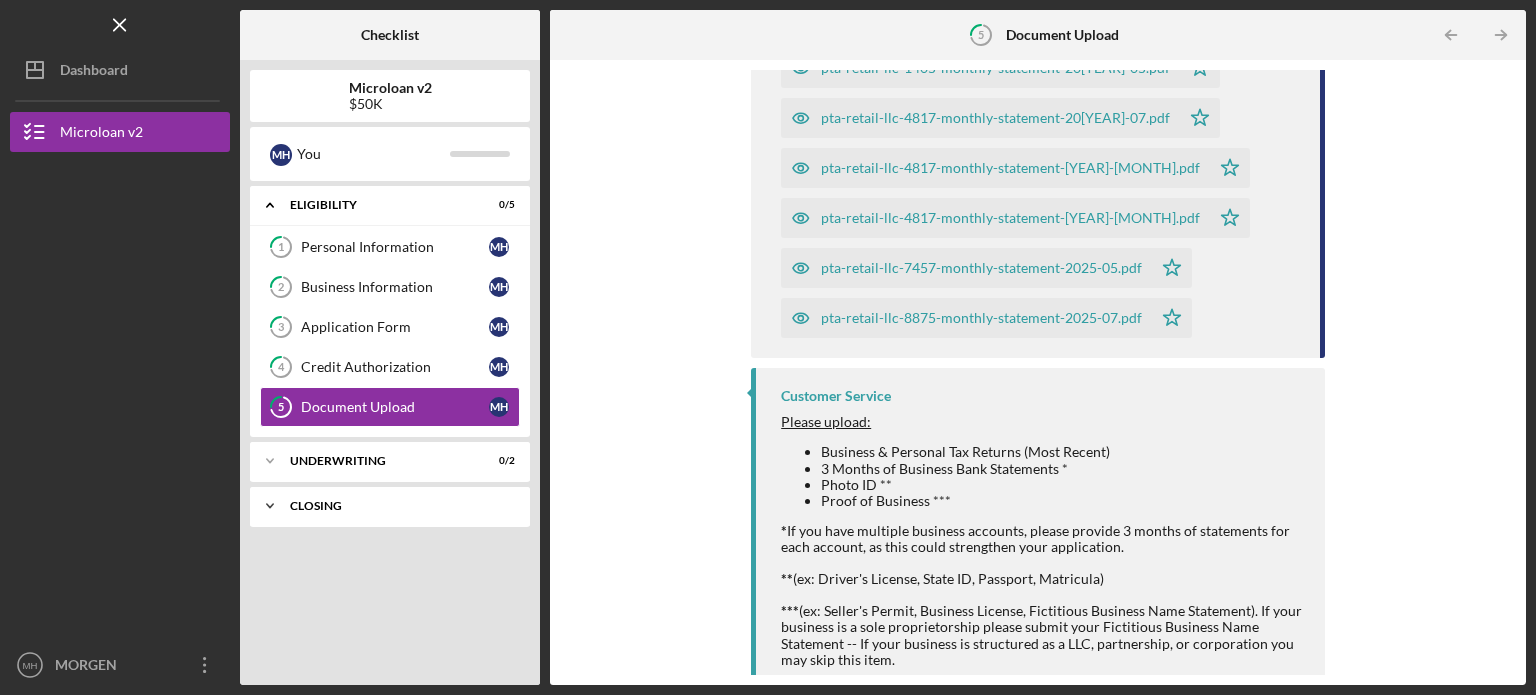 click on "Icon/Expander Closing 0 / 2" at bounding box center [390, 506] 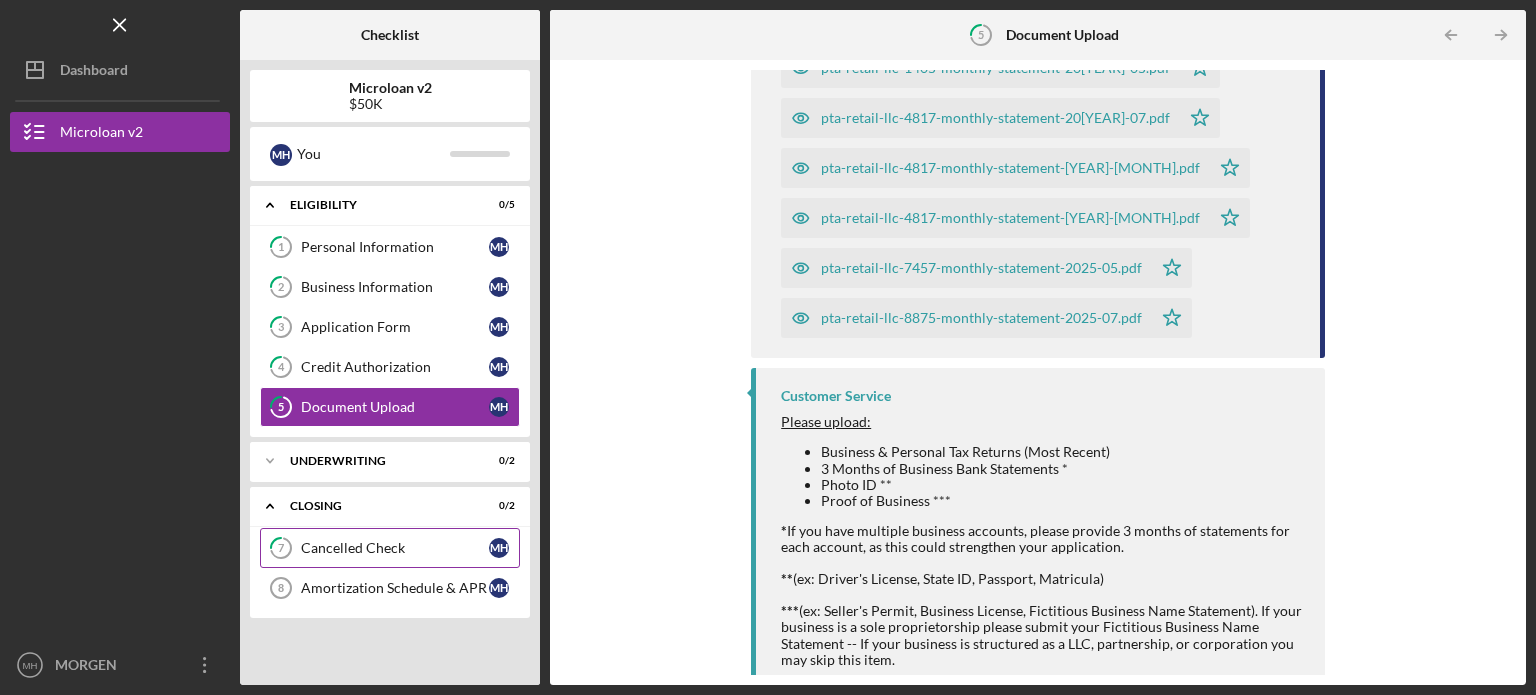click on "Cancelled Check" at bounding box center [395, 548] 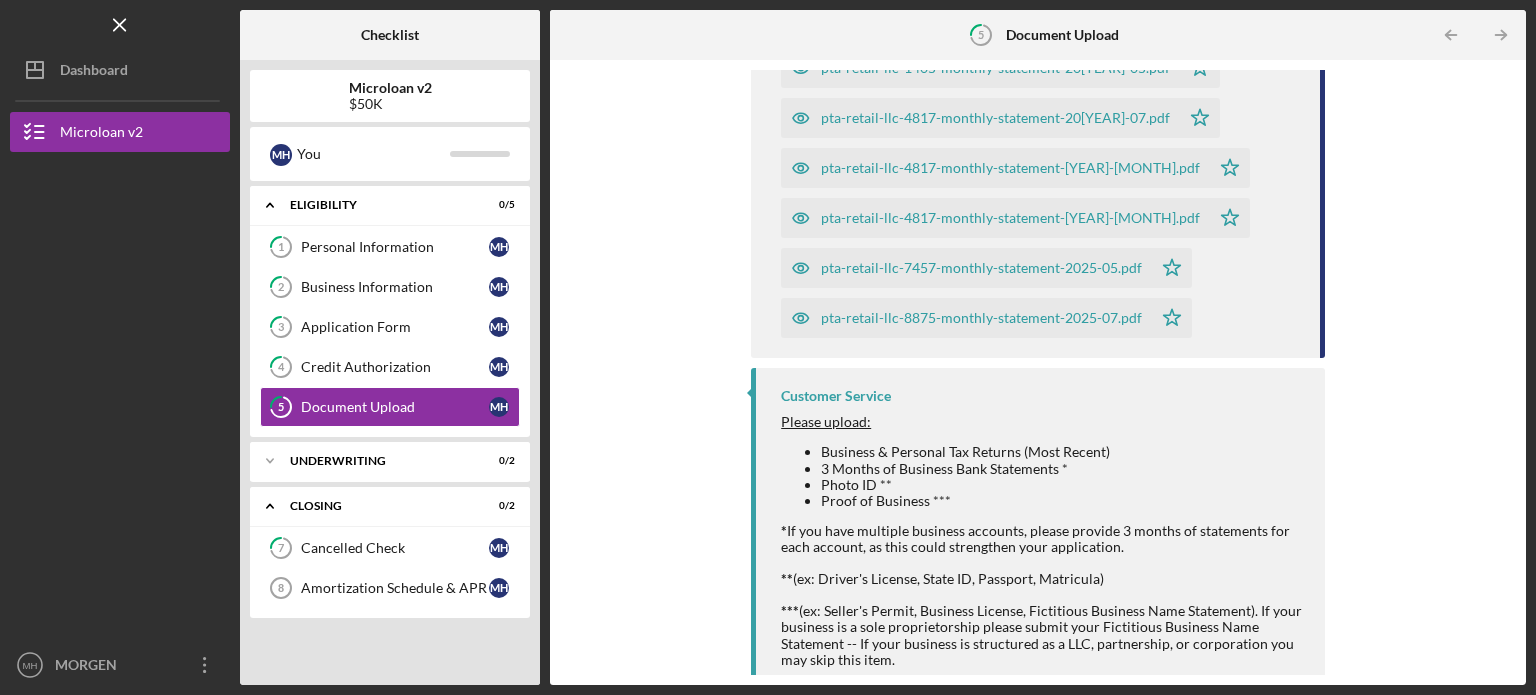 scroll, scrollTop: 0, scrollLeft: 0, axis: both 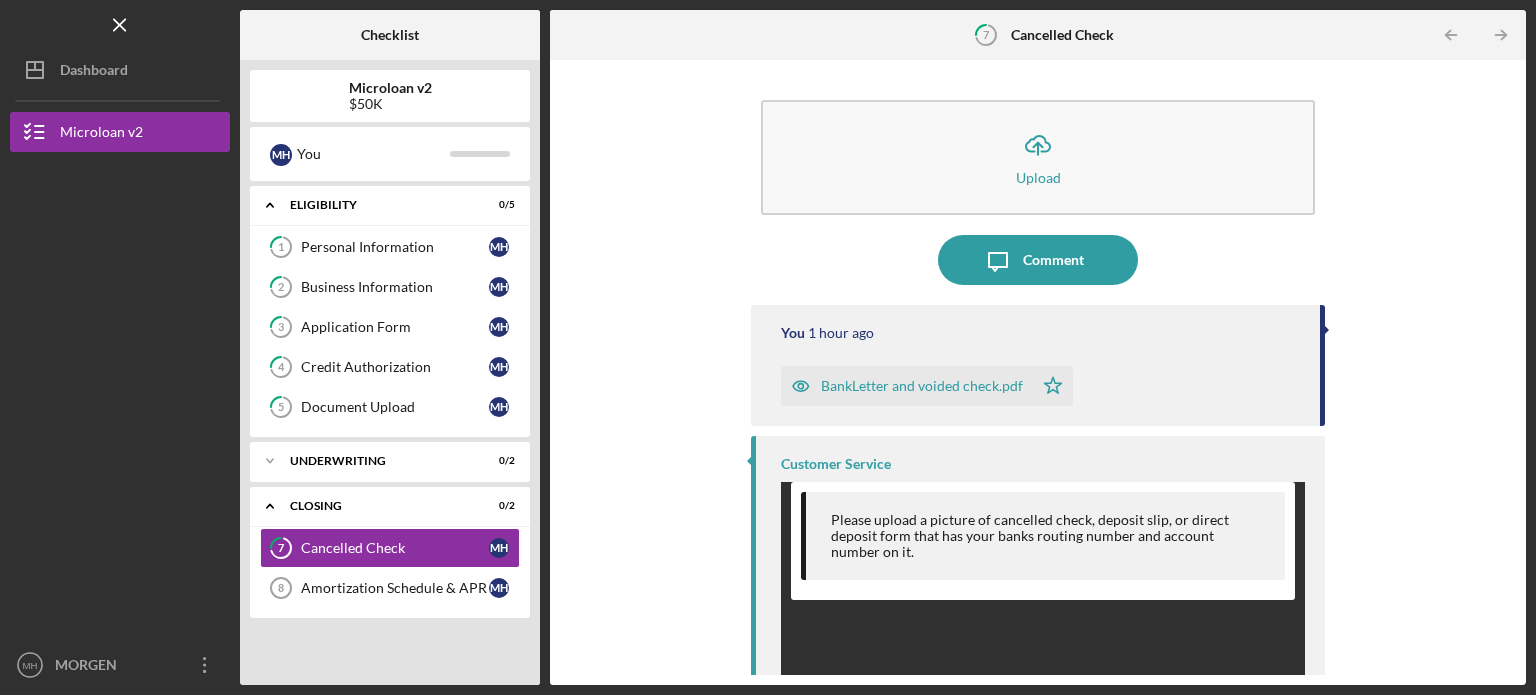 click on "BankLetter and voided check.pdf" at bounding box center (922, 386) 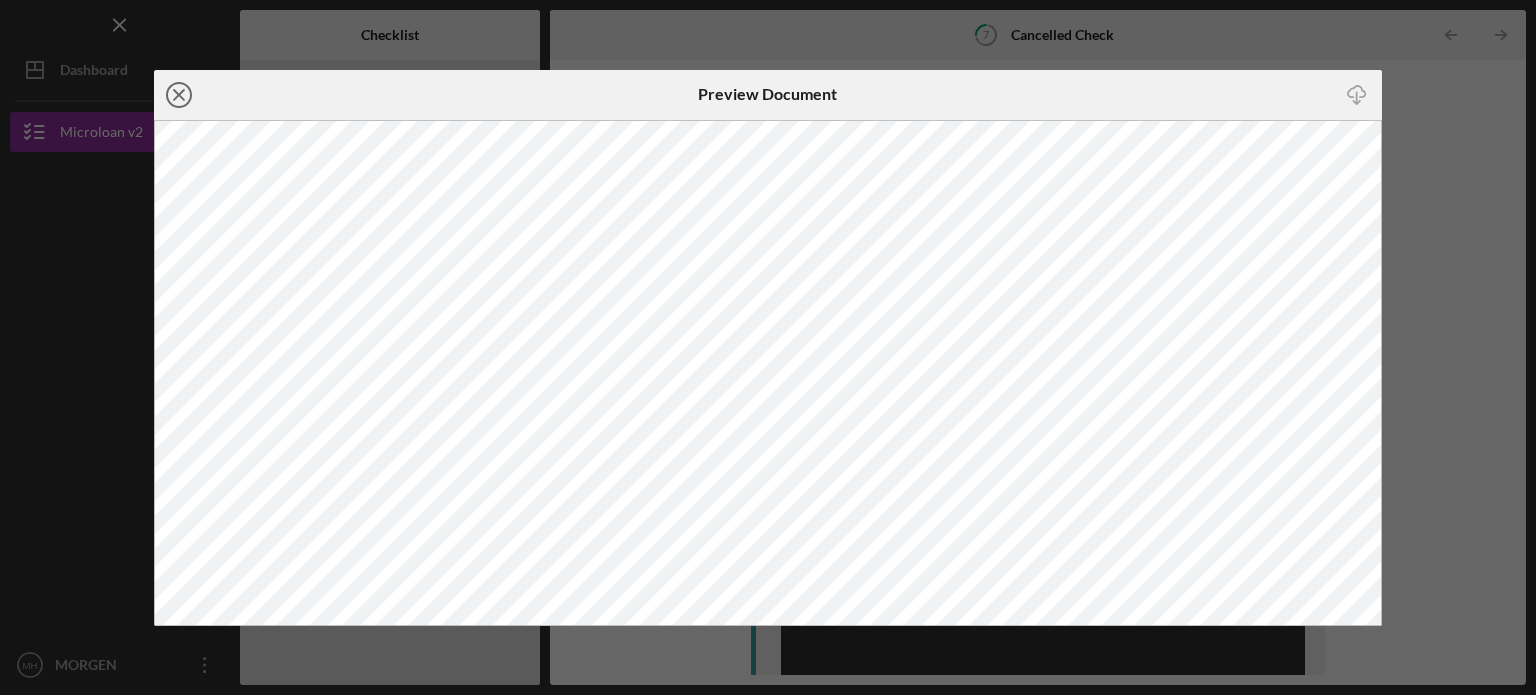 click on "Icon/Close" 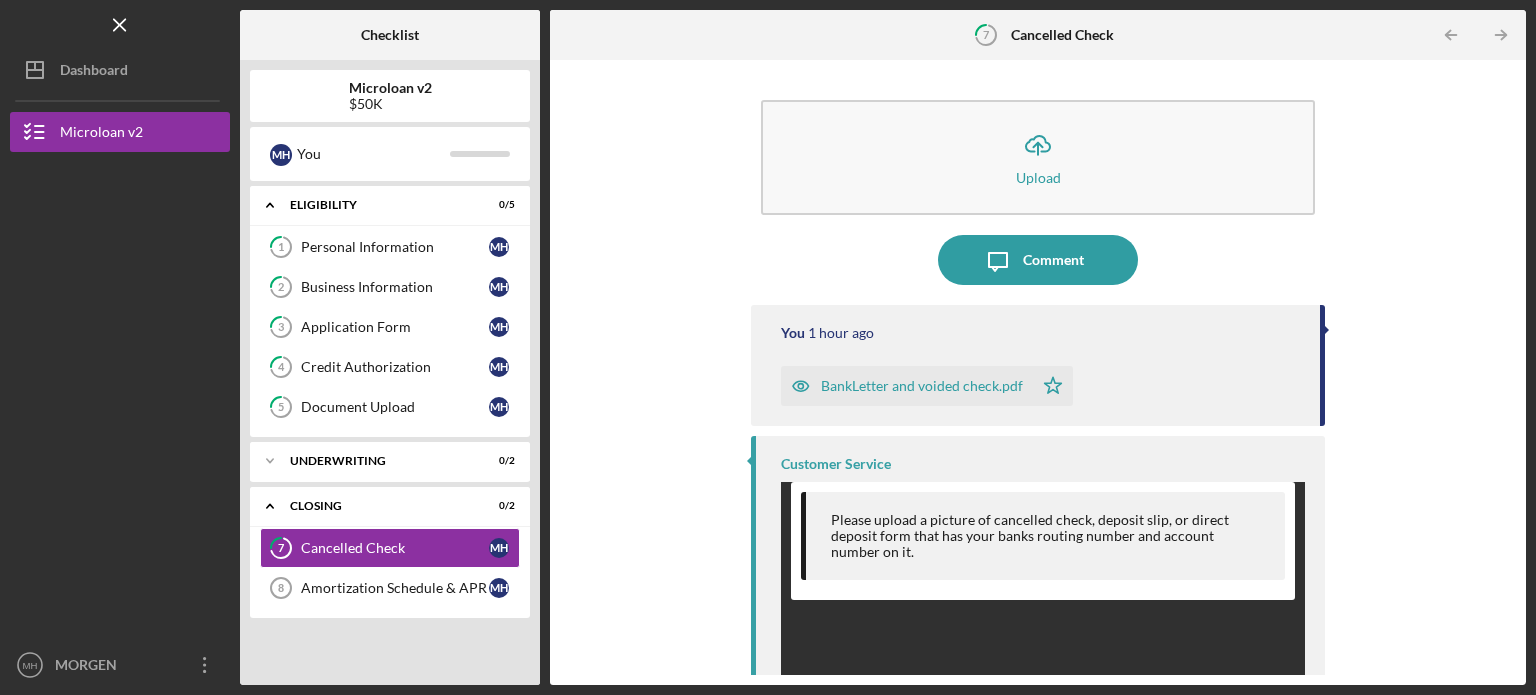 click on "BankLetter and voided check.pdf" at bounding box center (922, 386) 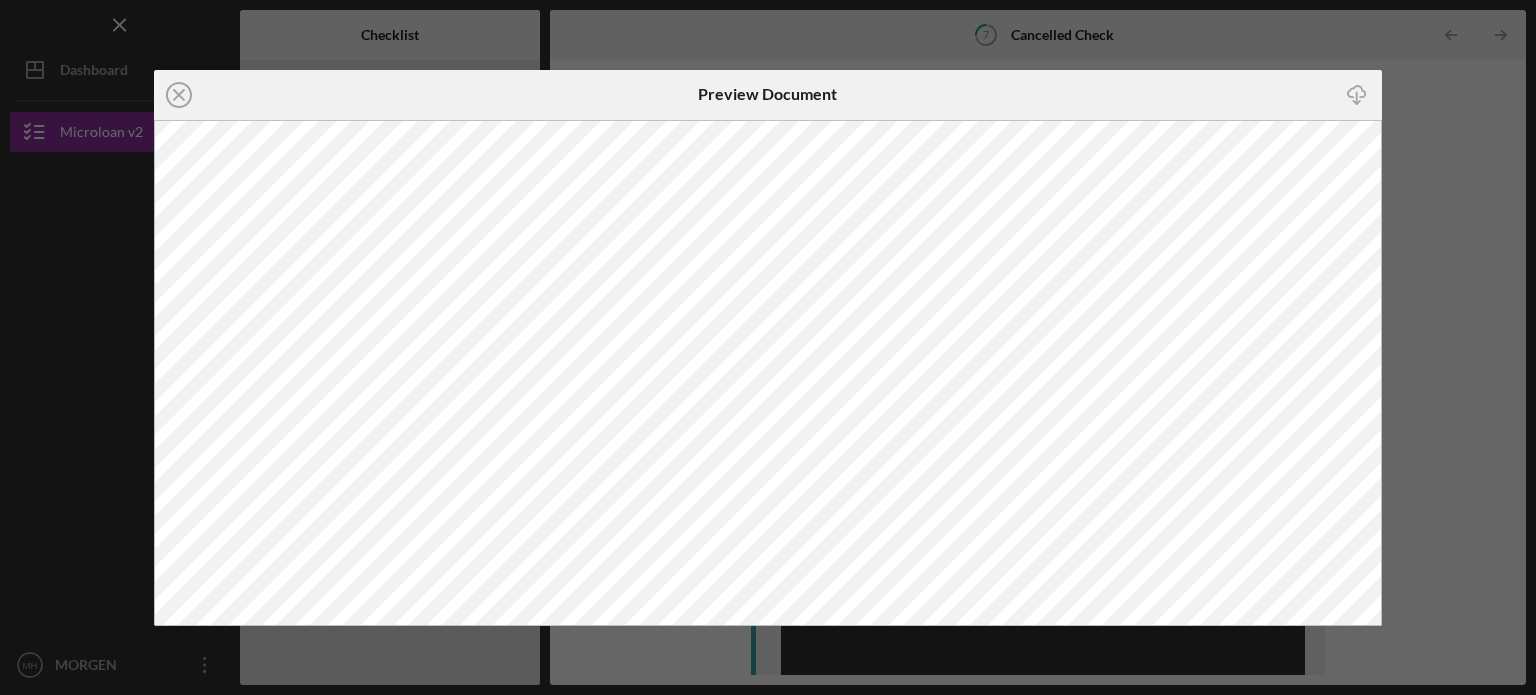 click on "Icon/Download" at bounding box center [1178, 95] 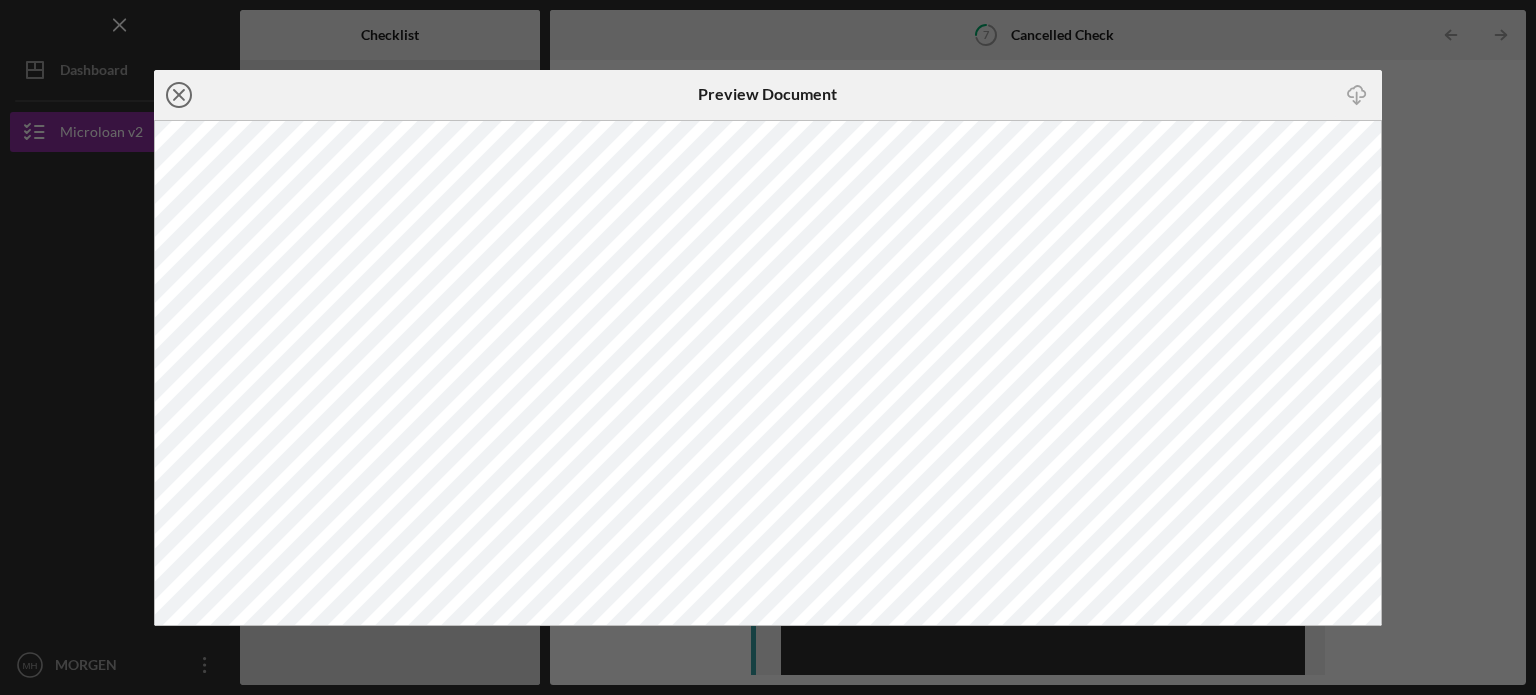 click 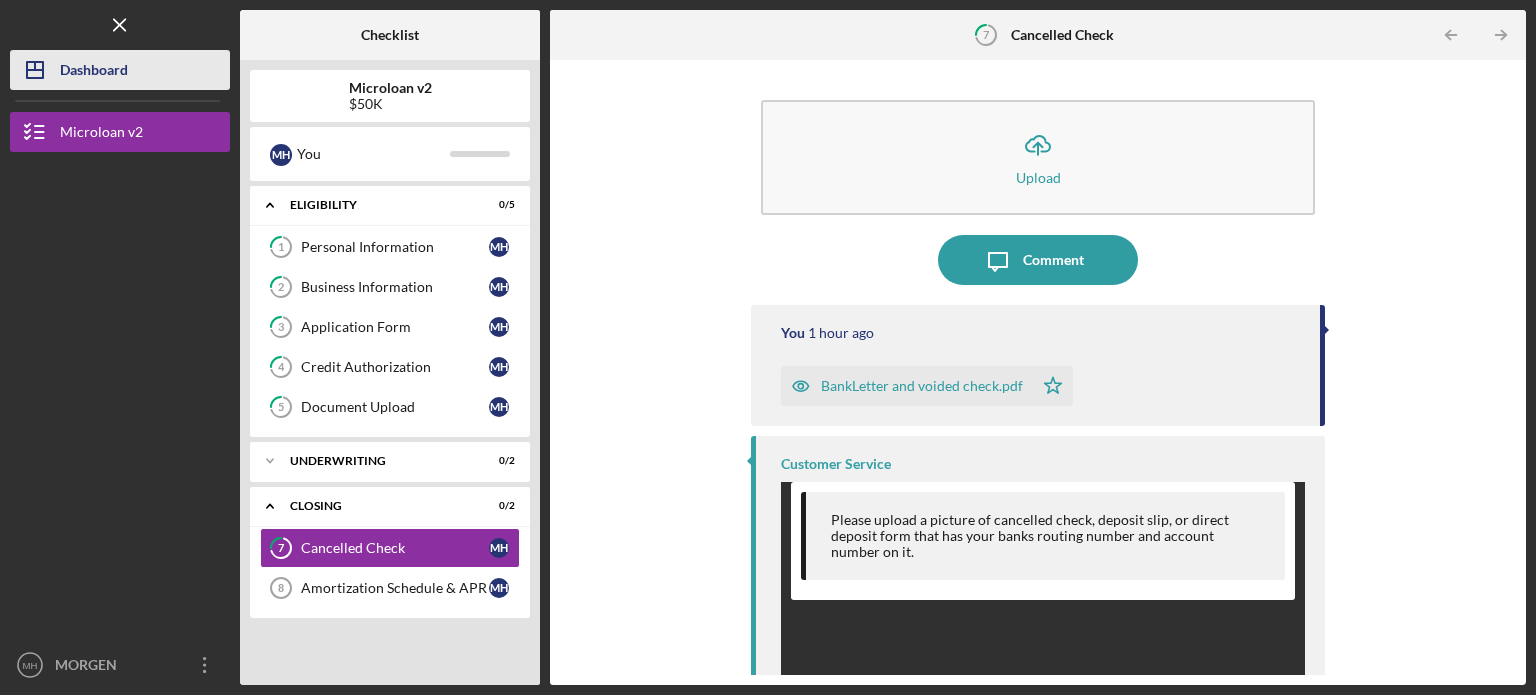 click on "Dashboard" at bounding box center (94, 72) 